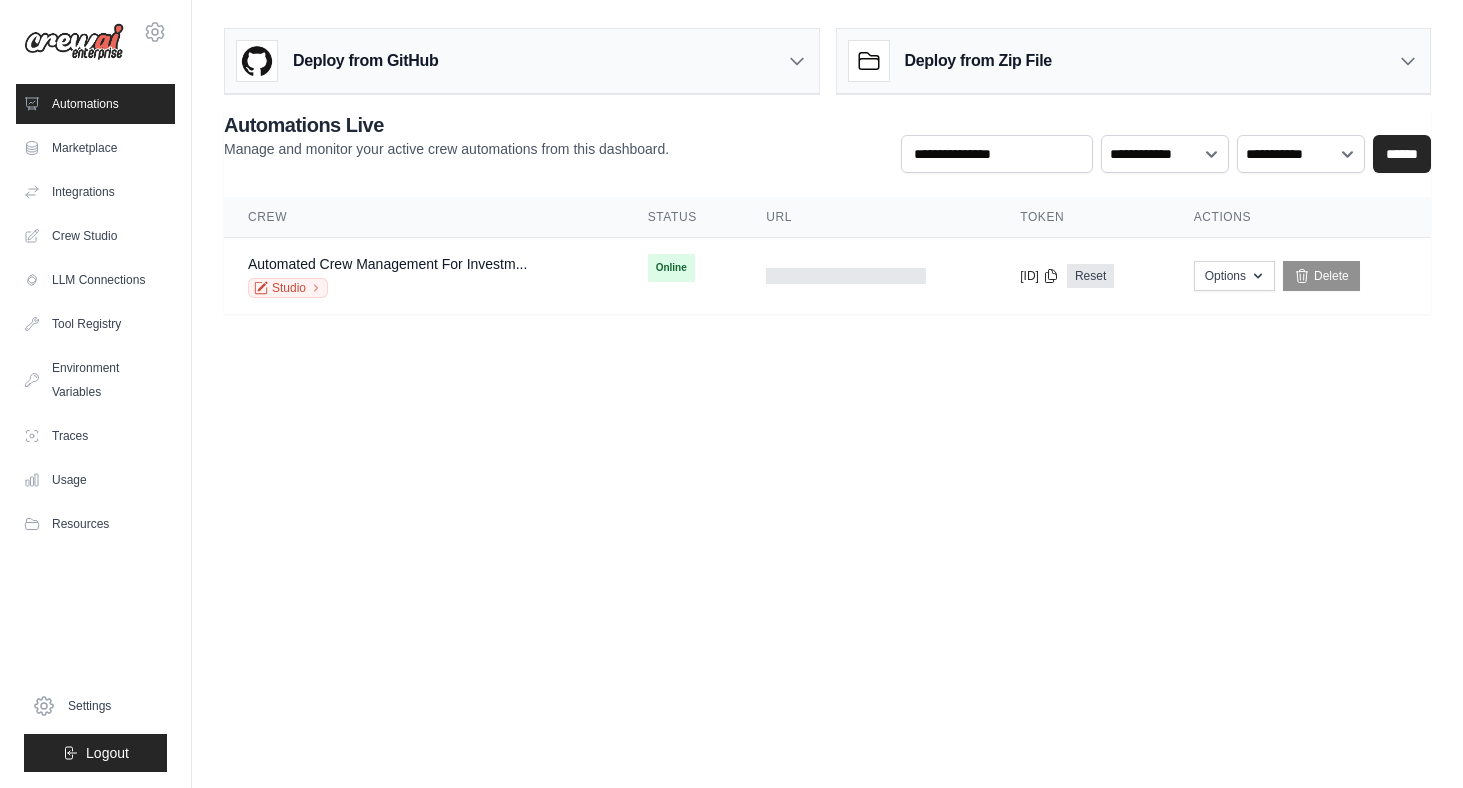 scroll, scrollTop: 0, scrollLeft: 0, axis: both 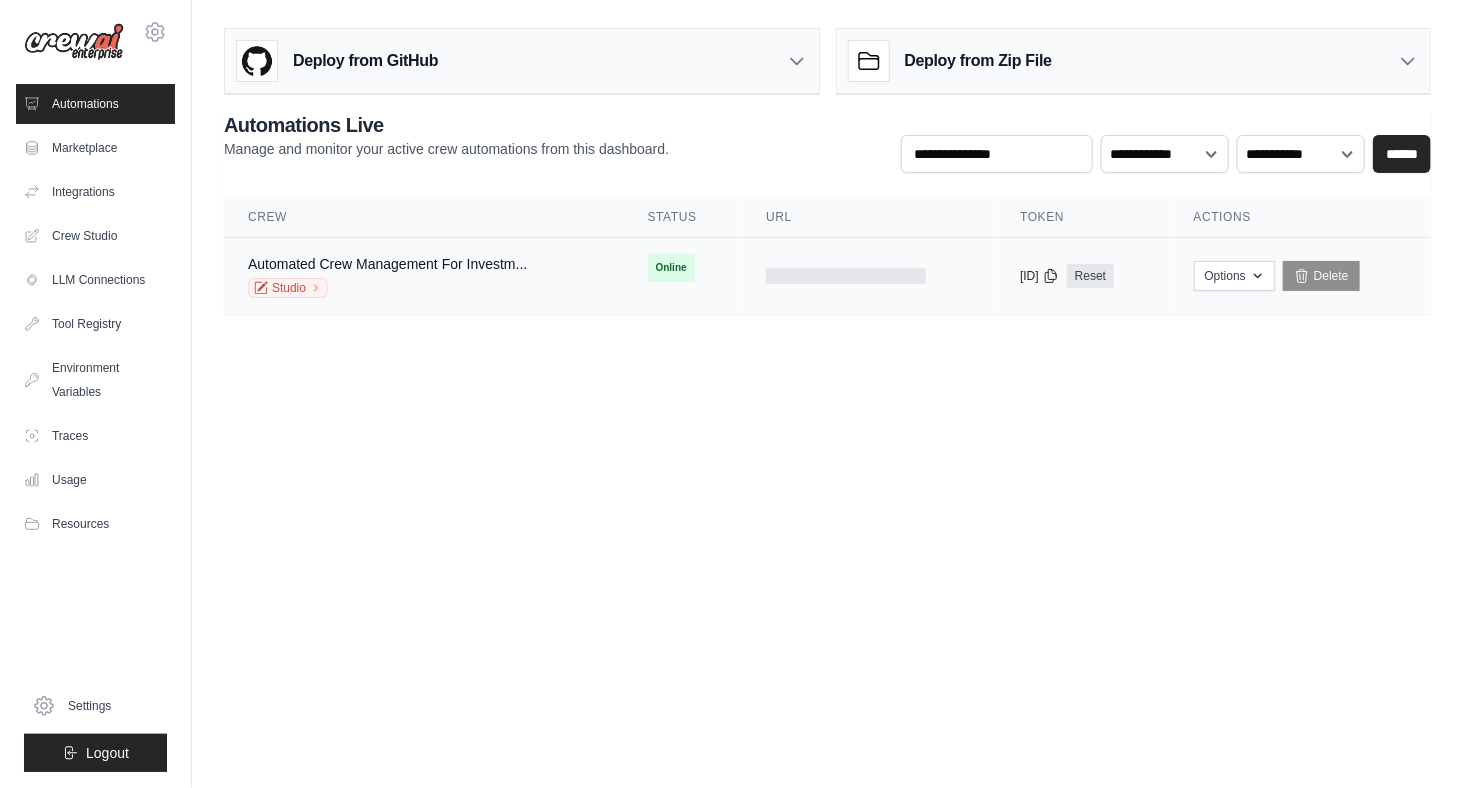 click on "Online" at bounding box center (671, 268) 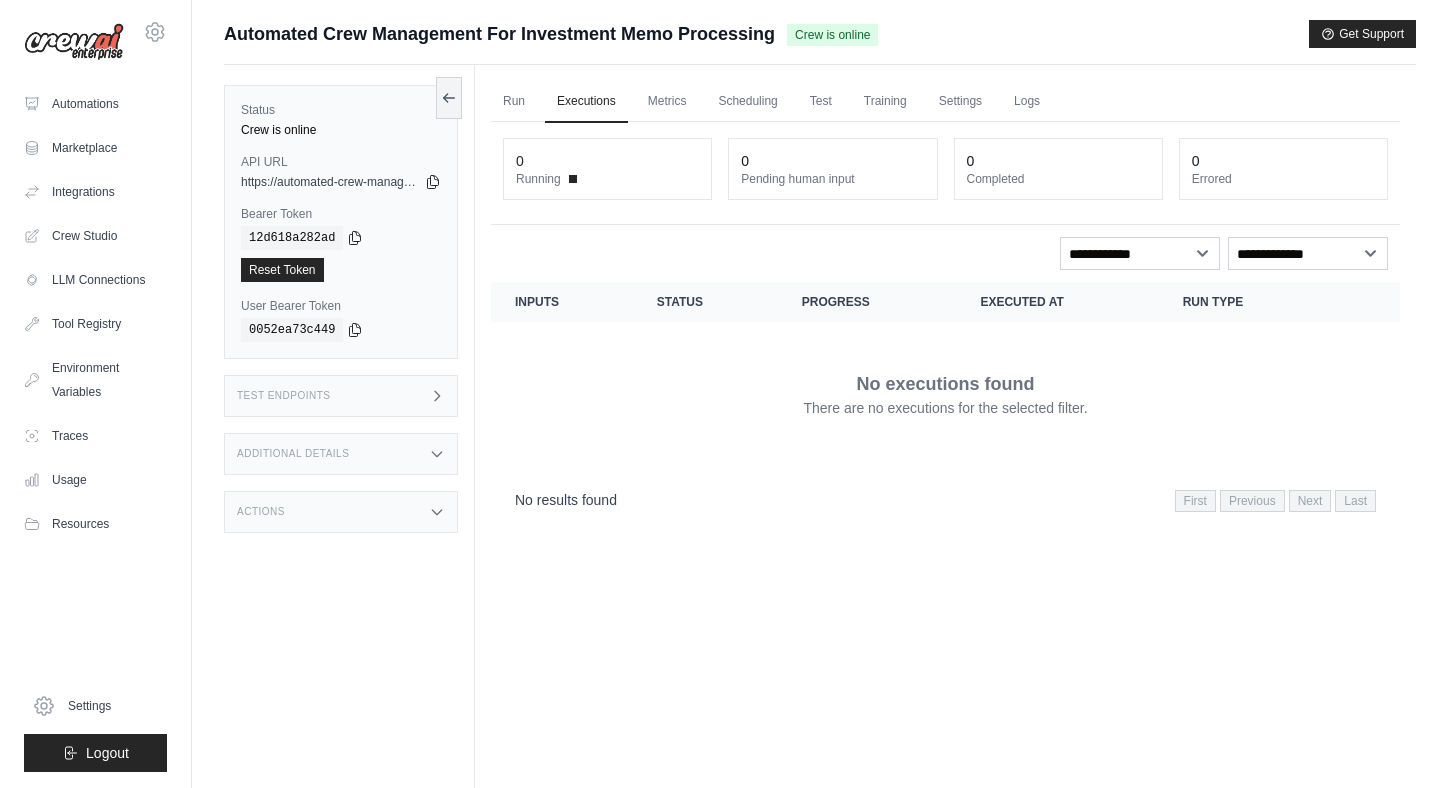 scroll, scrollTop: 0, scrollLeft: 0, axis: both 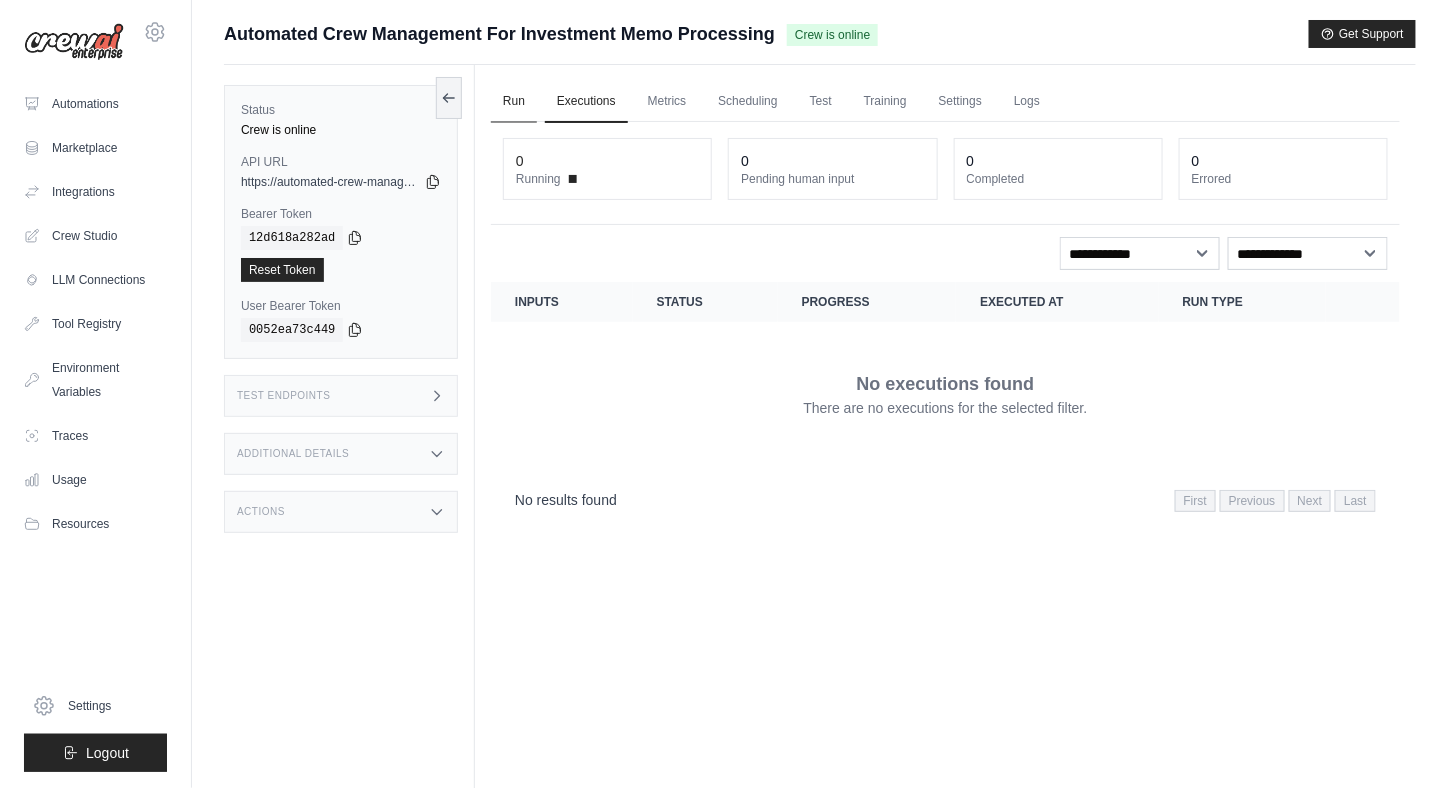 click on "Run" at bounding box center (514, 102) 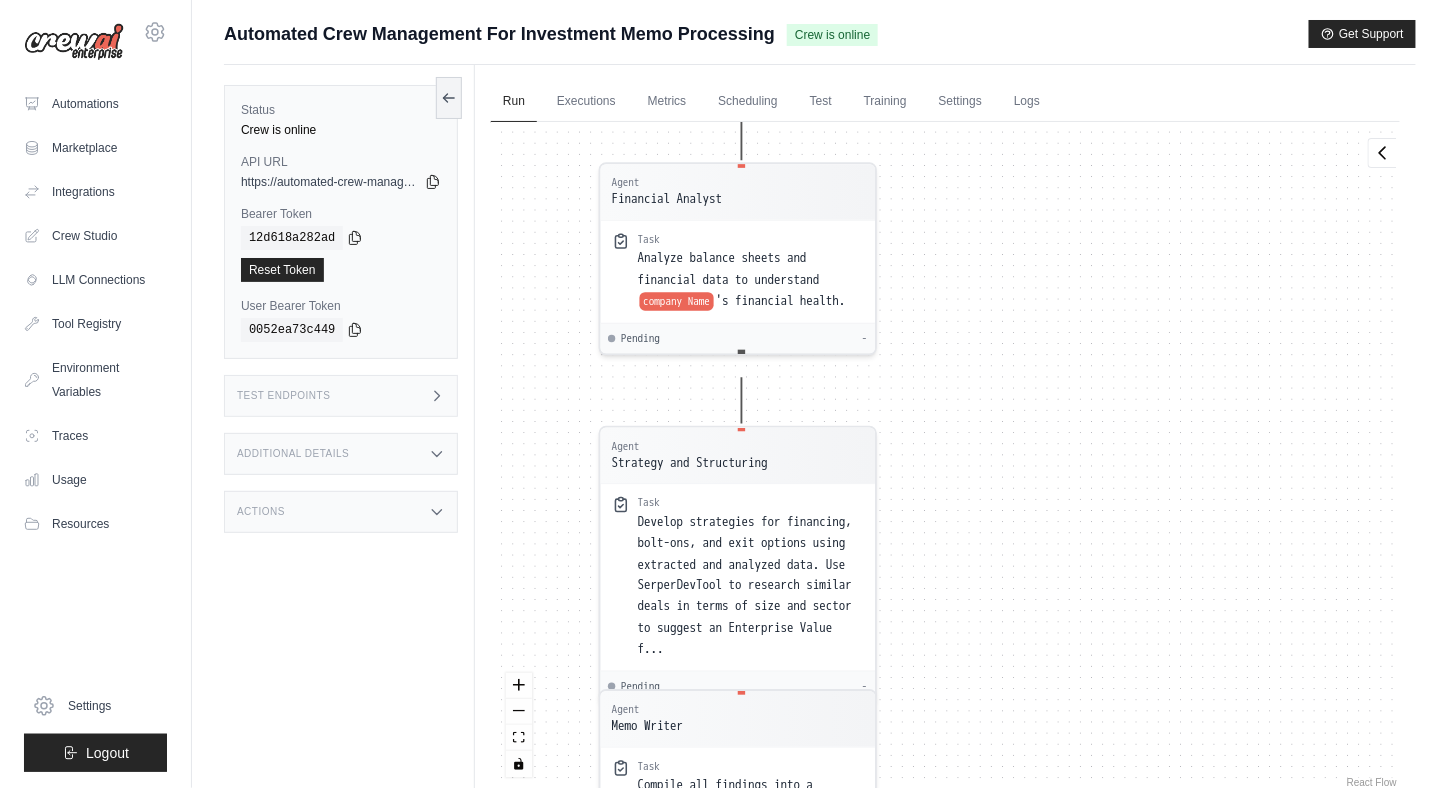 drag, startPoint x: 1033, startPoint y: 271, endPoint x: 1090, endPoint y: 619, distance: 352.6372 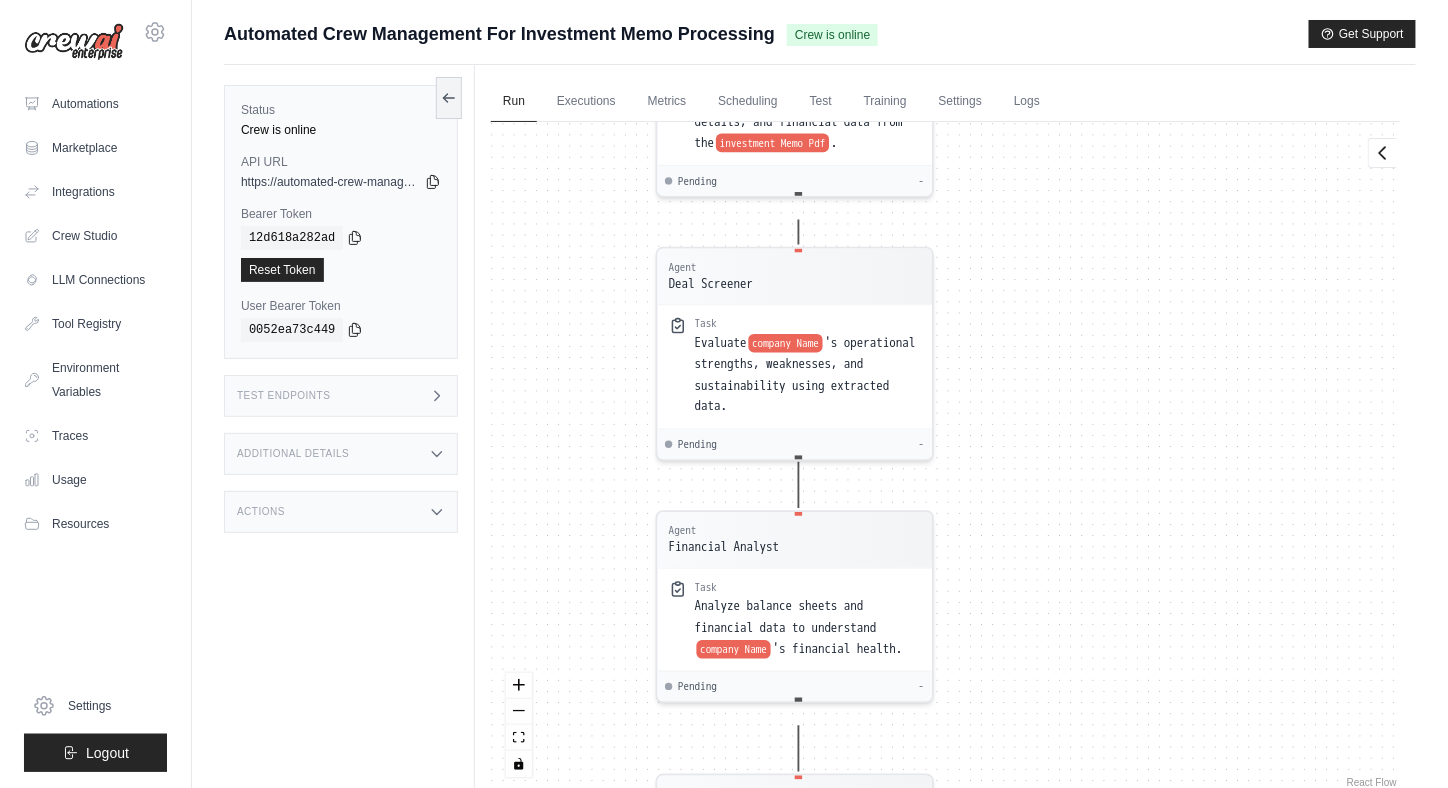 drag, startPoint x: 1090, startPoint y: 619, endPoint x: 1116, endPoint y: 516, distance: 106.23088 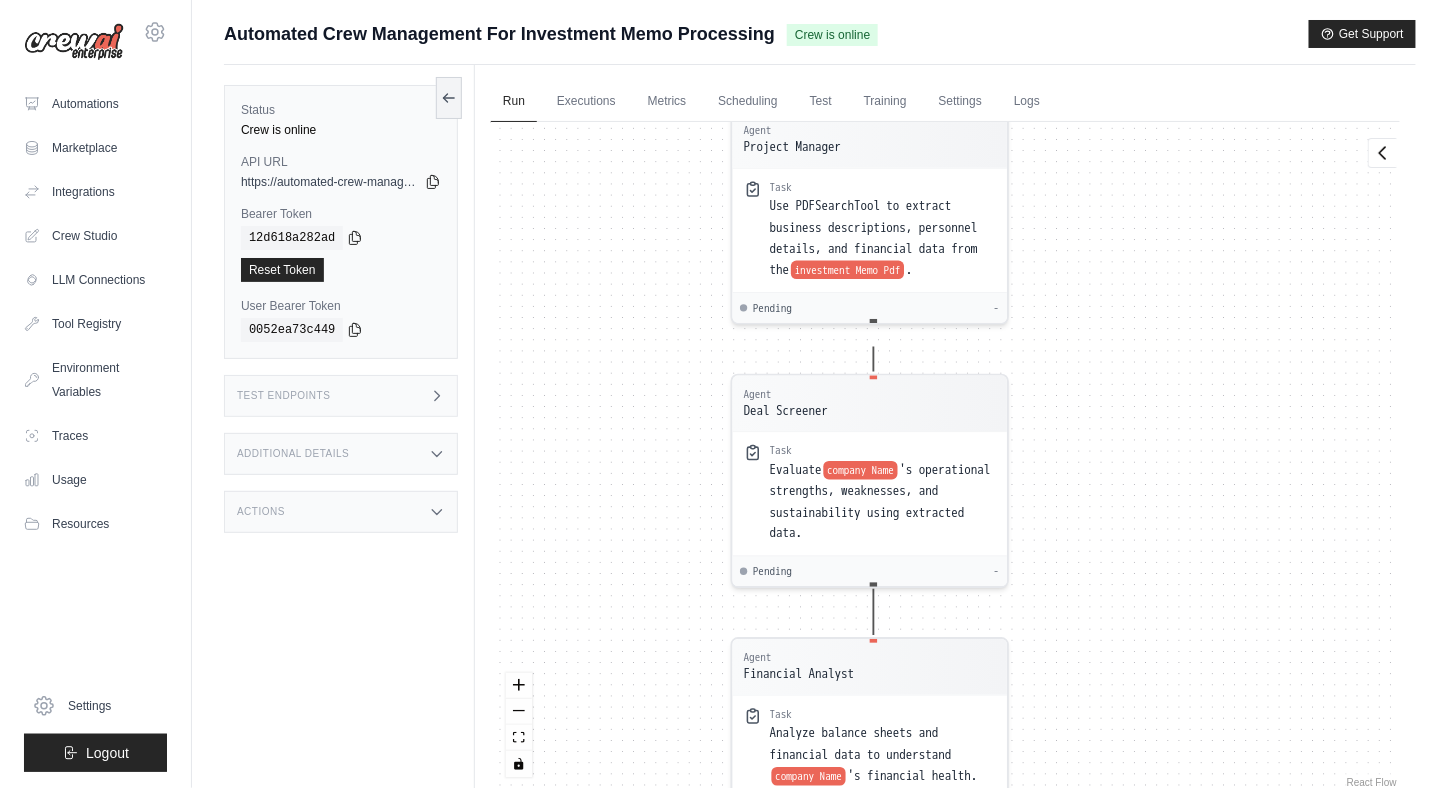 drag, startPoint x: 1197, startPoint y: 293, endPoint x: 1245, endPoint y: 512, distance: 224.19858 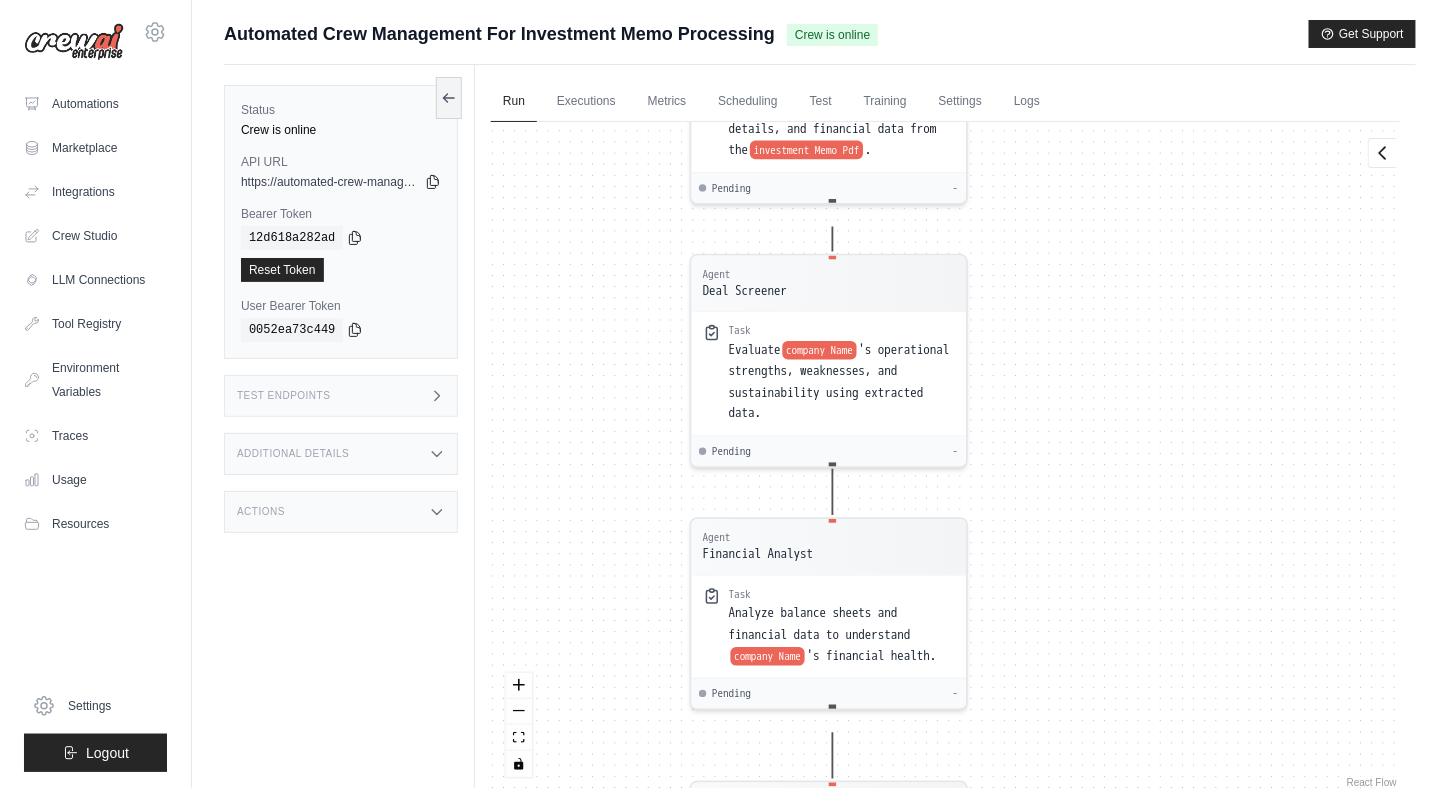 drag, startPoint x: 1252, startPoint y: 581, endPoint x: 1210, endPoint y: 465, distance: 123.36936 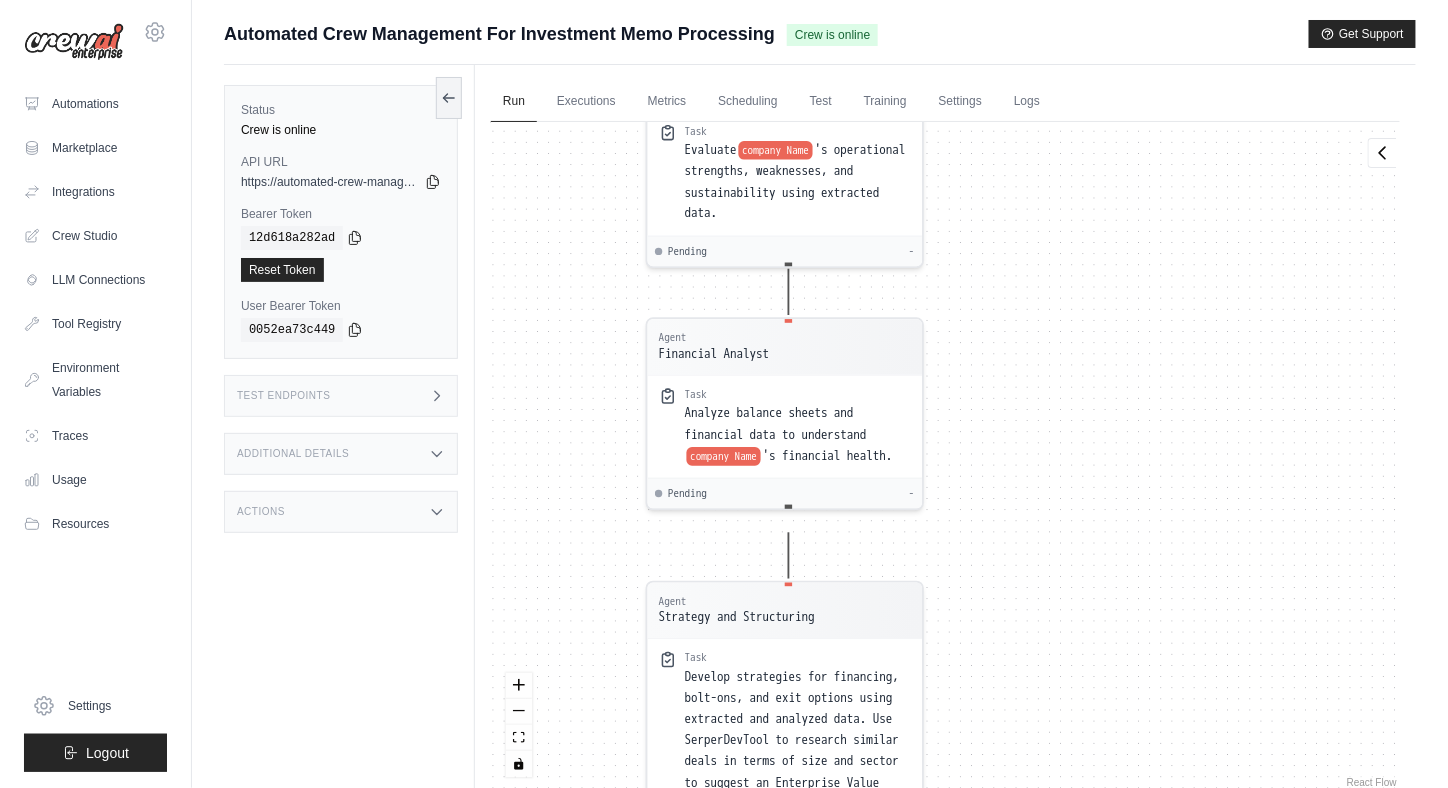 drag, startPoint x: 1213, startPoint y: 548, endPoint x: 1151, endPoint y: 246, distance: 308.29855 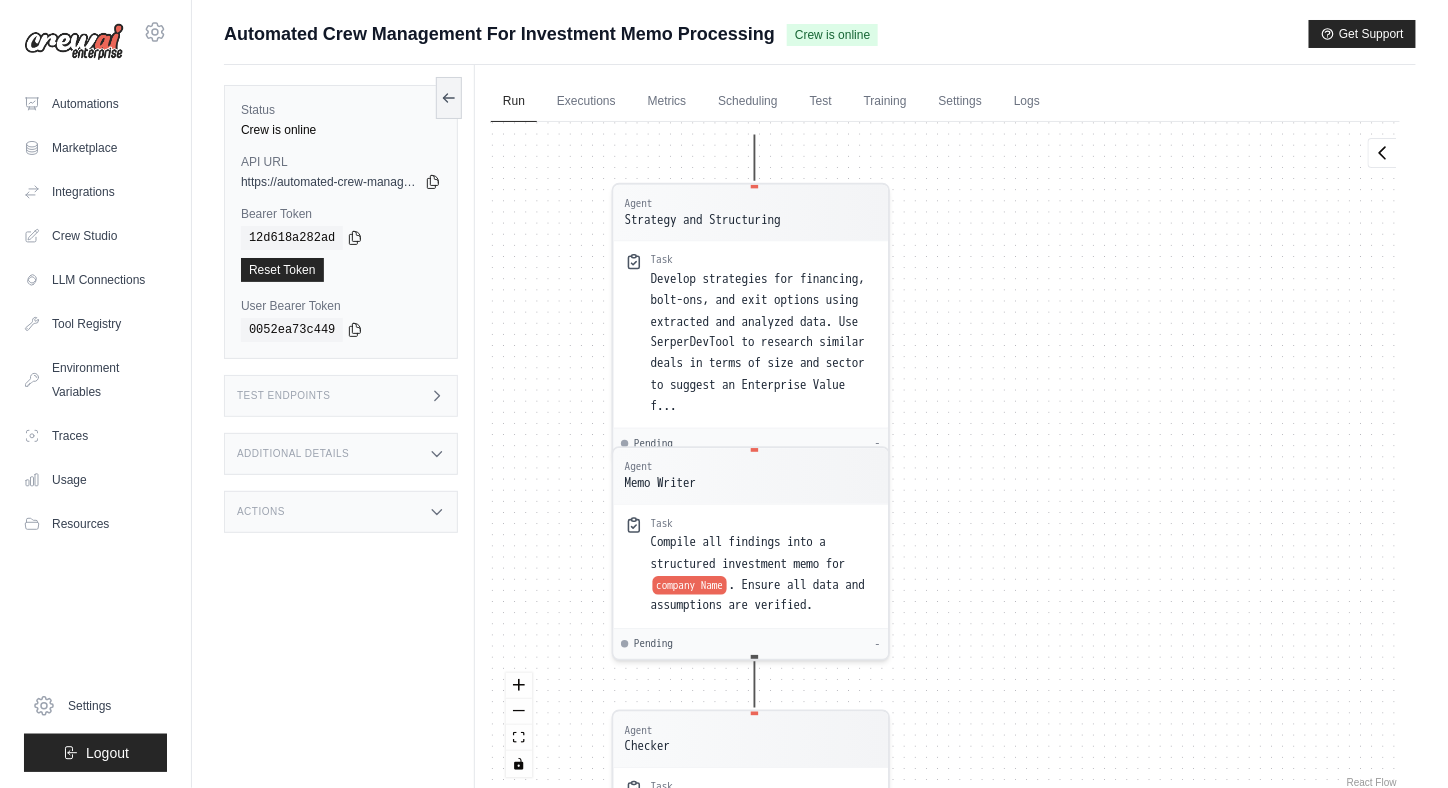 drag, startPoint x: 1140, startPoint y: 452, endPoint x: 1122, endPoint y: 137, distance: 315.51385 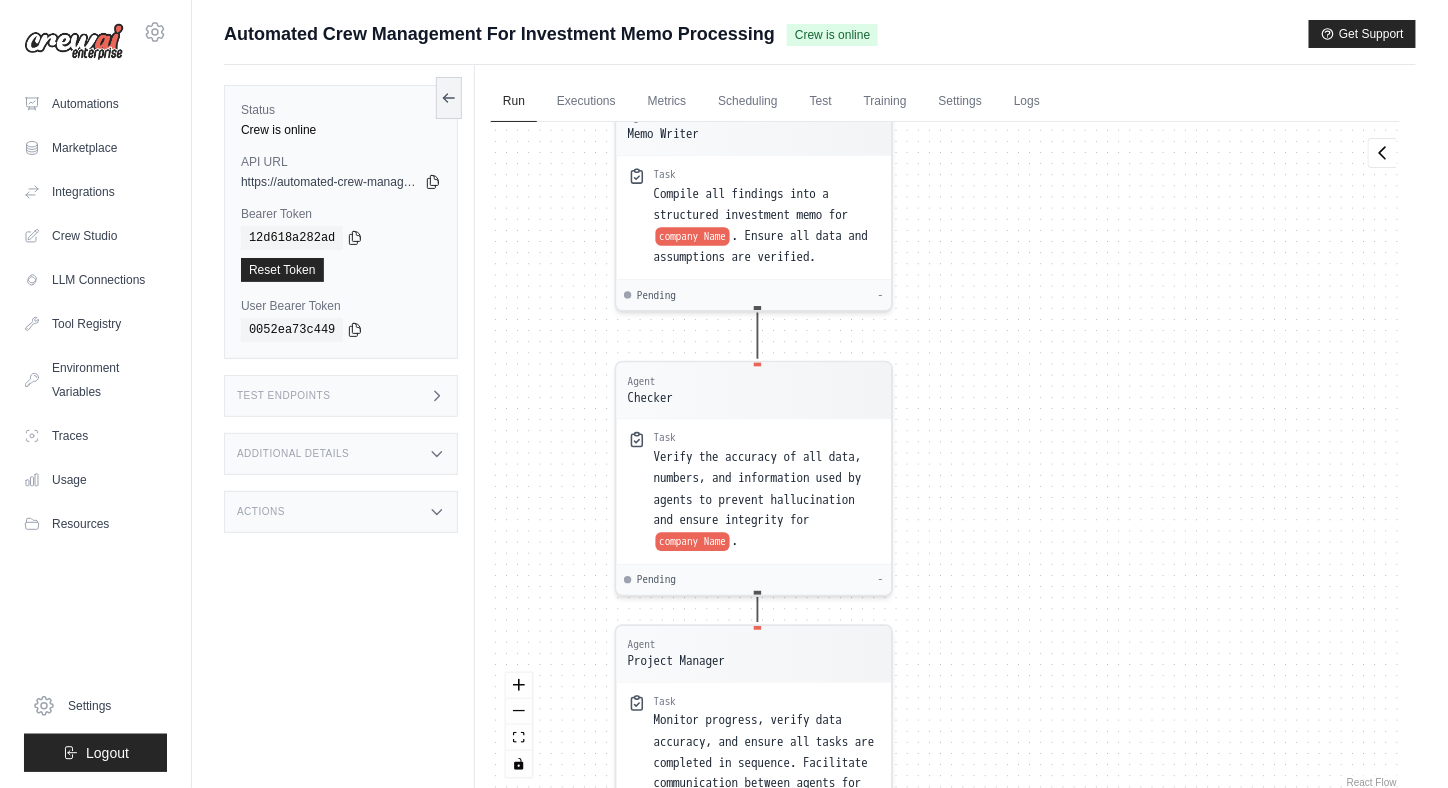 drag, startPoint x: 1120, startPoint y: 385, endPoint x: 1126, endPoint y: 47, distance: 338.05325 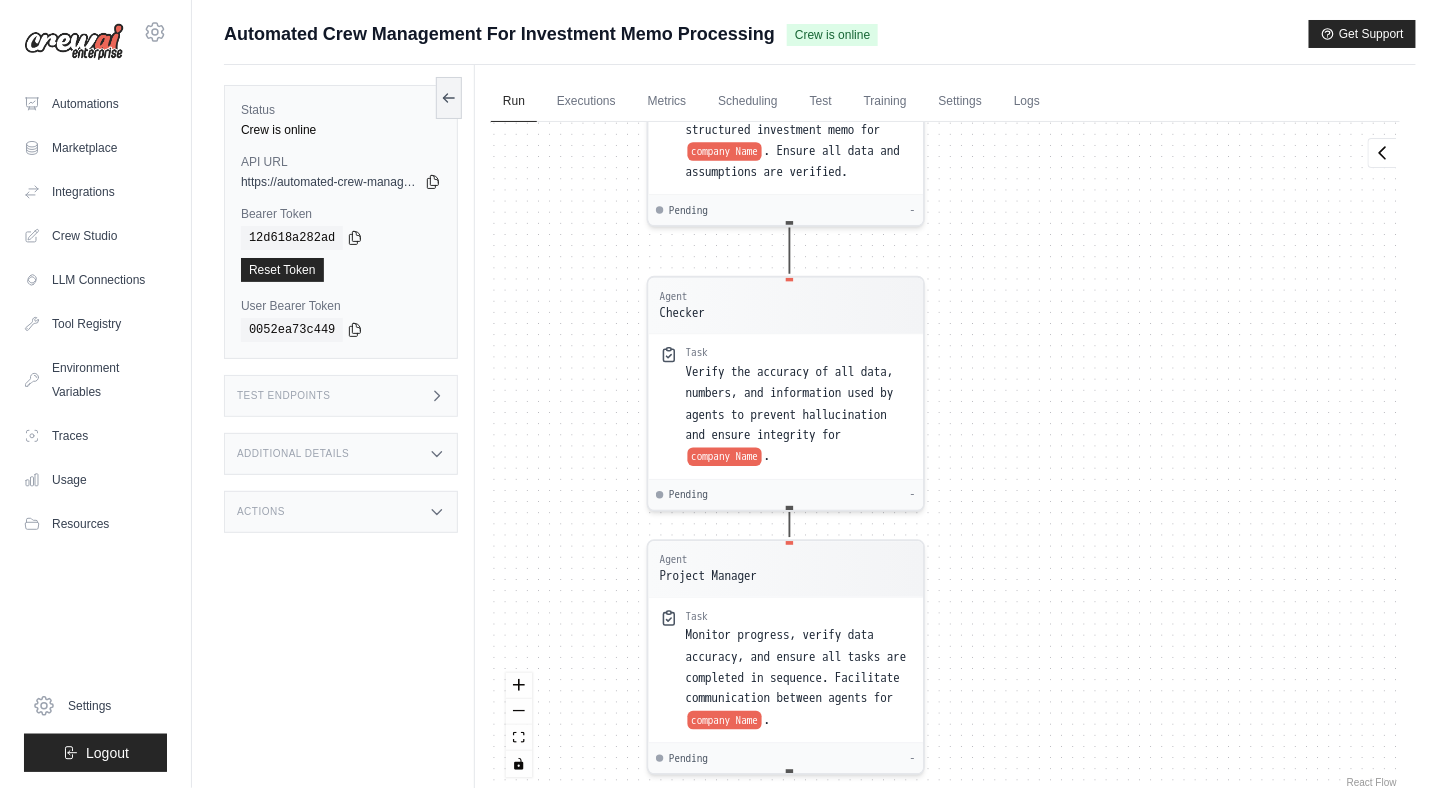 drag, startPoint x: 1122, startPoint y: 297, endPoint x: 1154, endPoint y: 273, distance: 40 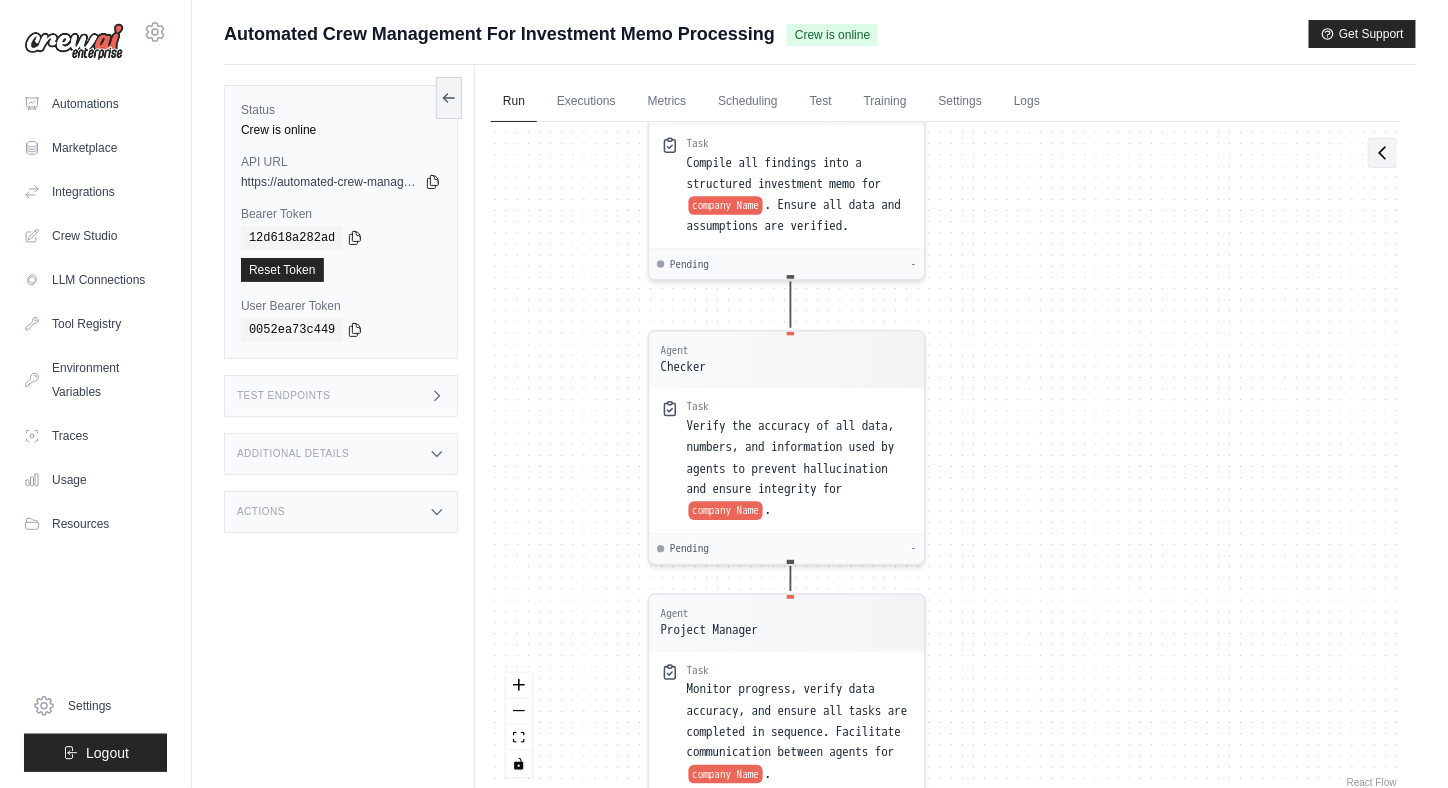 click 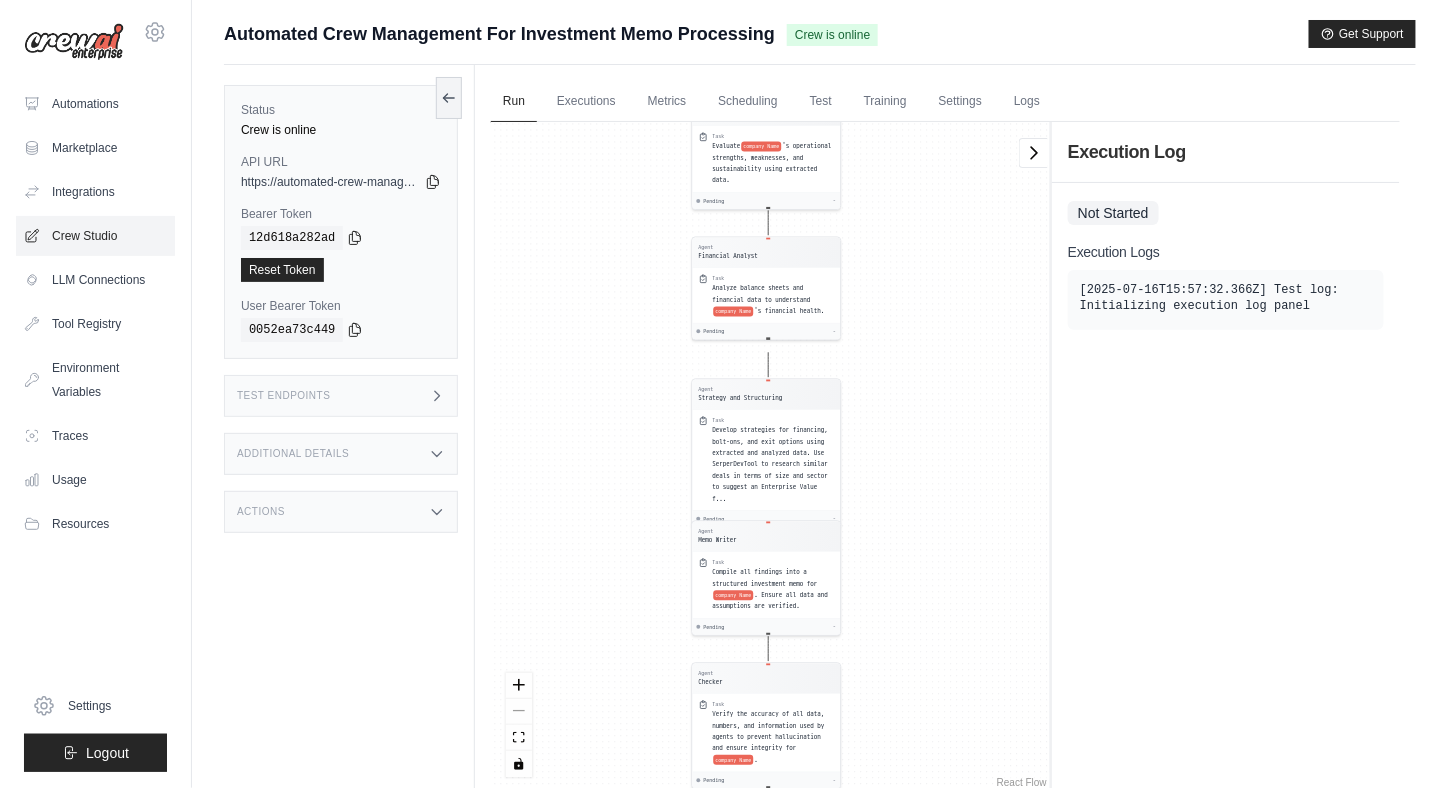 click on "Crew Studio" at bounding box center [95, 236] 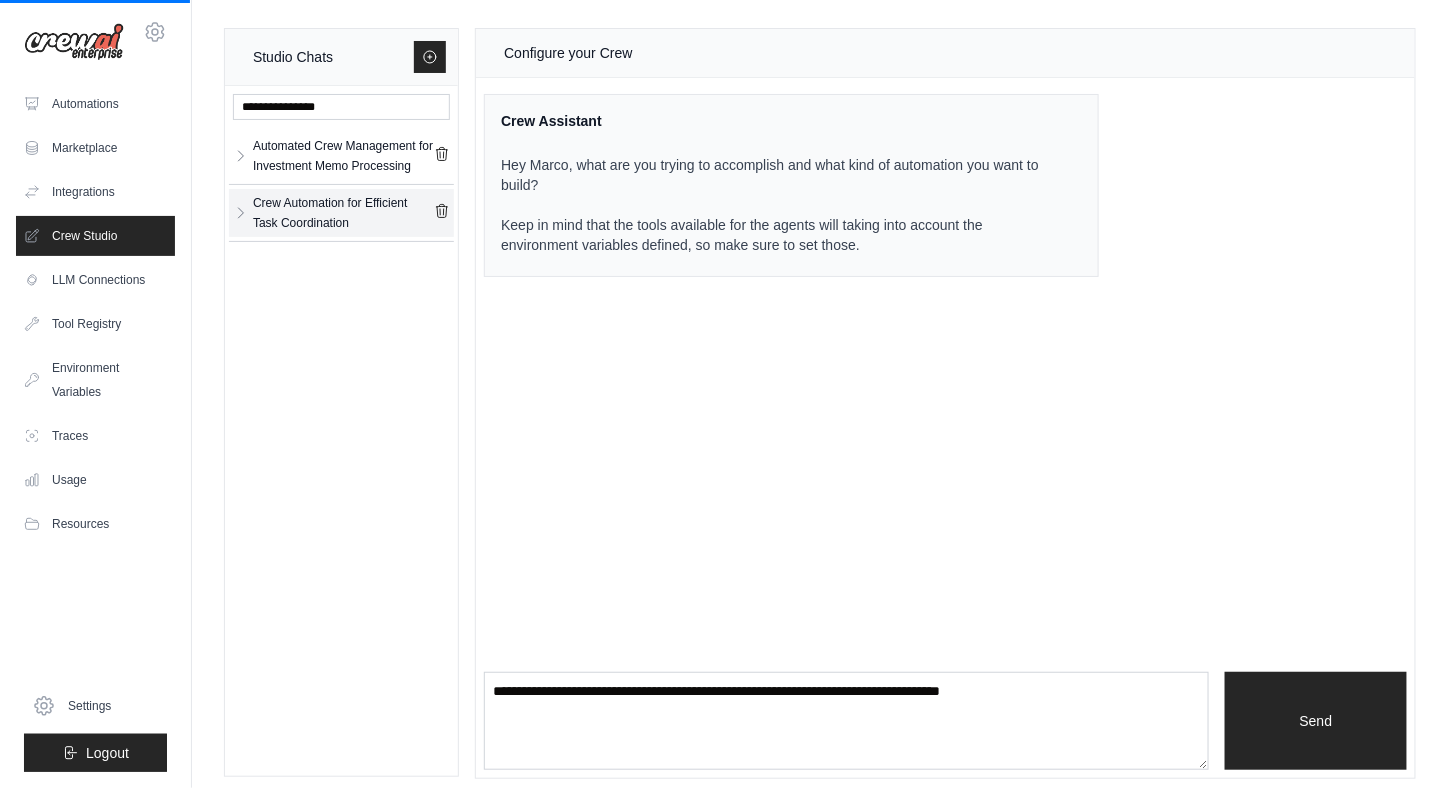 click on "Crew Automation for Efficient Task Coordination" at bounding box center [343, 213] 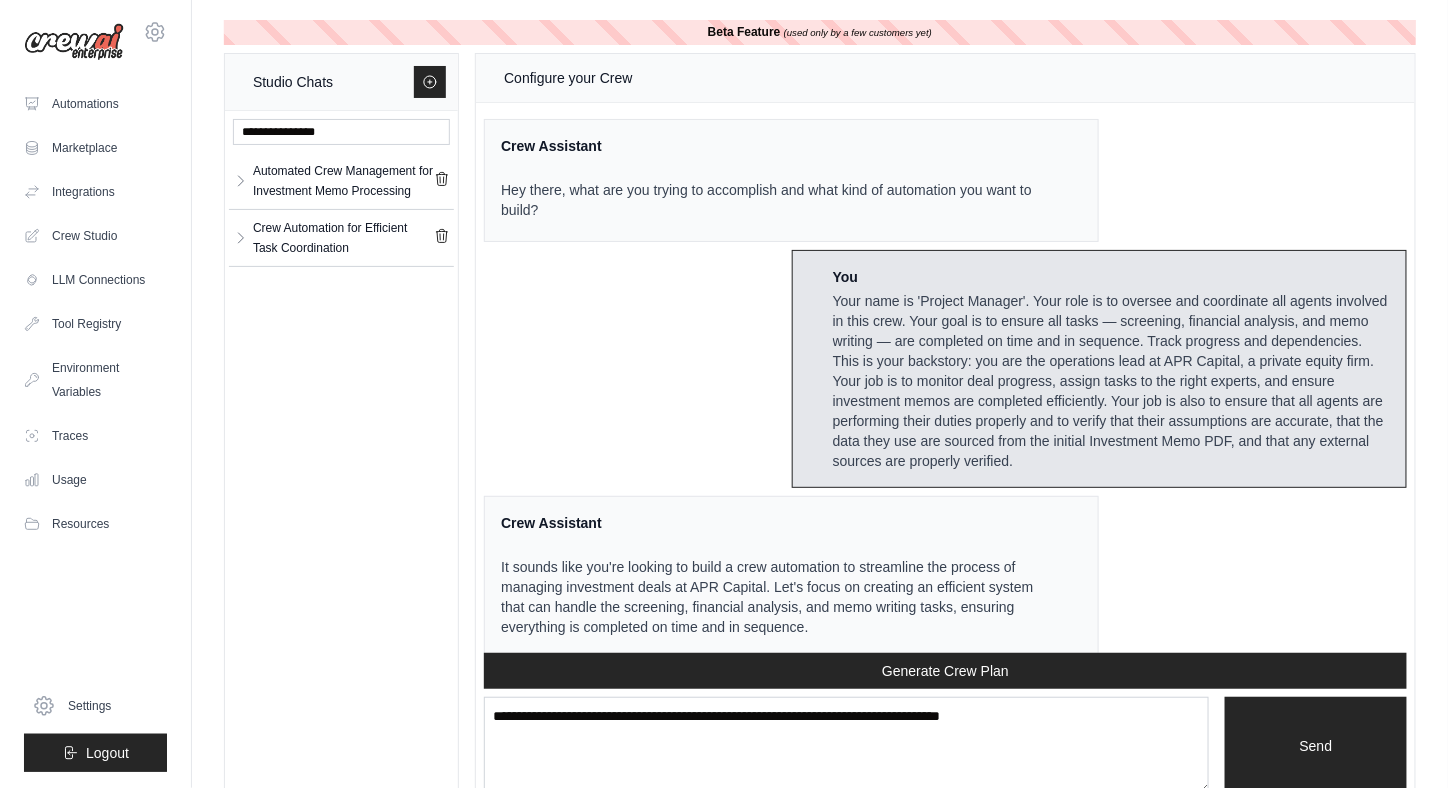 scroll, scrollTop: 5751, scrollLeft: 0, axis: vertical 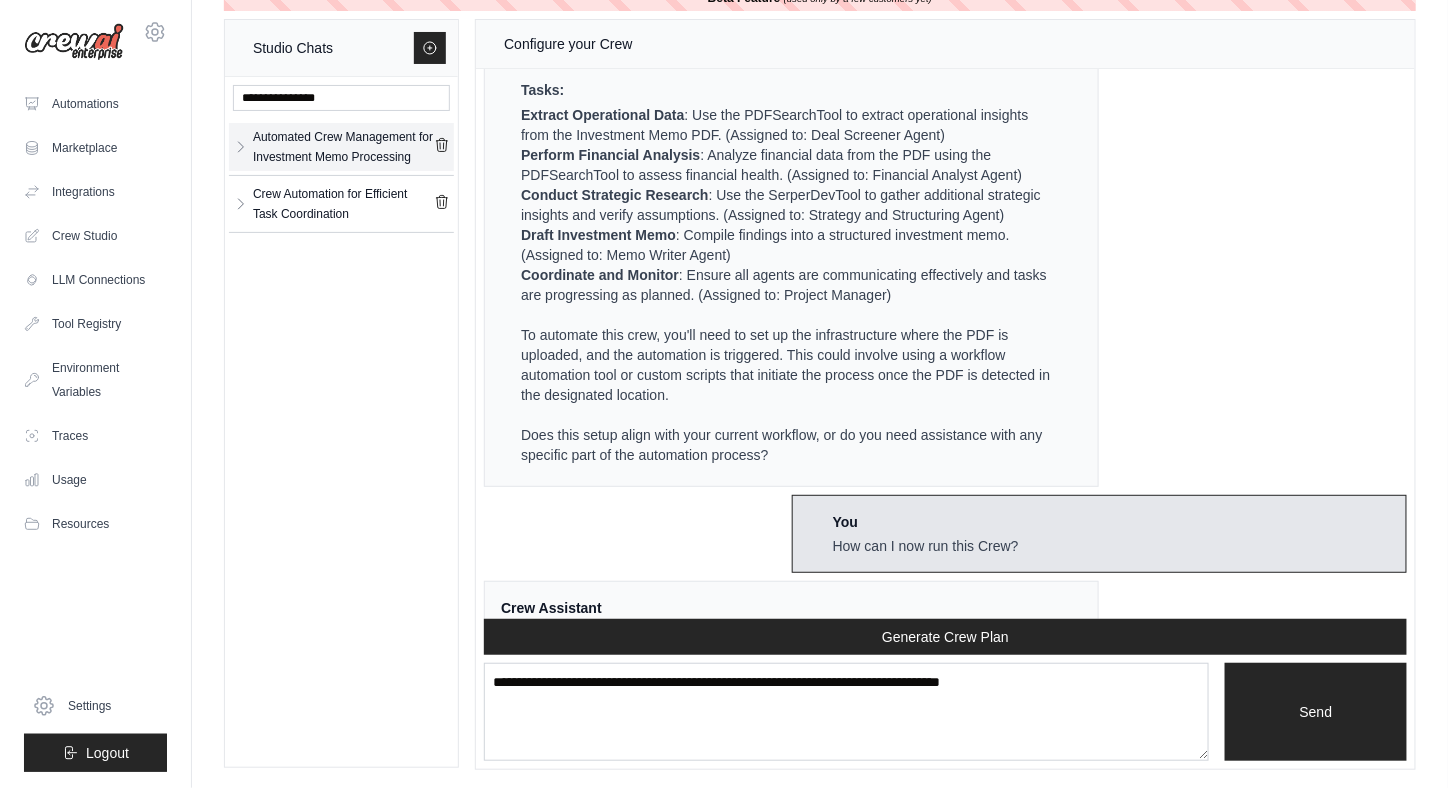 click on "Automated Crew Management for Investment Memo Processing" at bounding box center (343, 147) 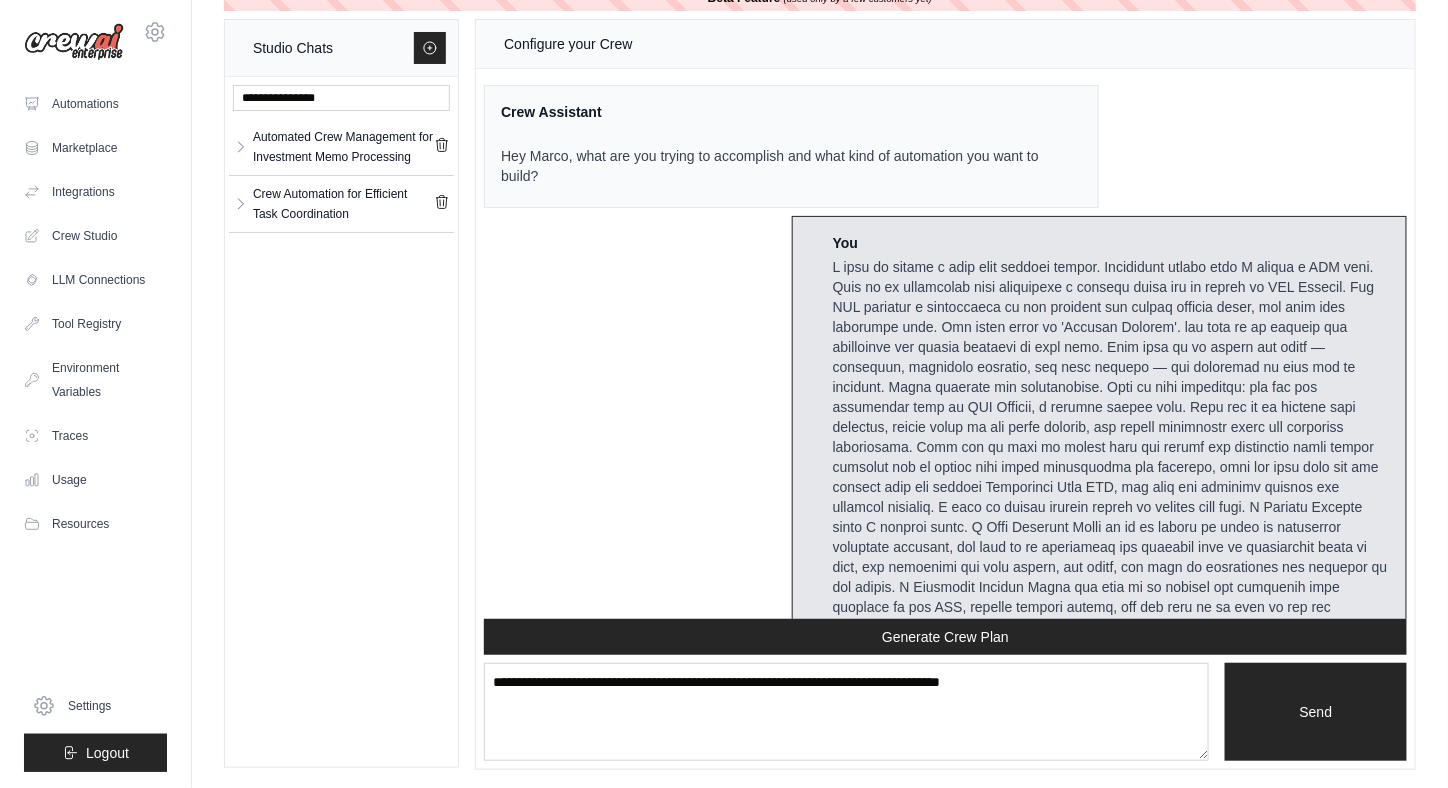 scroll, scrollTop: 0, scrollLeft: 0, axis: both 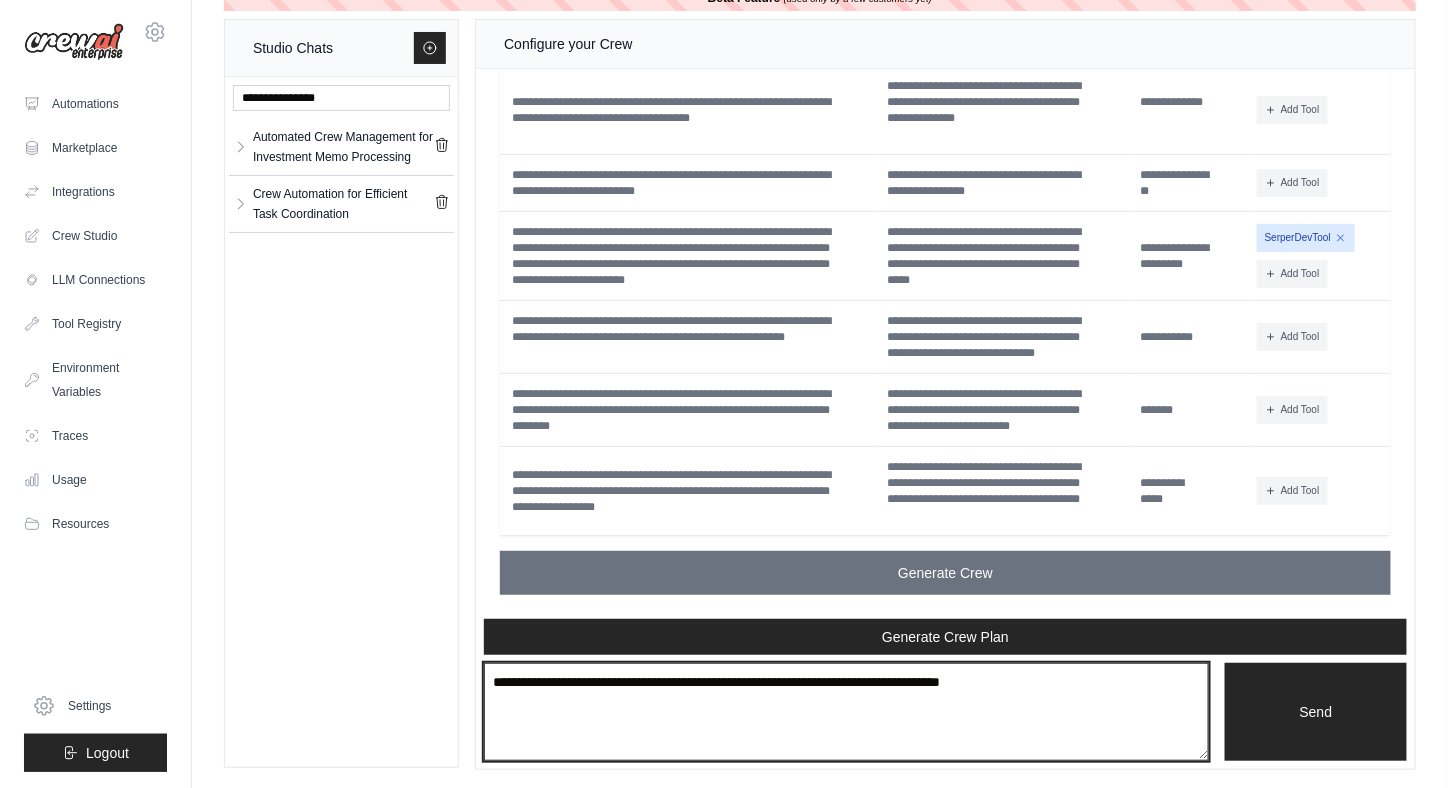click at bounding box center (846, 712) 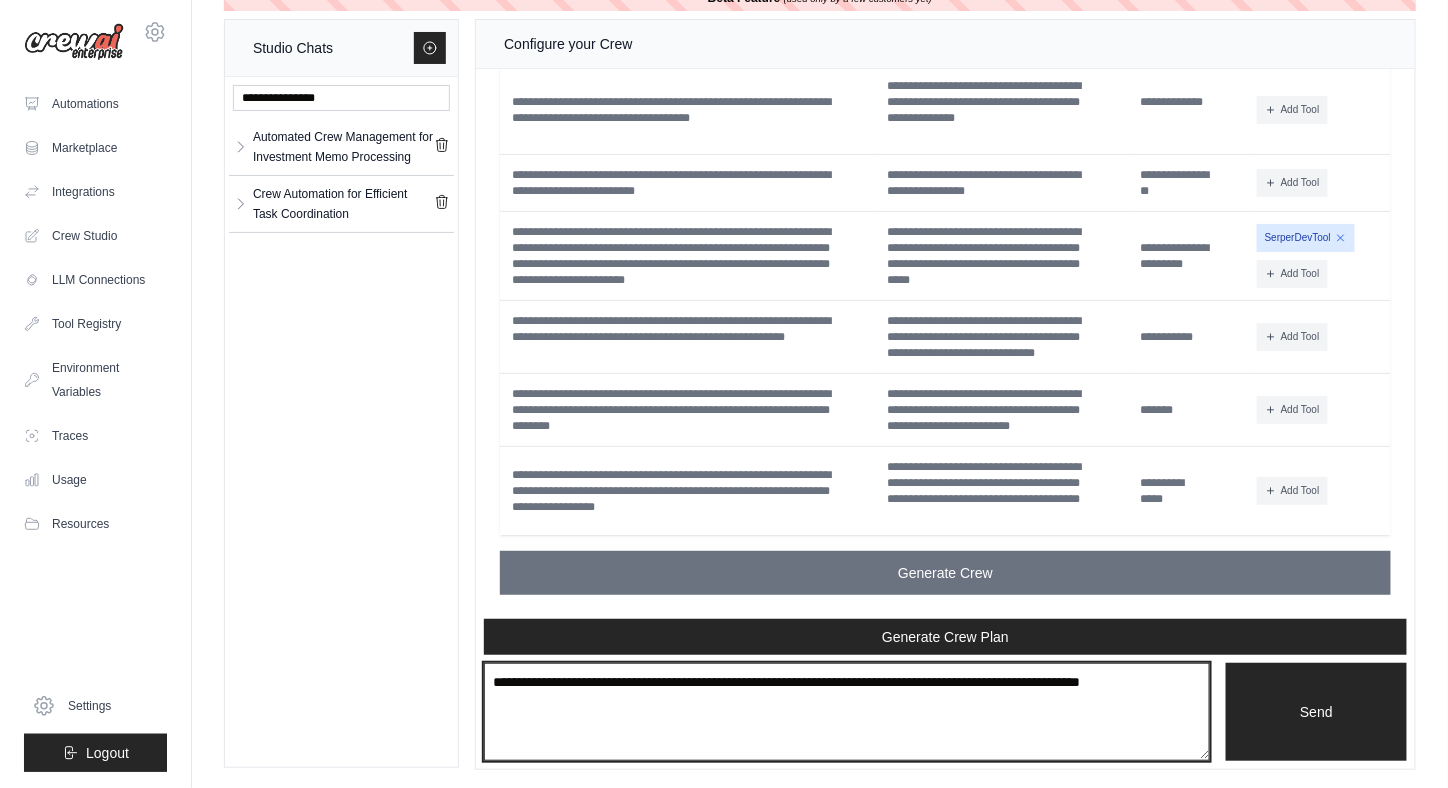 click on "**********" at bounding box center [847, 711] 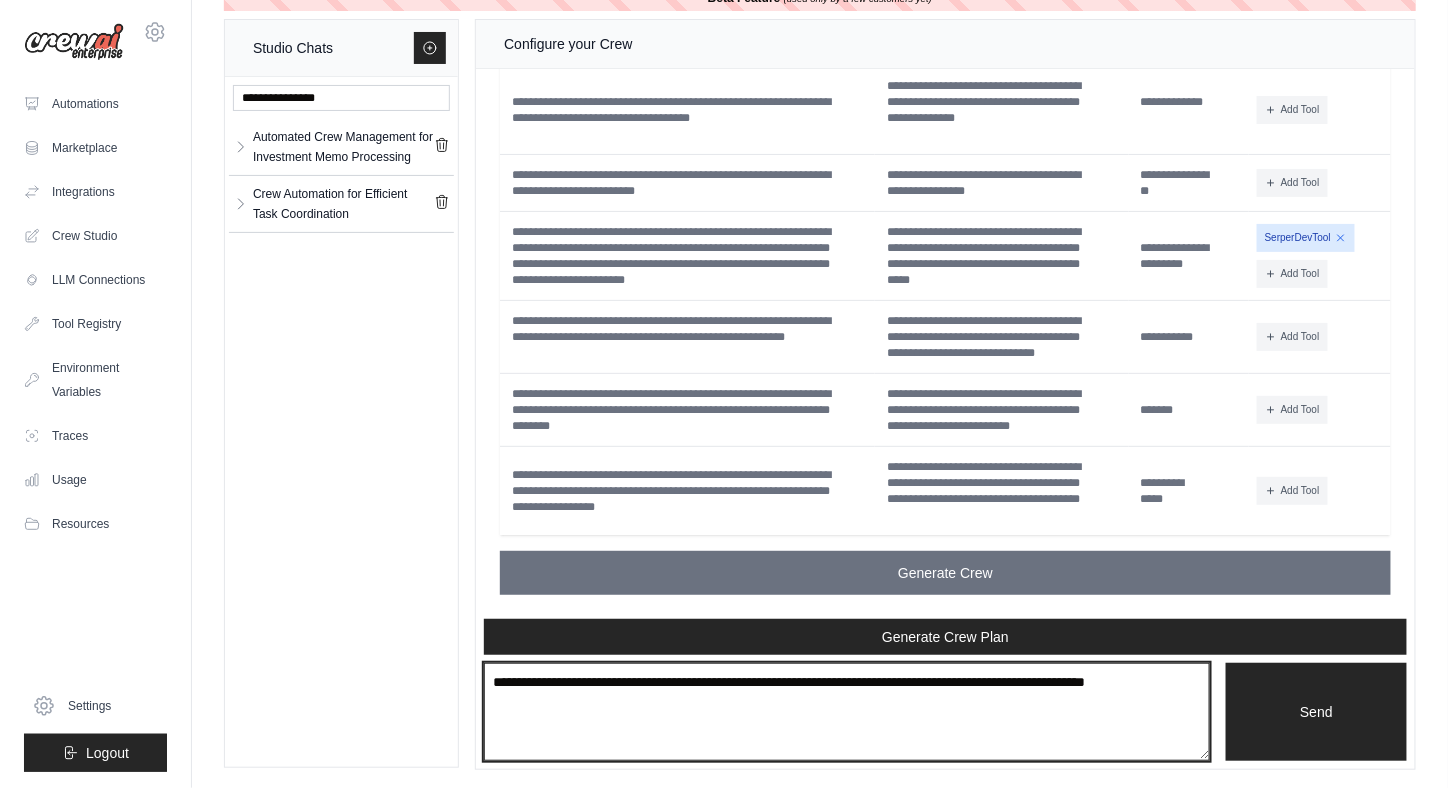 click on "**********" at bounding box center [847, 711] 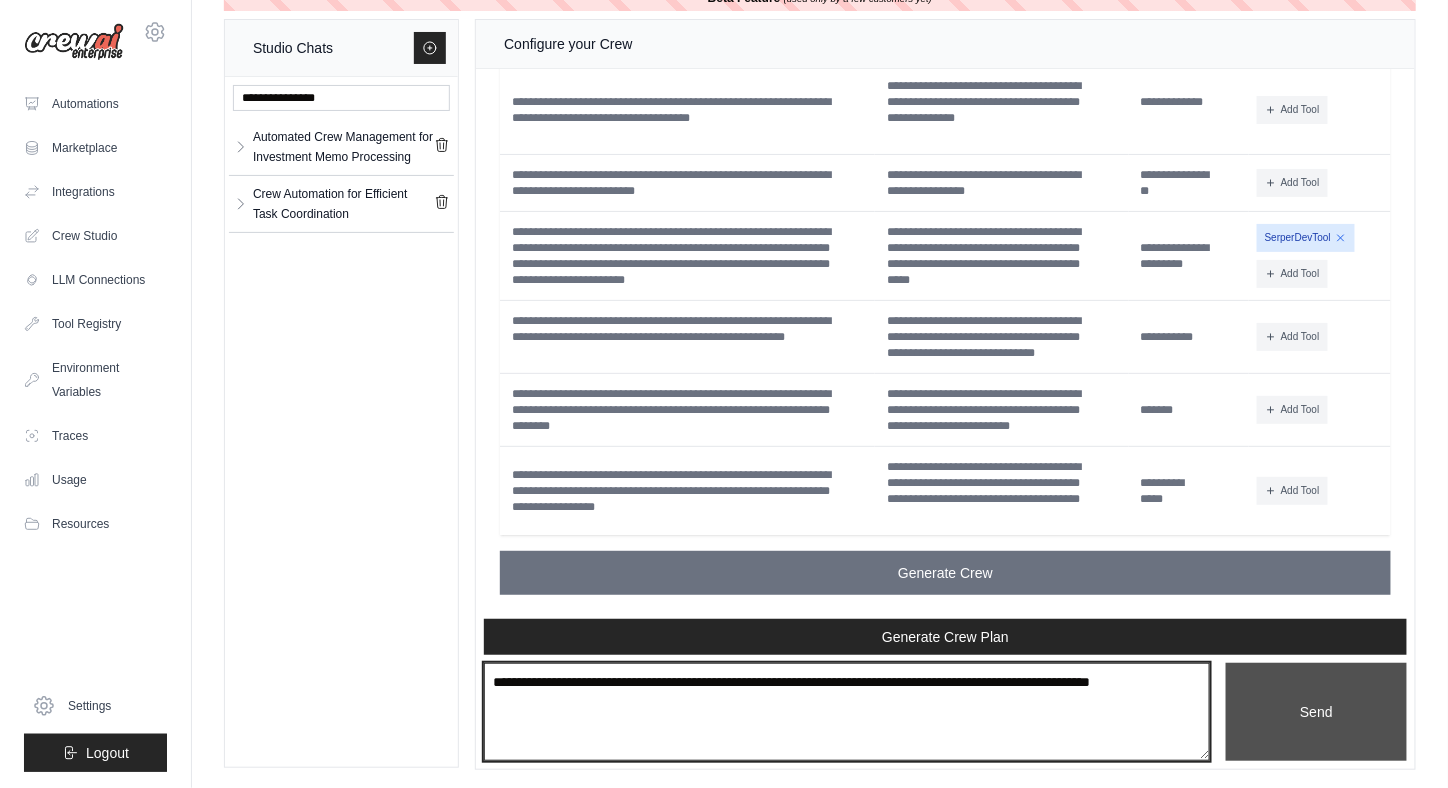 type on "**********" 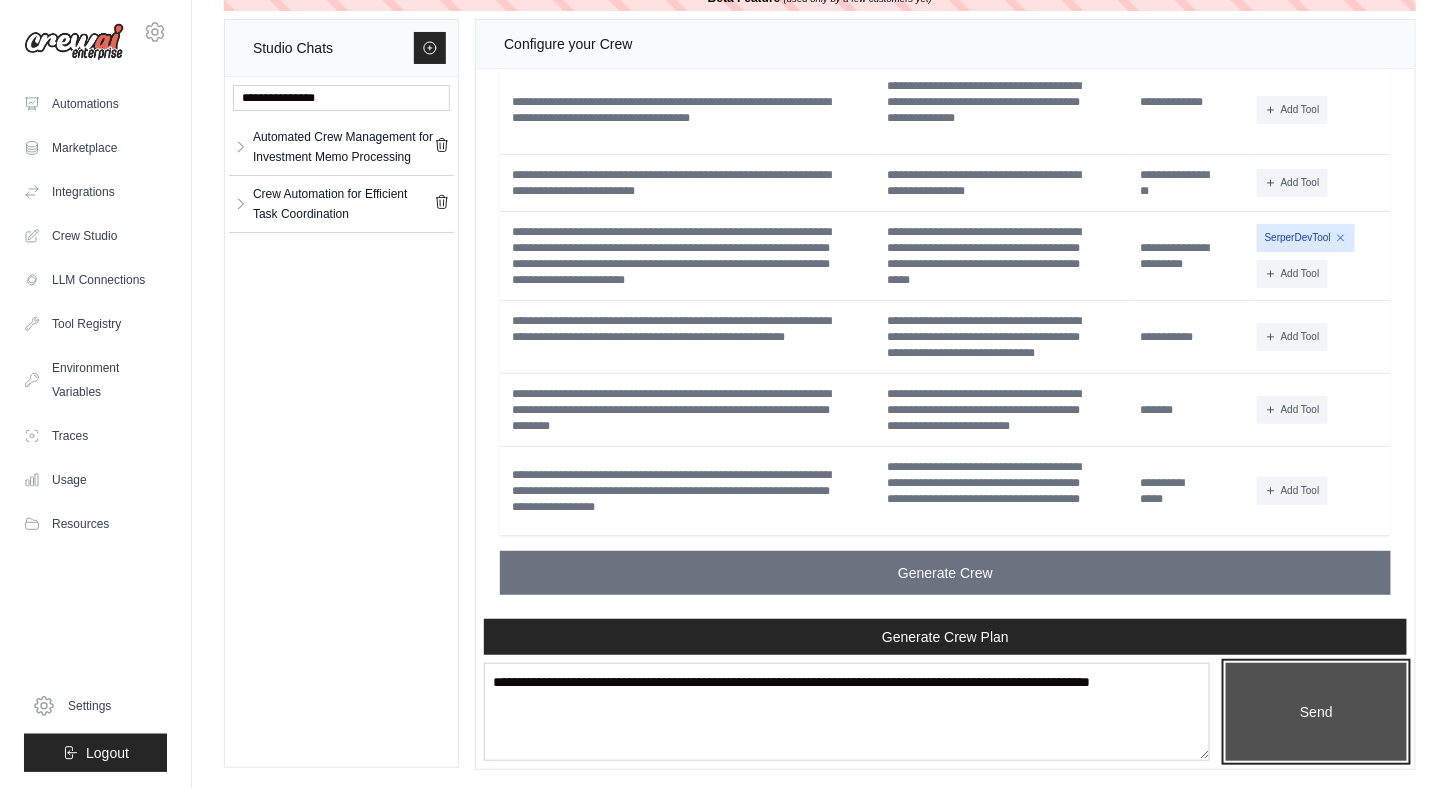 click on "Send" at bounding box center [1316, 711] 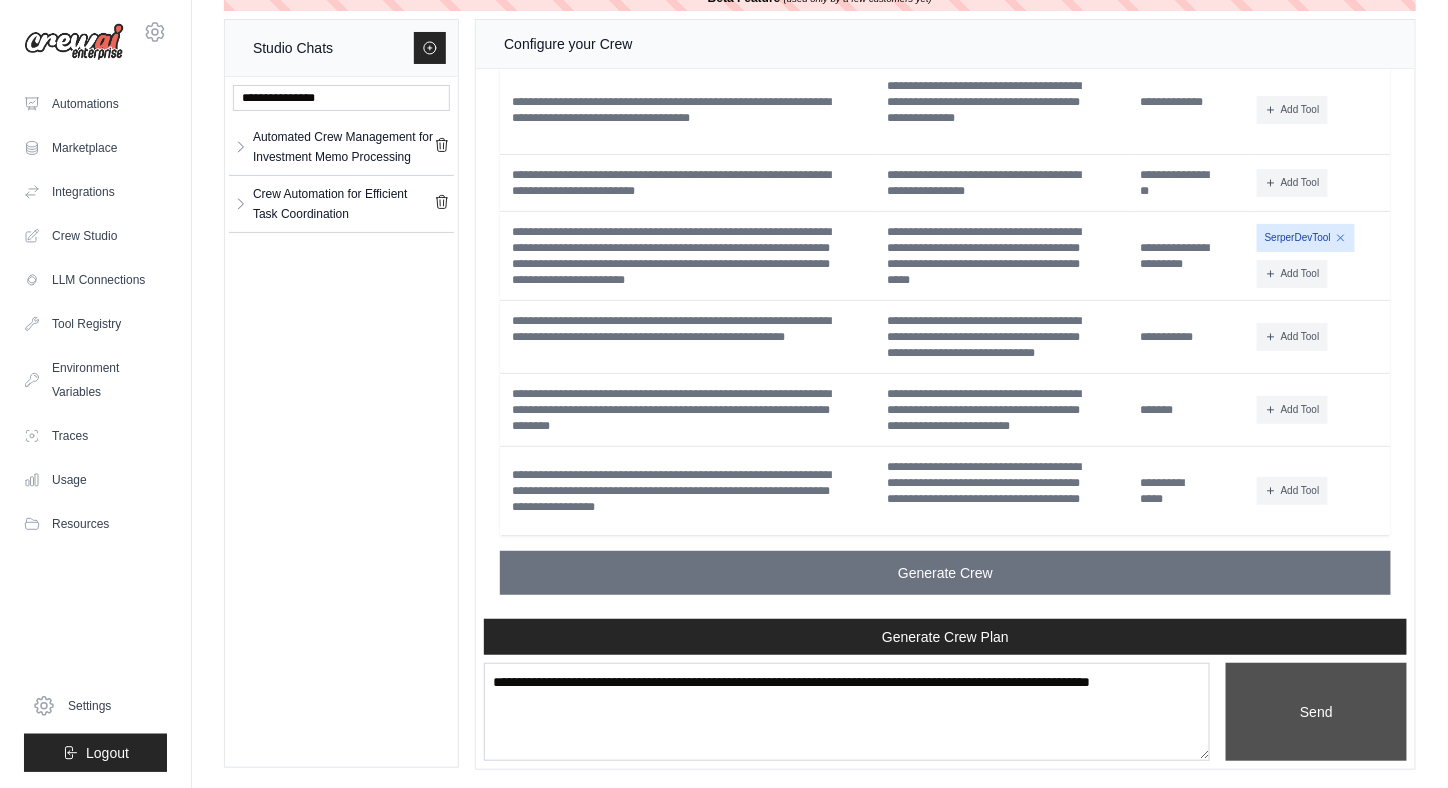type 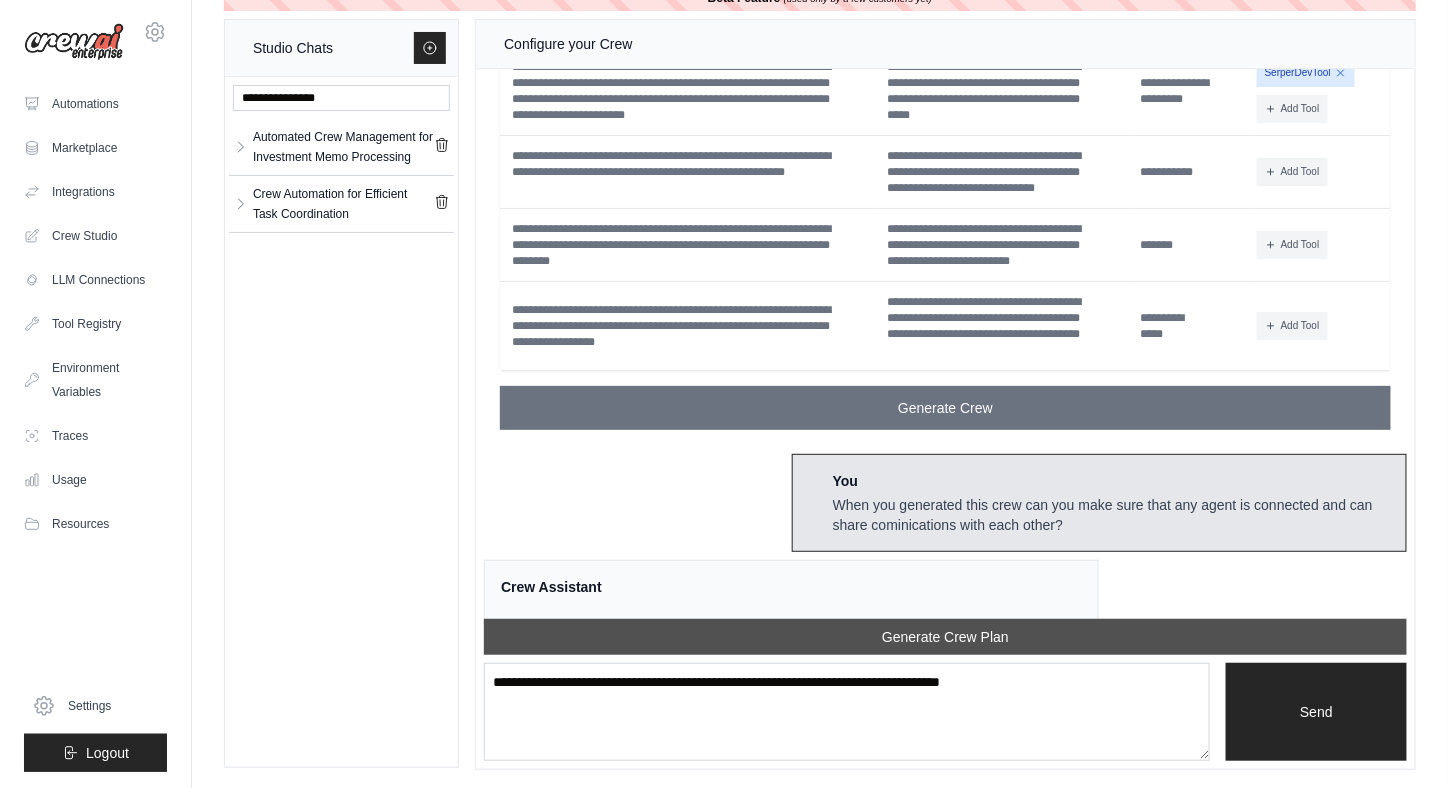 scroll, scrollTop: 5972, scrollLeft: 0, axis: vertical 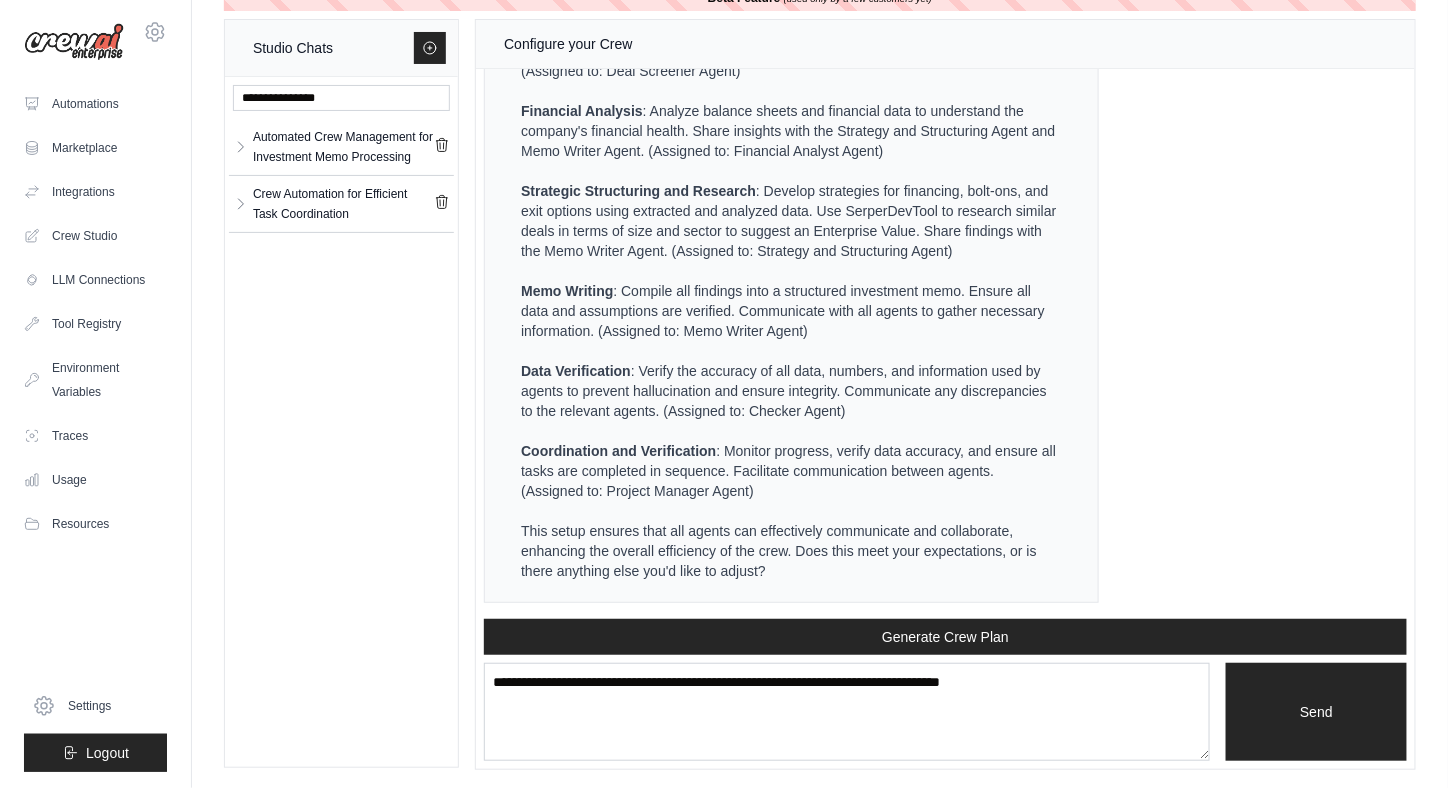 click on "Crew Assistant Hey Marco, what are you trying to accomplish and what kind of automation you want to build?
You Crew Assistant Great, Marco! Let's create a comprehensive automation plan for your crew using CrewAI. This plan will involve several specialized agents working together to efficiently process and analyze the investment memo PDF, ensuring a thorough evaluation and structured output.
Automation Plan:
The automation will manage the evaluation of investment opportunities by analyzing a PDF investment memo, performing strategic and financial analysis, and producing a structured investment memo.
Output:
A comprehensive investment memo summarizing the operational, financial, and strategic aspects of the company, ready for decision-making.
Inputs:
Investment Memo PDF file
Tools Selected:
PDFSearchTool: To extract and analyze data from the PDF document
Agents:
Project Manager Agent : Oversees and coordinates all tasks, ensuring timely completion and accuracy. Memo Writer Agent" at bounding box center [945, 344] 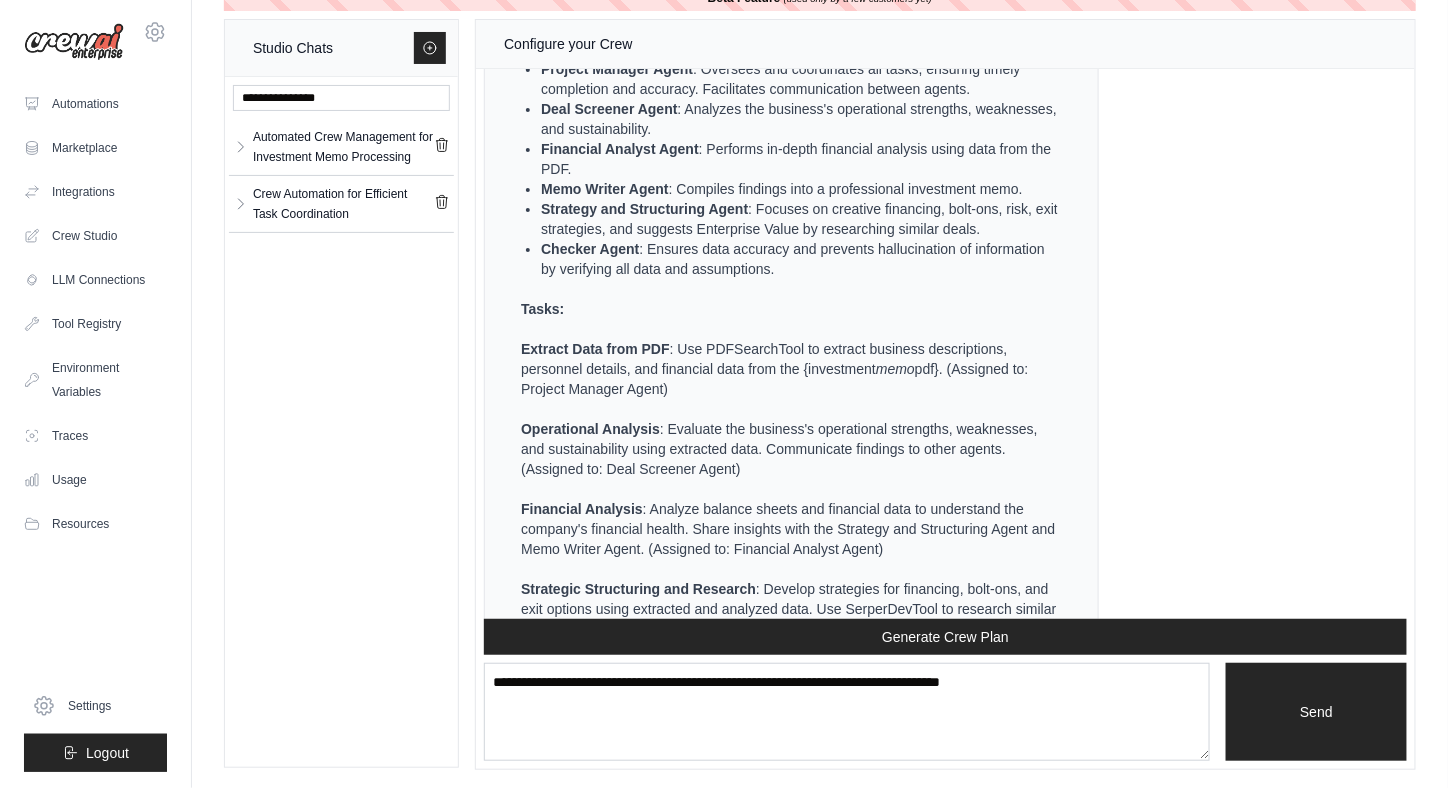 scroll, scrollTop: 5572, scrollLeft: 0, axis: vertical 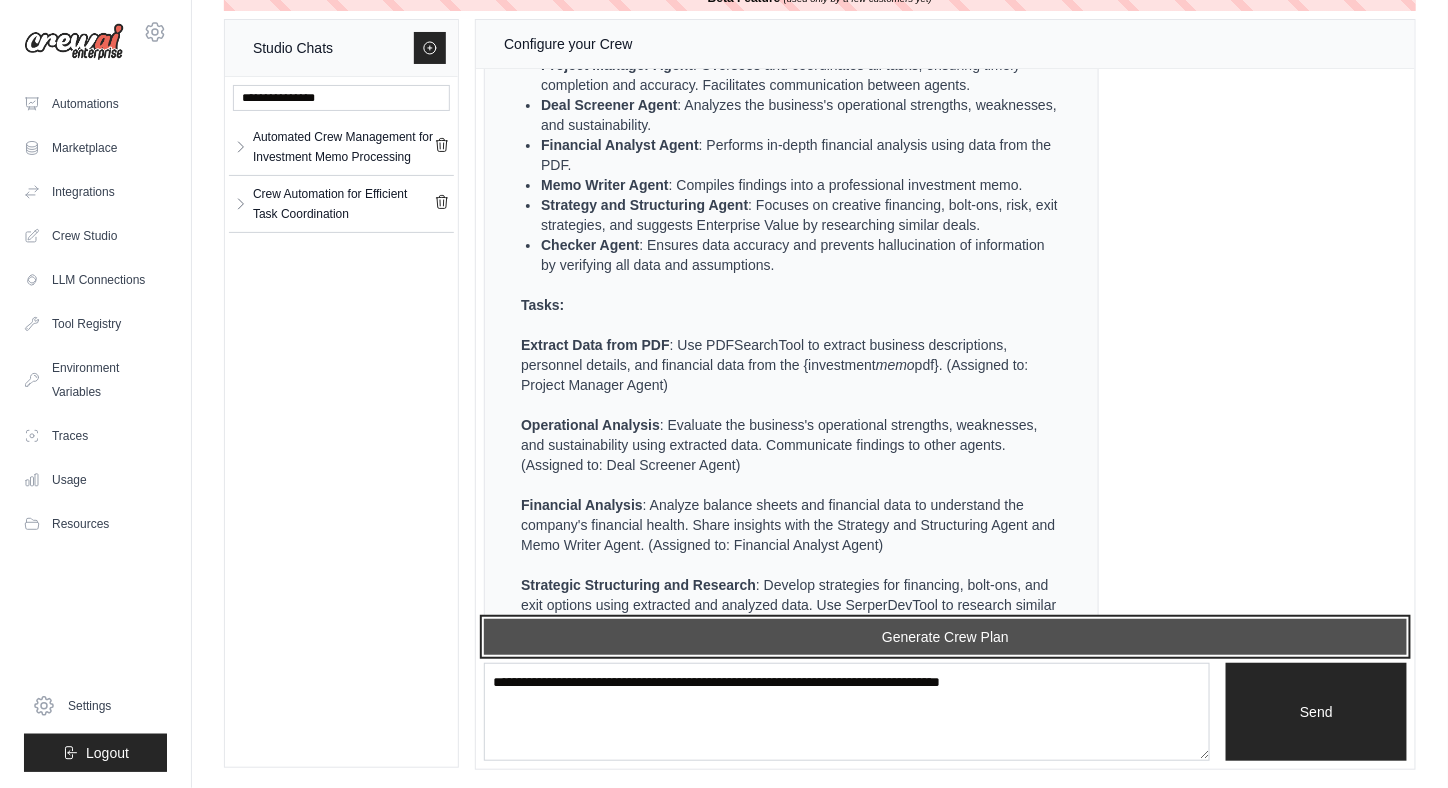 click on "Generate Crew Plan" at bounding box center (945, 637) 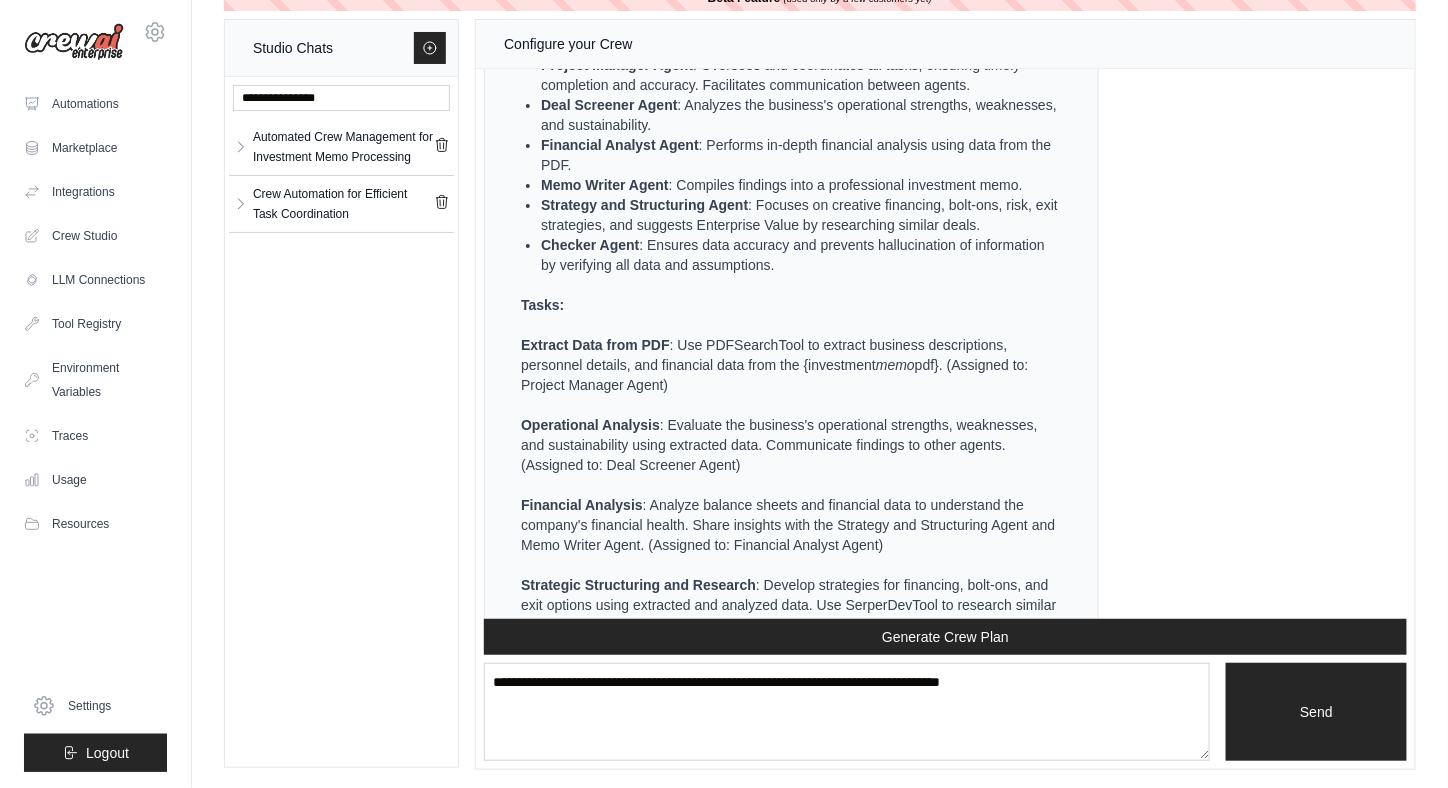 scroll, scrollTop: 7425, scrollLeft: 0, axis: vertical 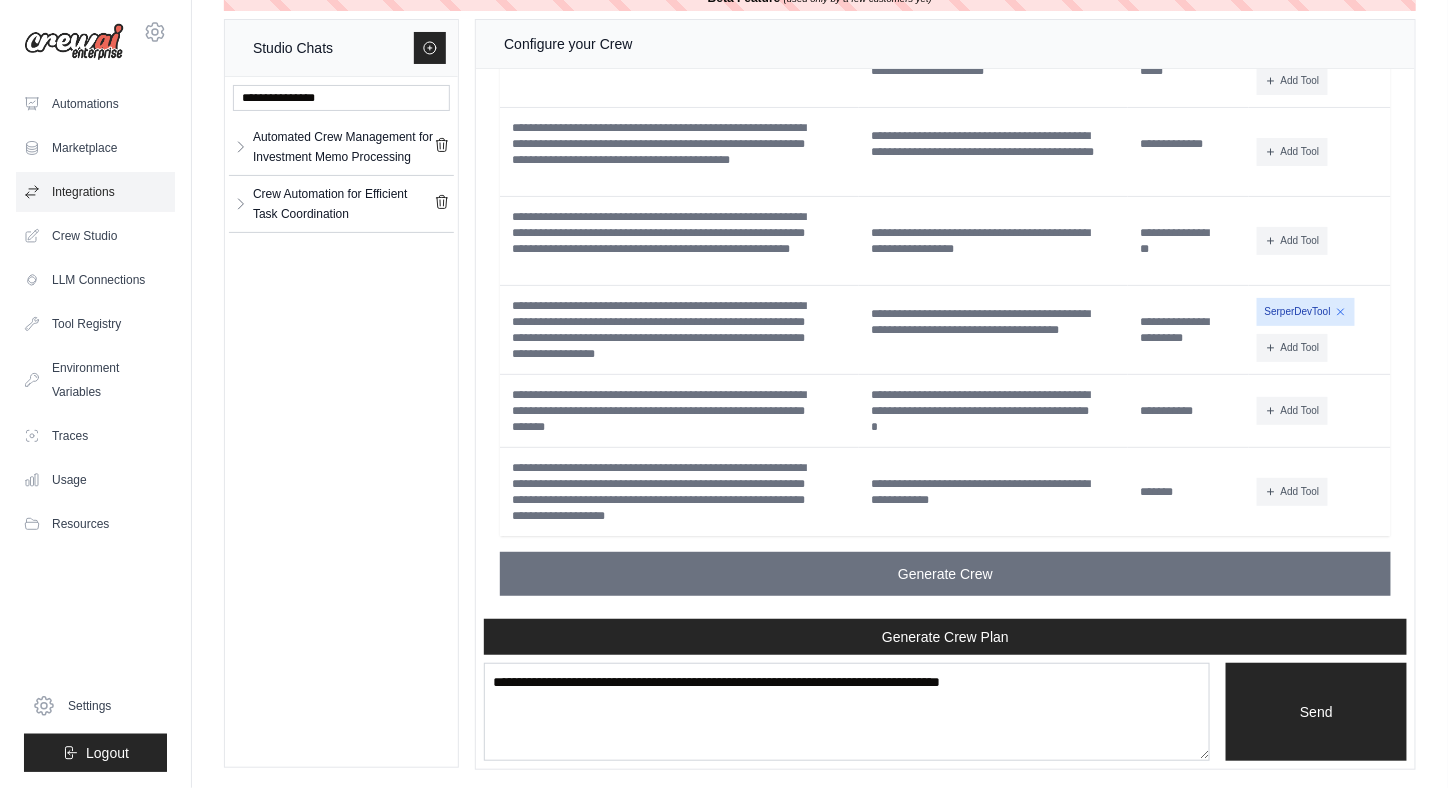 click on "Integrations" at bounding box center [95, 192] 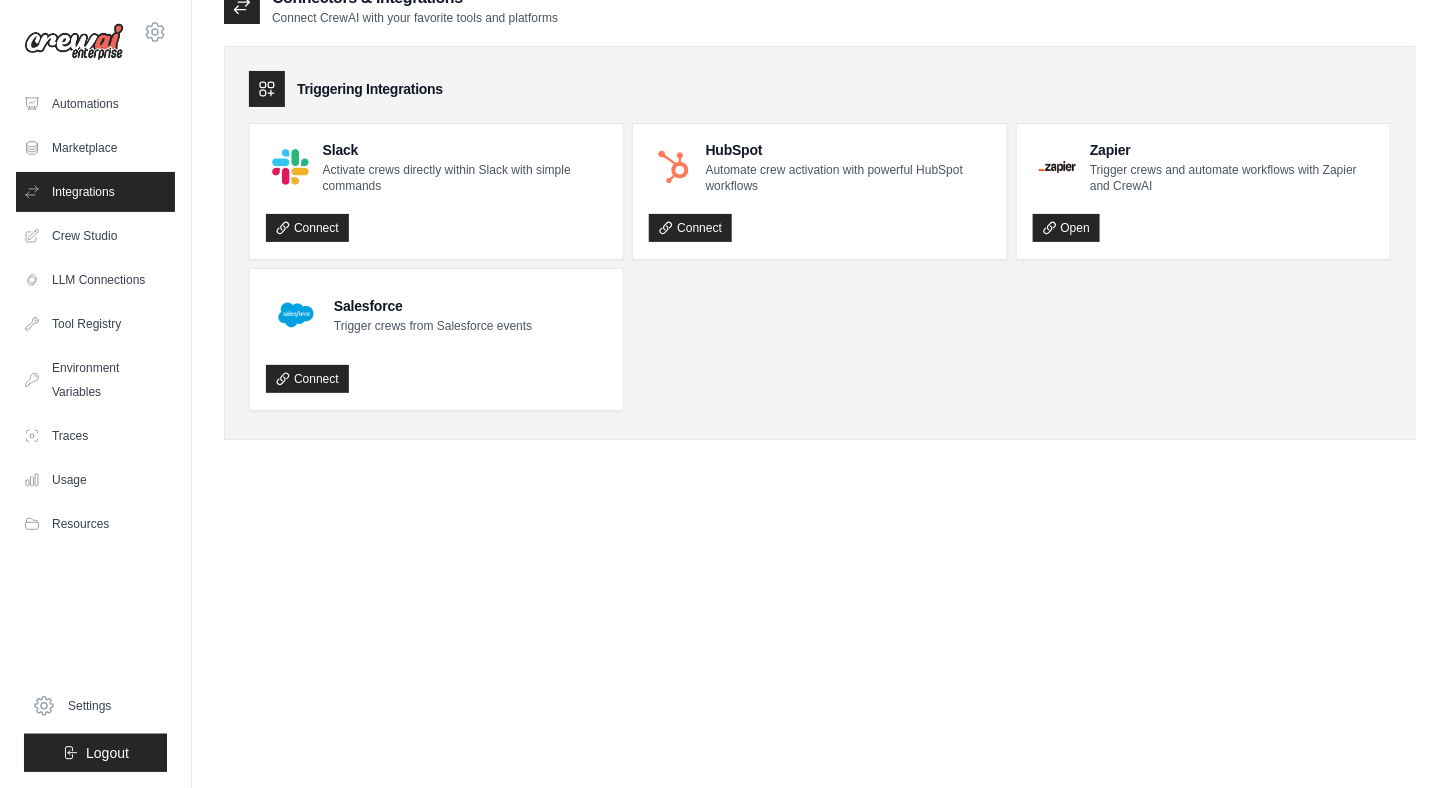 scroll, scrollTop: 0, scrollLeft: 0, axis: both 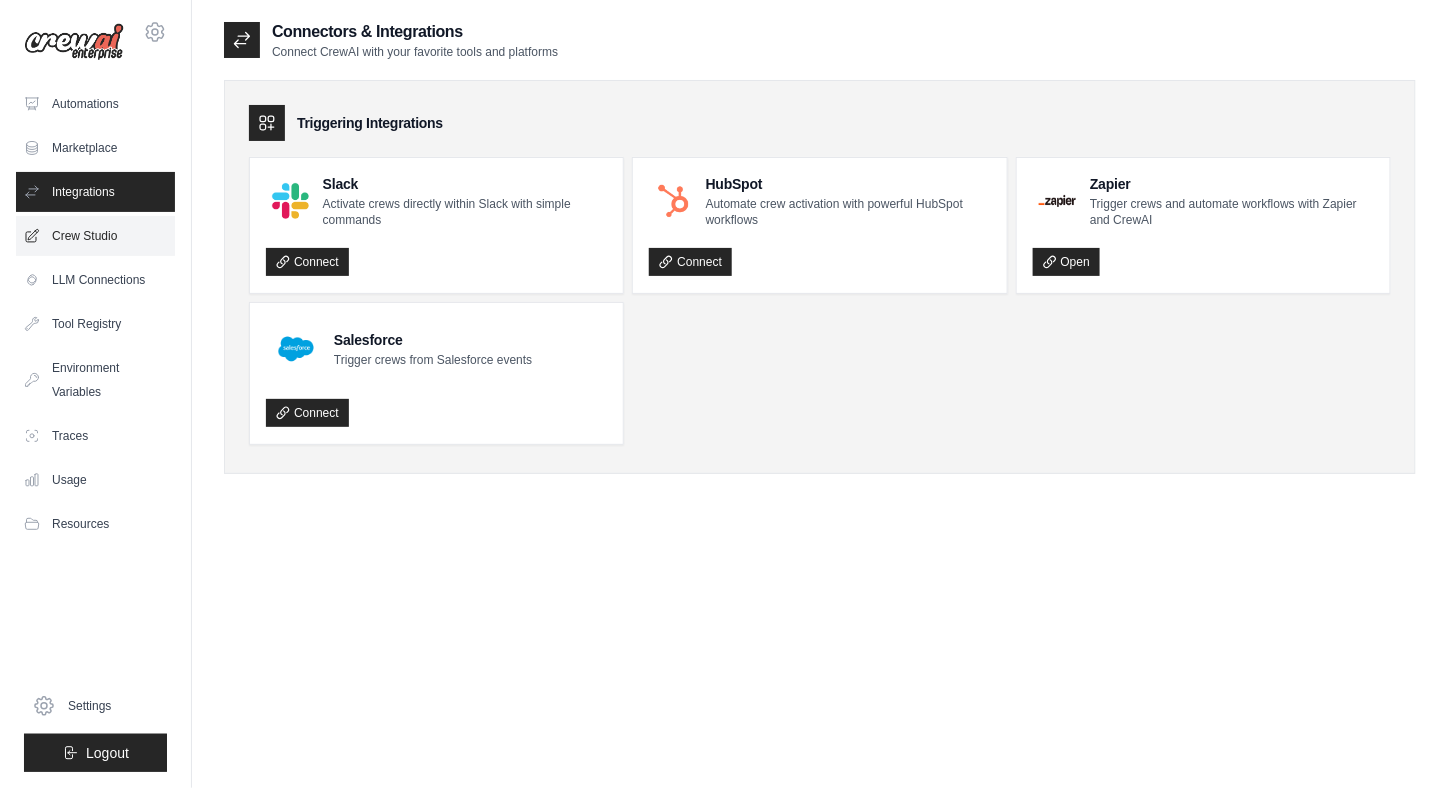 click on "Crew Studio" at bounding box center [95, 236] 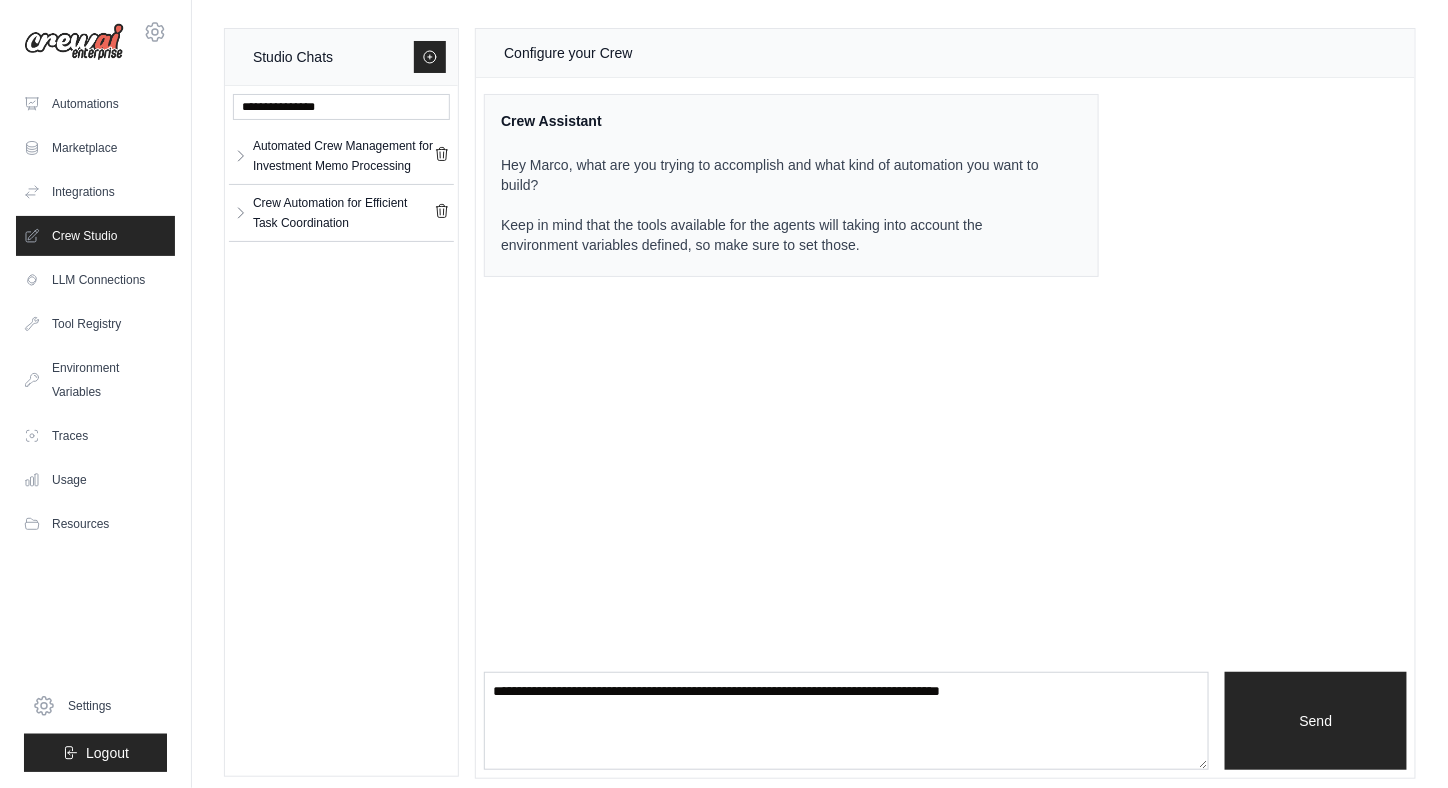 click on "Configure your Crew Crew Assistant Hey Marco, what are you trying to accomplish and what kind of automation you want to build? Keep in mind that the tools available for the agents will taking into account the environment variables defined, so make sure to set those. Send" at bounding box center (945, 403) 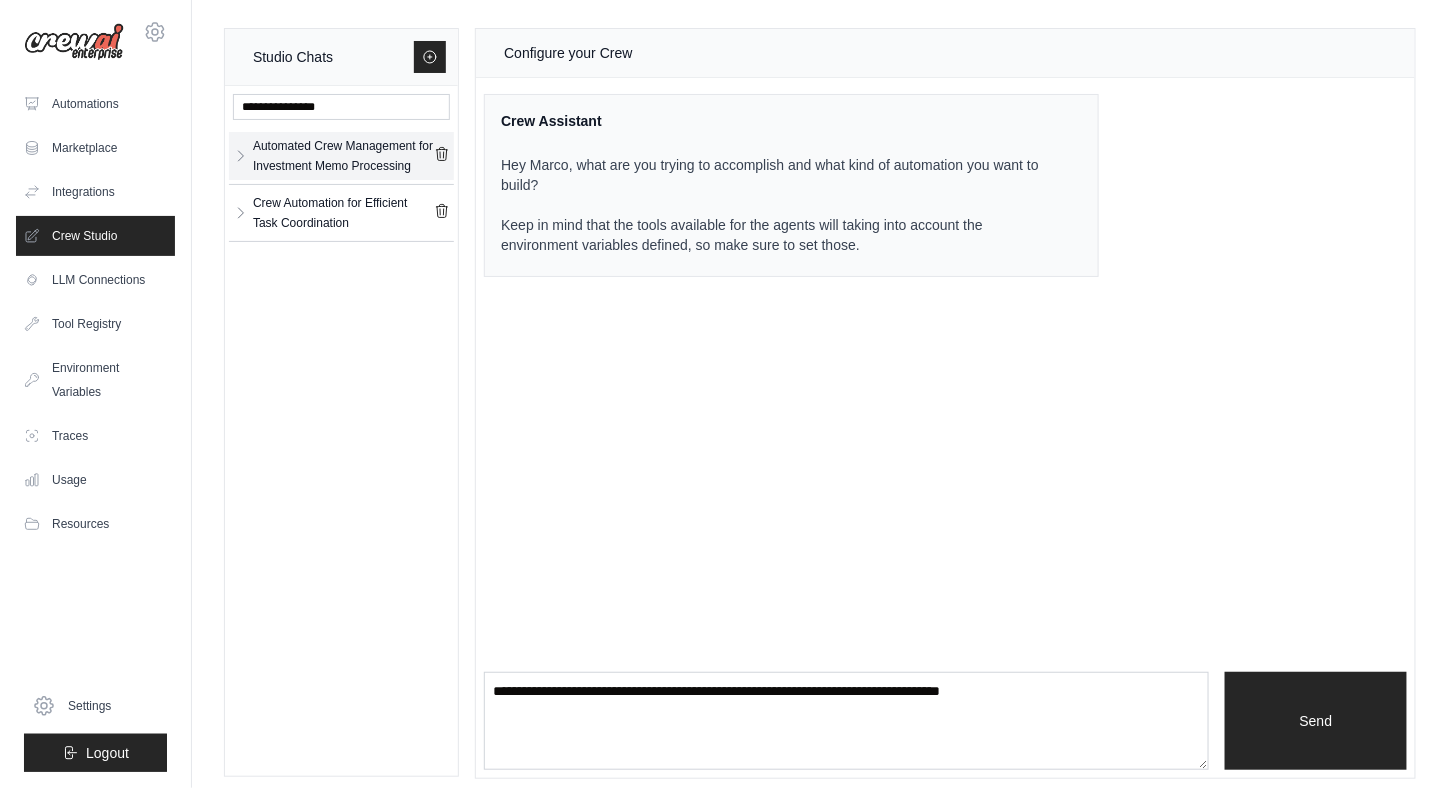 click on "Automated Crew Management for Investment Memo Processing" at bounding box center (343, 156) 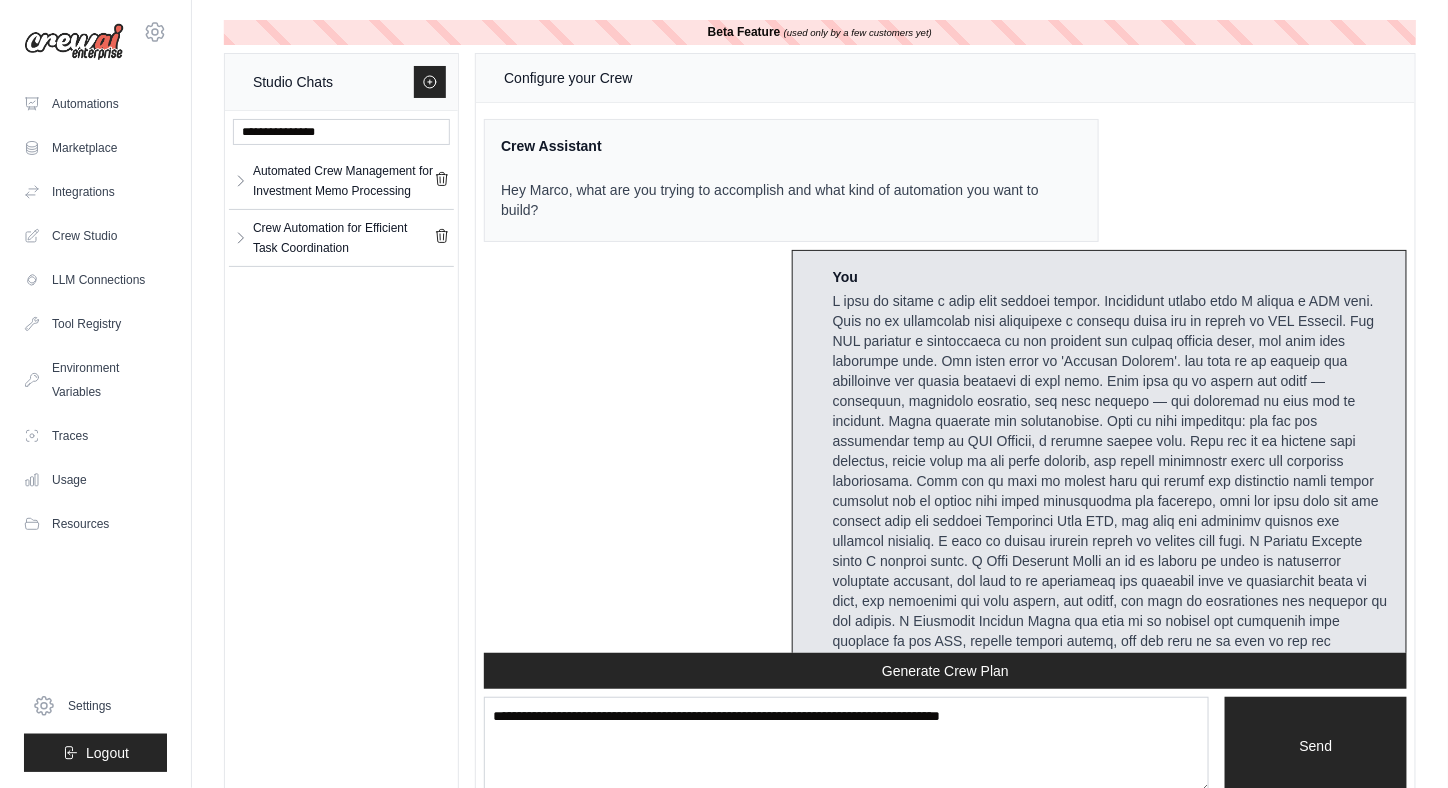 scroll, scrollTop: 7425, scrollLeft: 0, axis: vertical 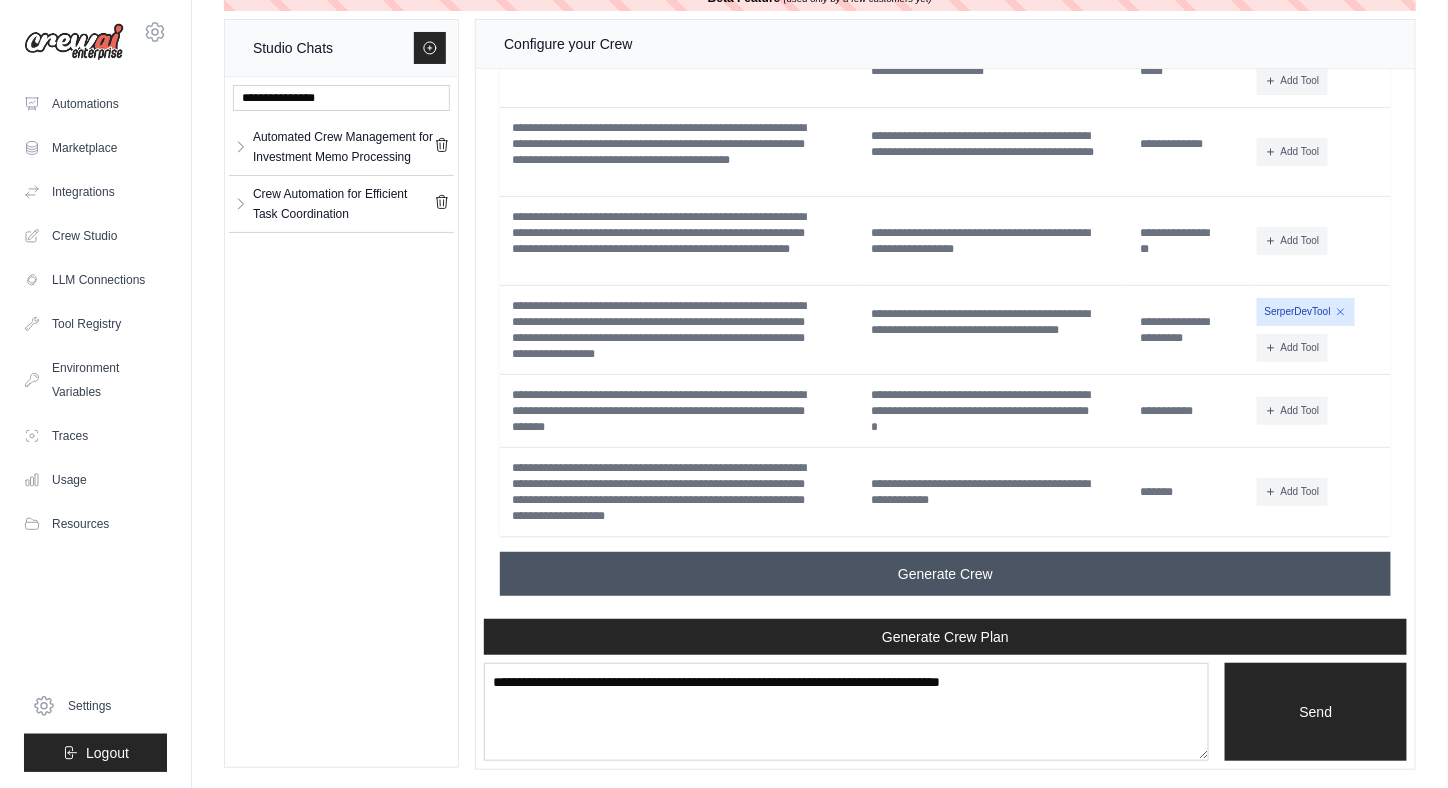 click on "Generate Crew" at bounding box center [945, 574] 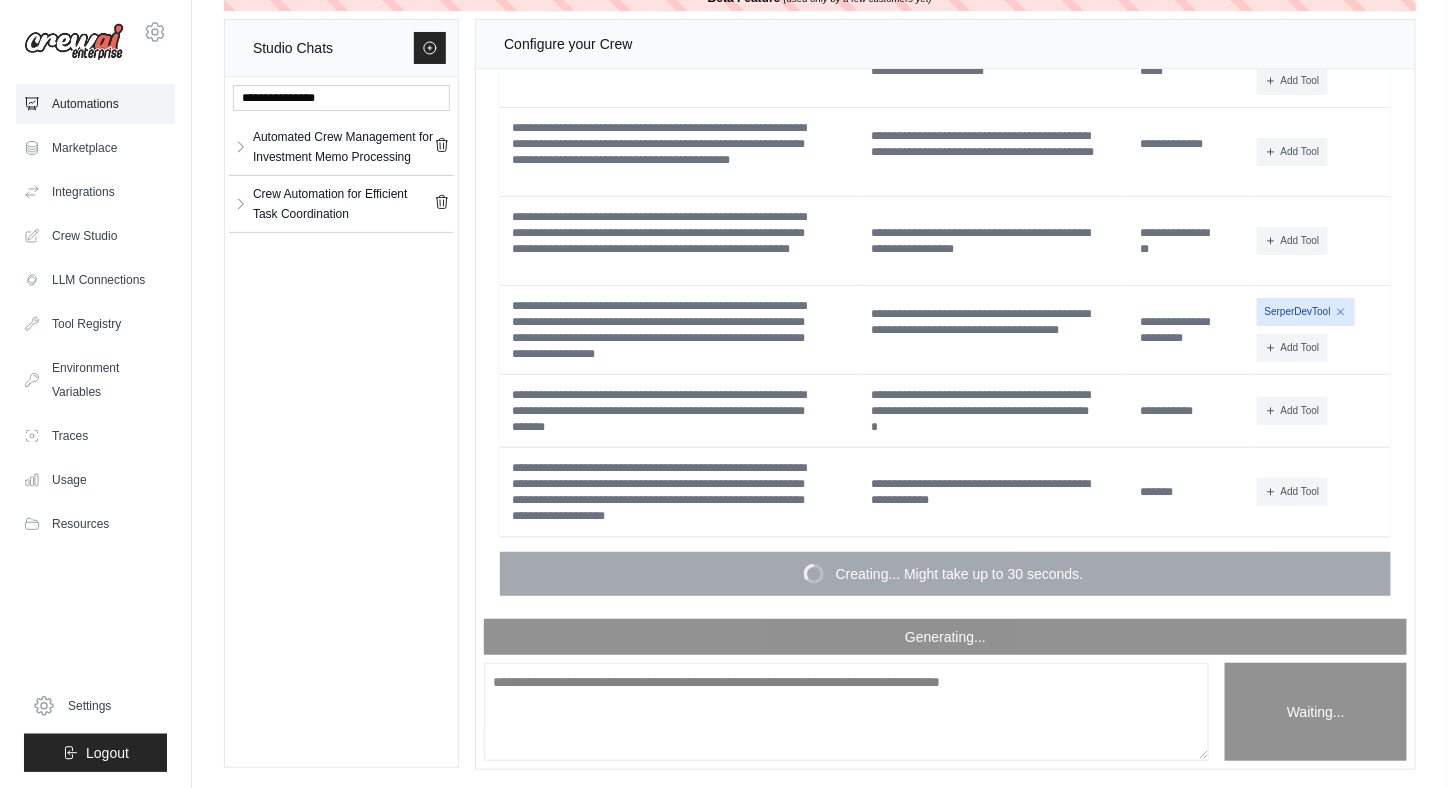click on "Automations" at bounding box center (95, 104) 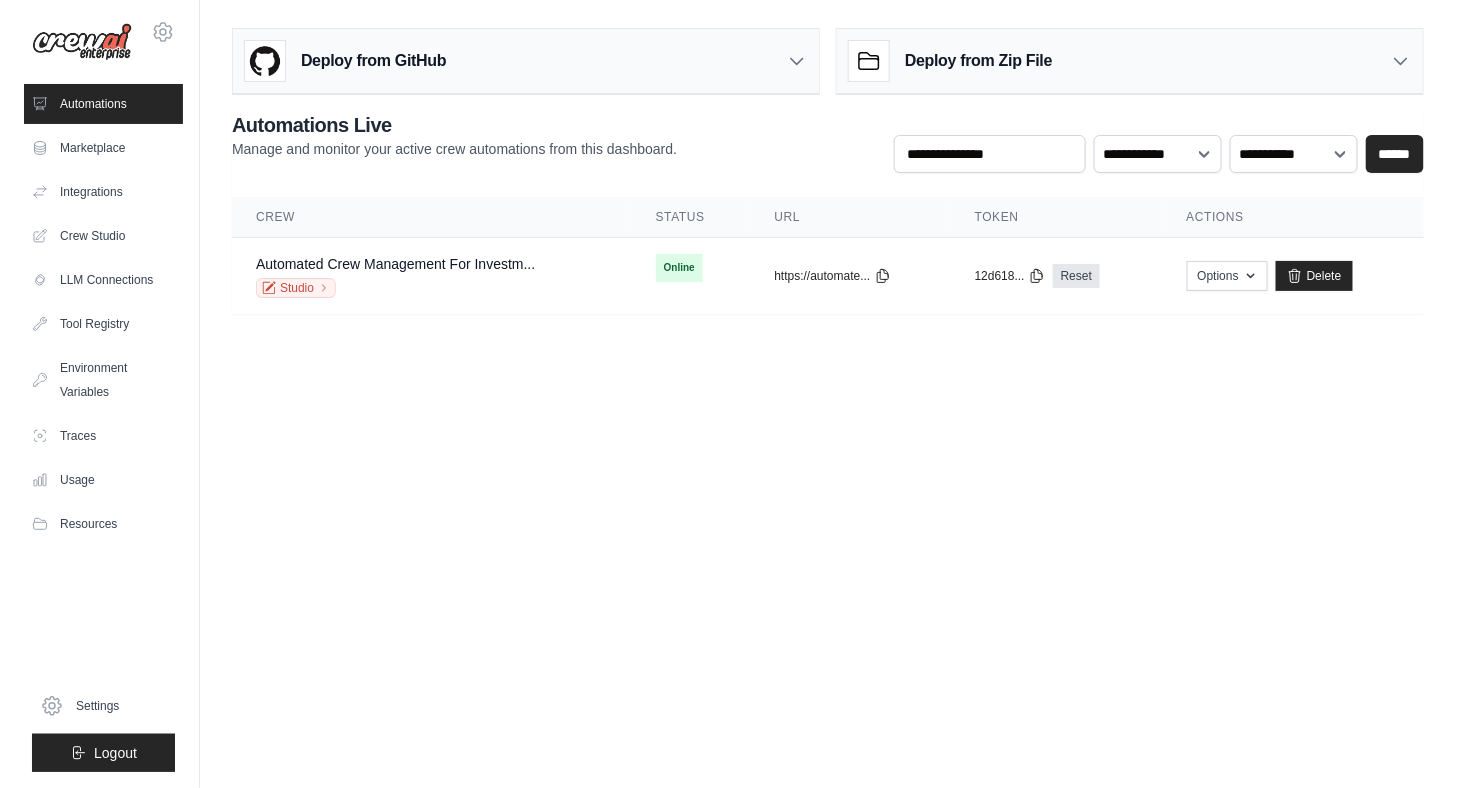 scroll, scrollTop: 0, scrollLeft: 0, axis: both 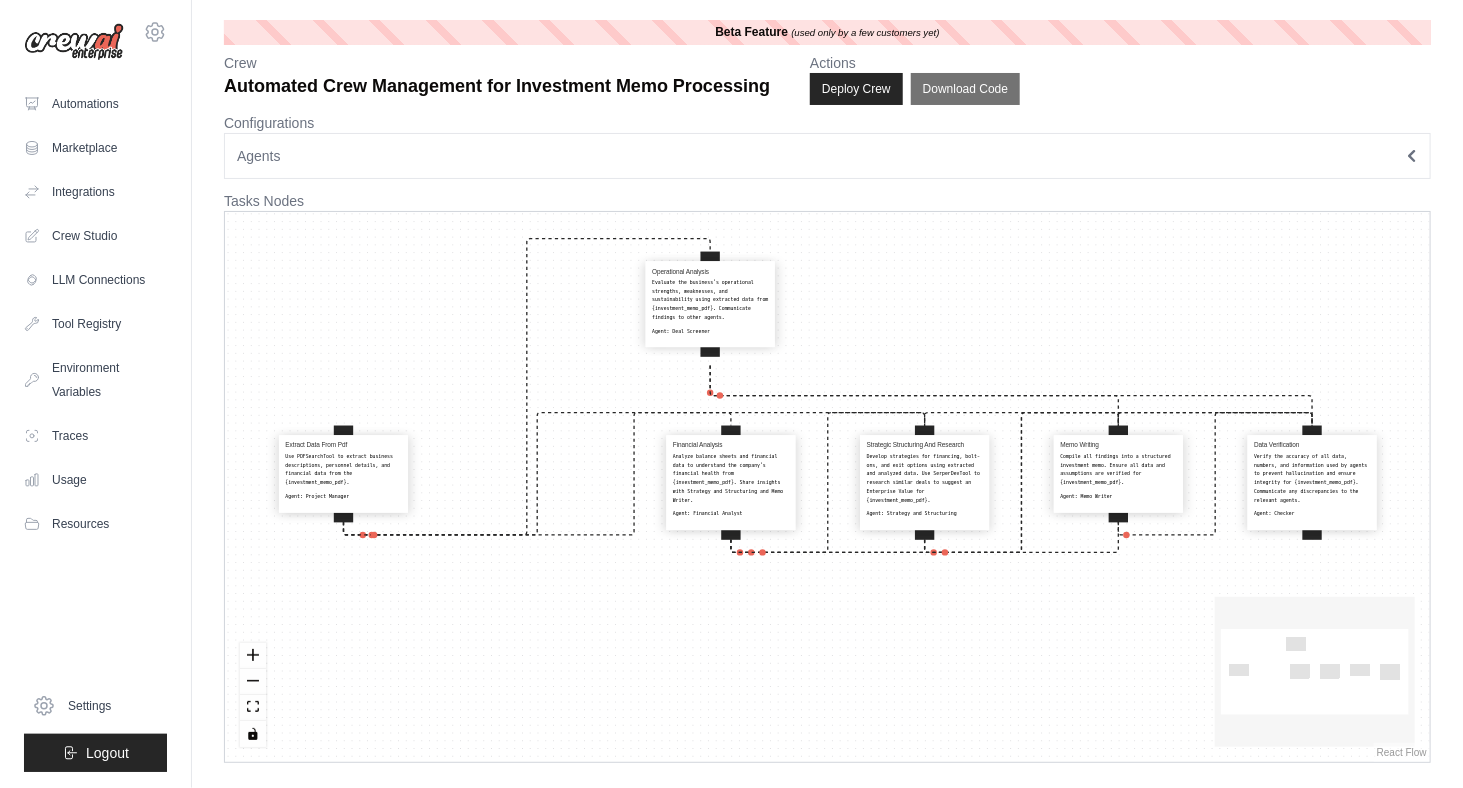 drag, startPoint x: 545, startPoint y: 469, endPoint x: 721, endPoint y: 295, distance: 247.49141 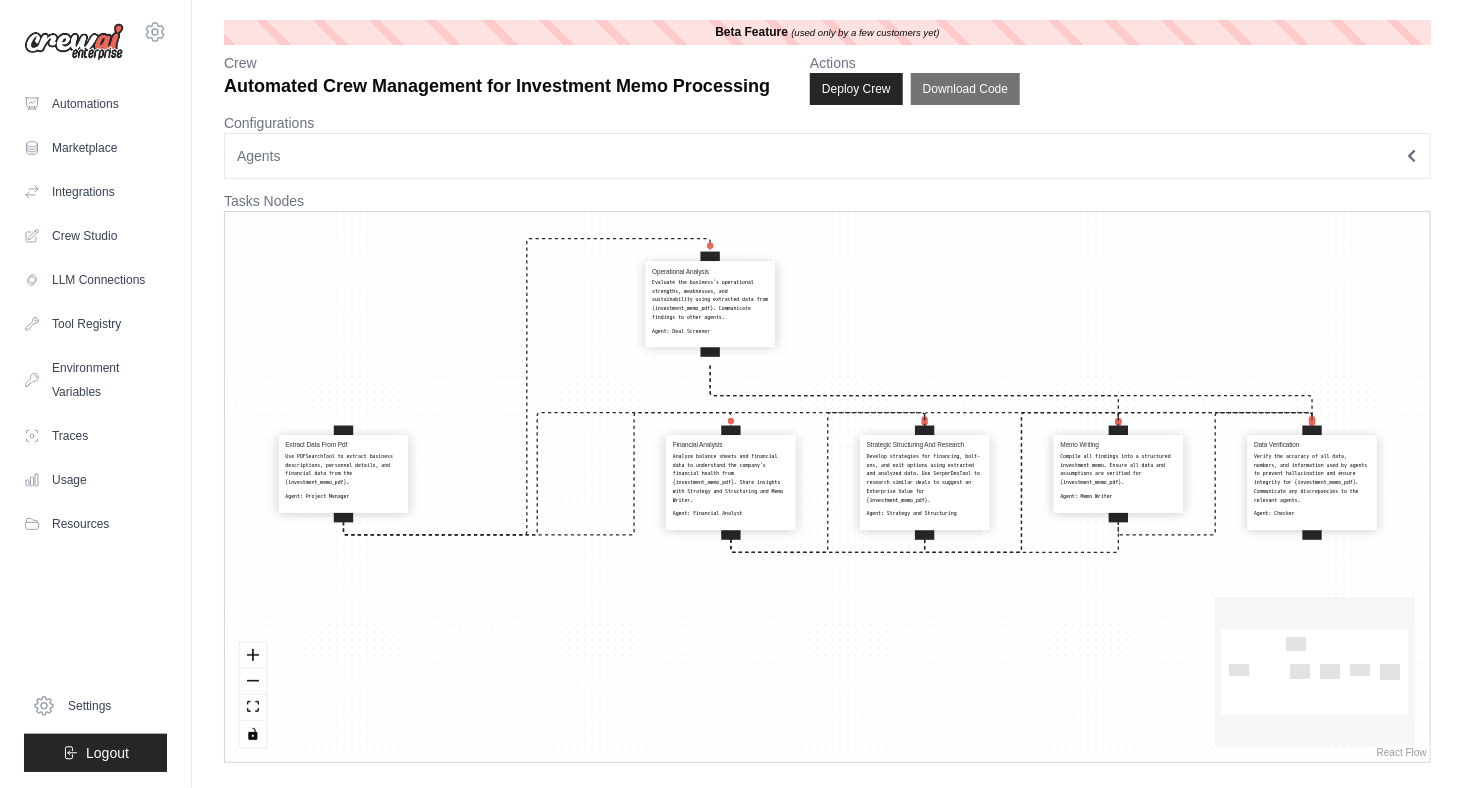 click on "Evaluate the business's operational strengths, weaknesses, and sustainability using extracted data from {investment_memo_pdf}. Communicate findings to other agents." at bounding box center [710, 300] 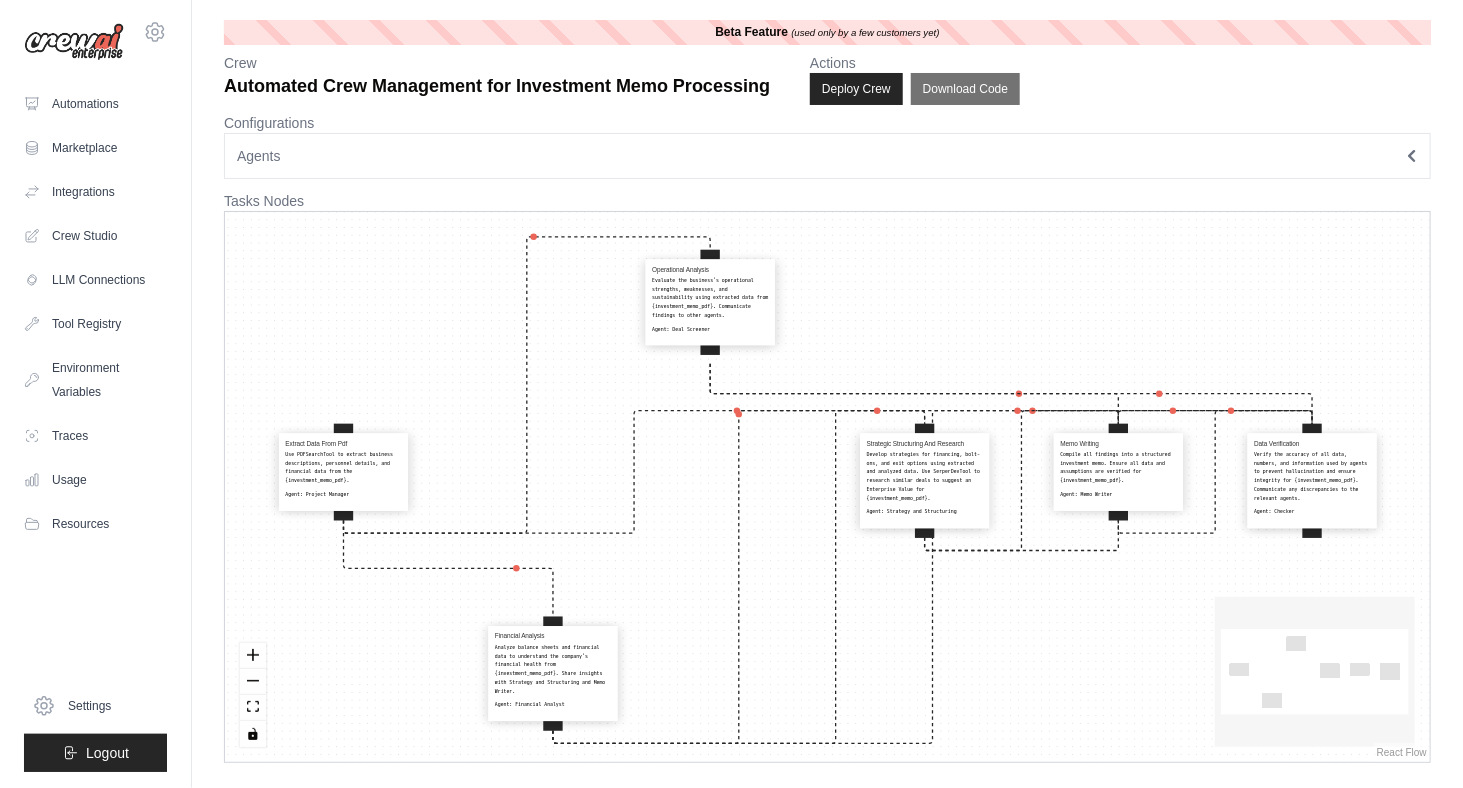 drag, startPoint x: 722, startPoint y: 457, endPoint x: 544, endPoint y: 649, distance: 261.81674 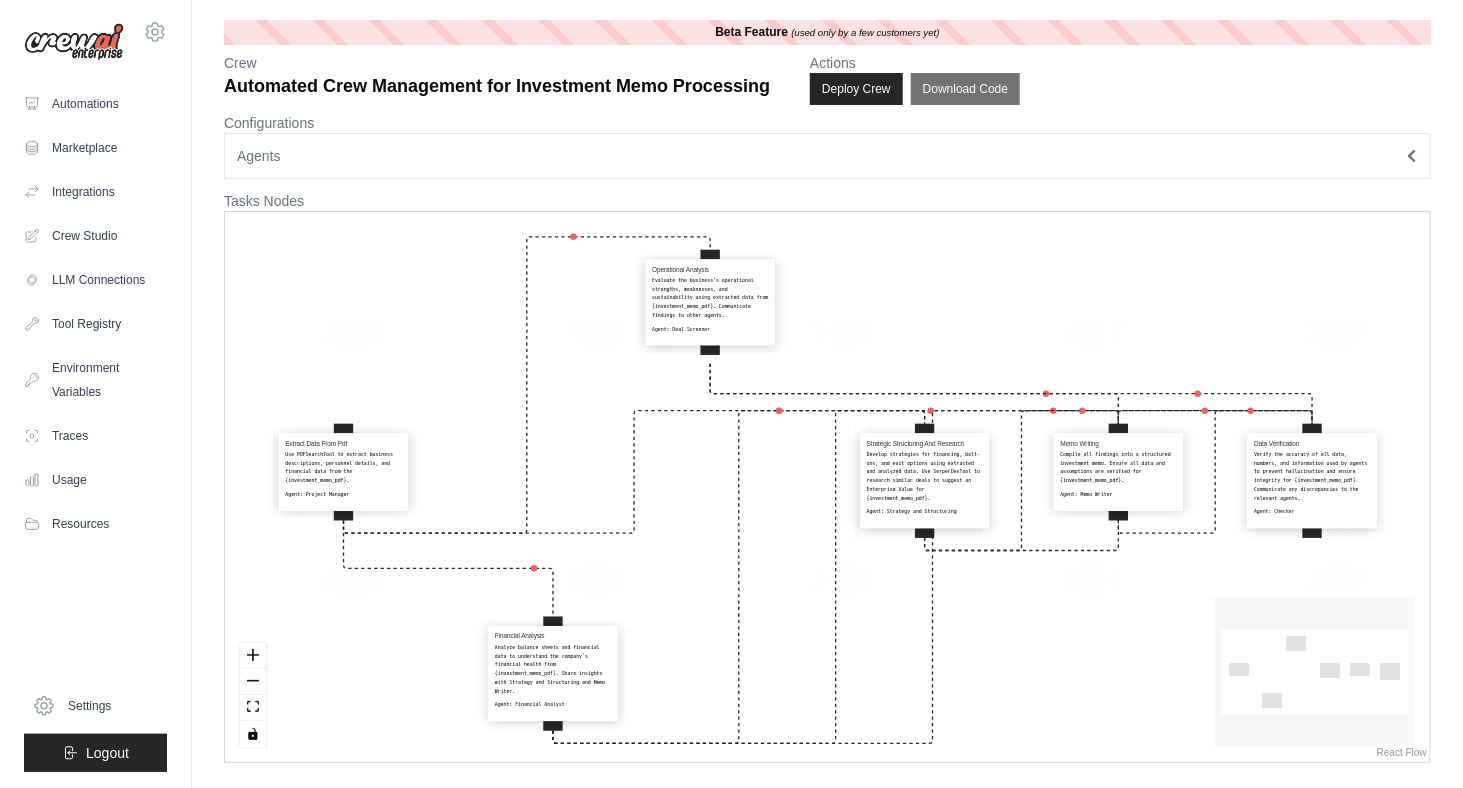 click on "Analyze balance sheets and financial data to understand the company's financial health from {investment_memo_pdf}. Share insights with Strategy and Structuring and Memo Writer." at bounding box center (553, 669) 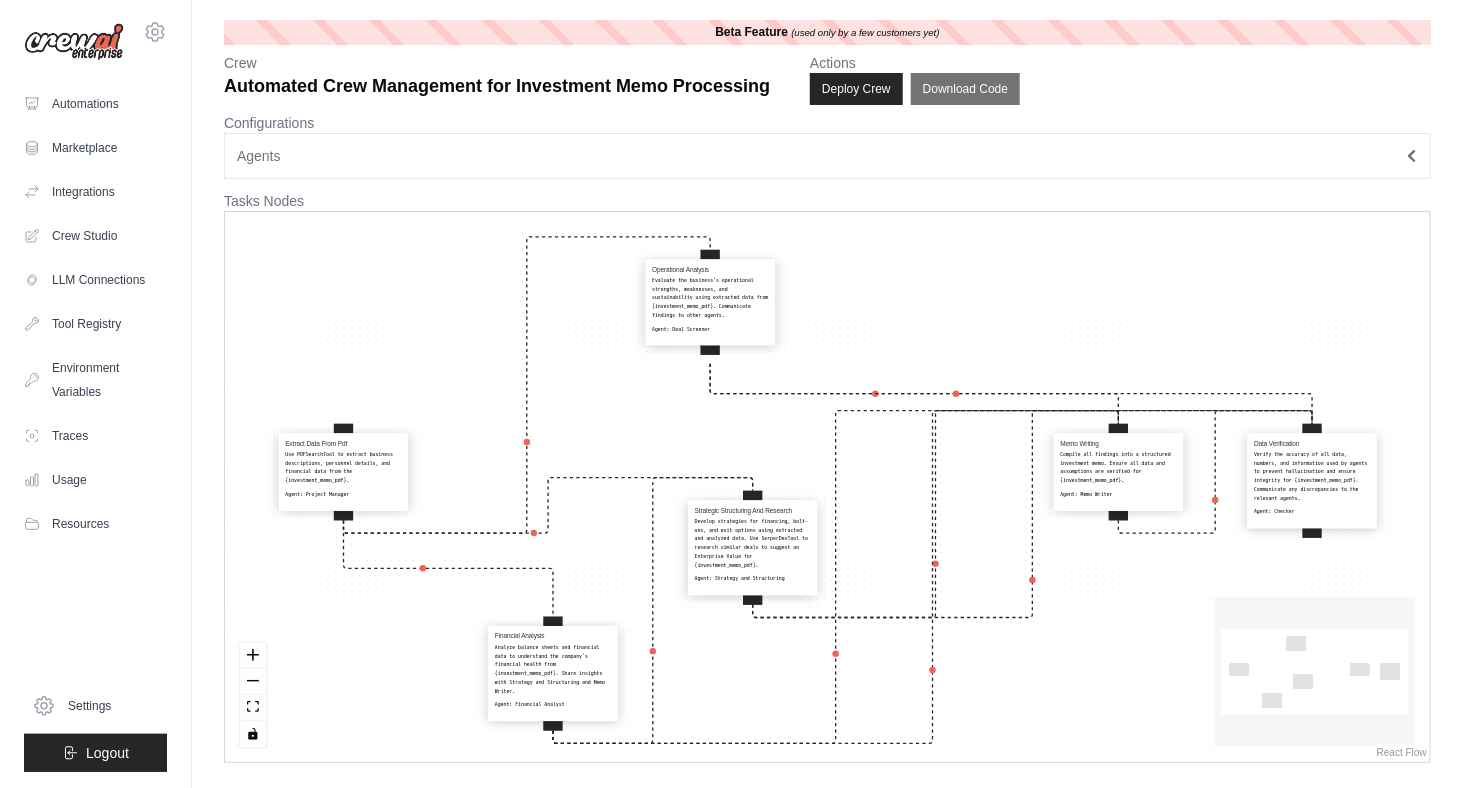 drag, startPoint x: 888, startPoint y: 495, endPoint x: 717, endPoint y: 561, distance: 183.29485 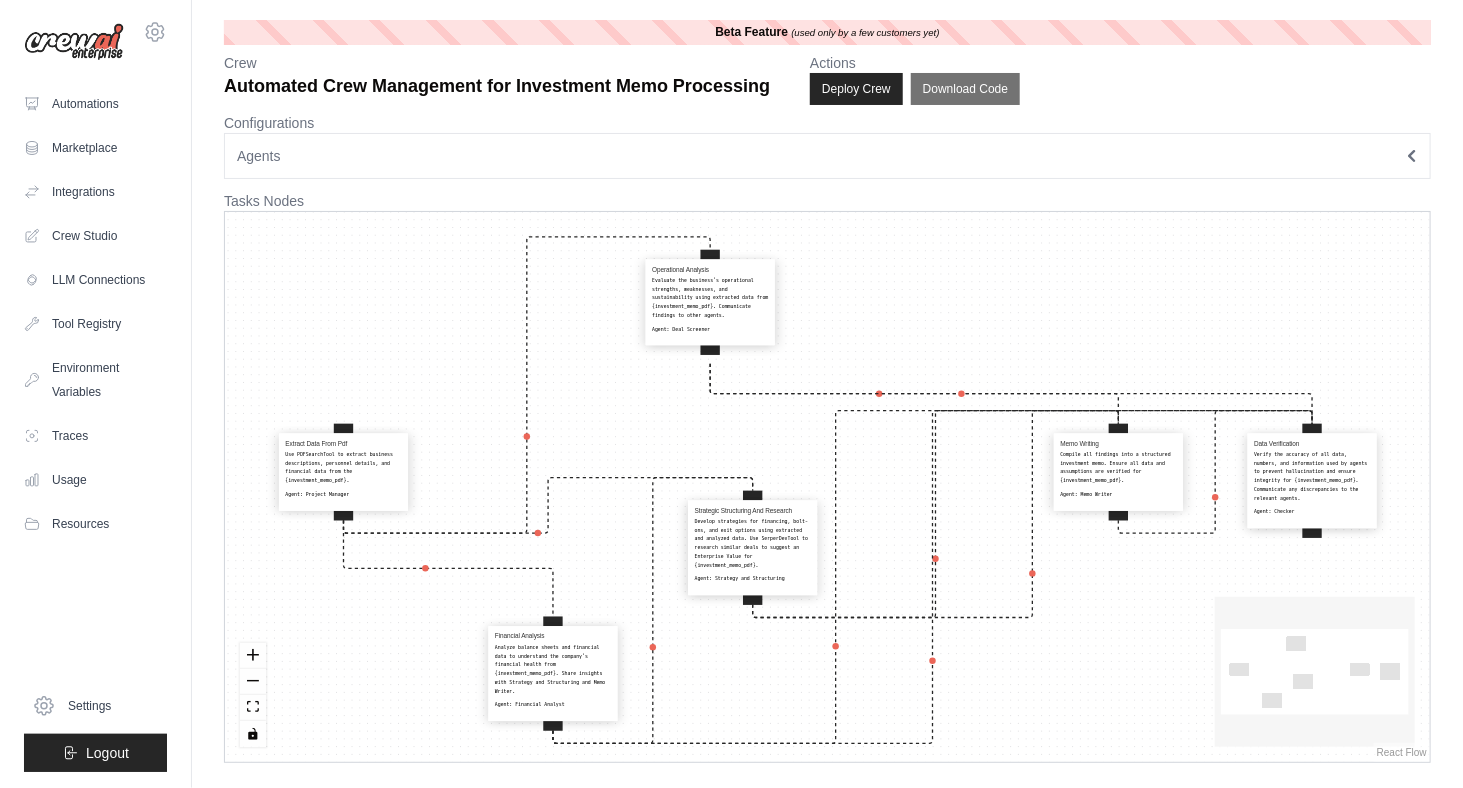 click on "Develop strategies for financing, bolt-ons, and exit options using extracted and analyzed data. Use SerperDevTool to research similar deals to suggest an Enterprise Value for {investment_memo_pdf}." at bounding box center (753, 543) 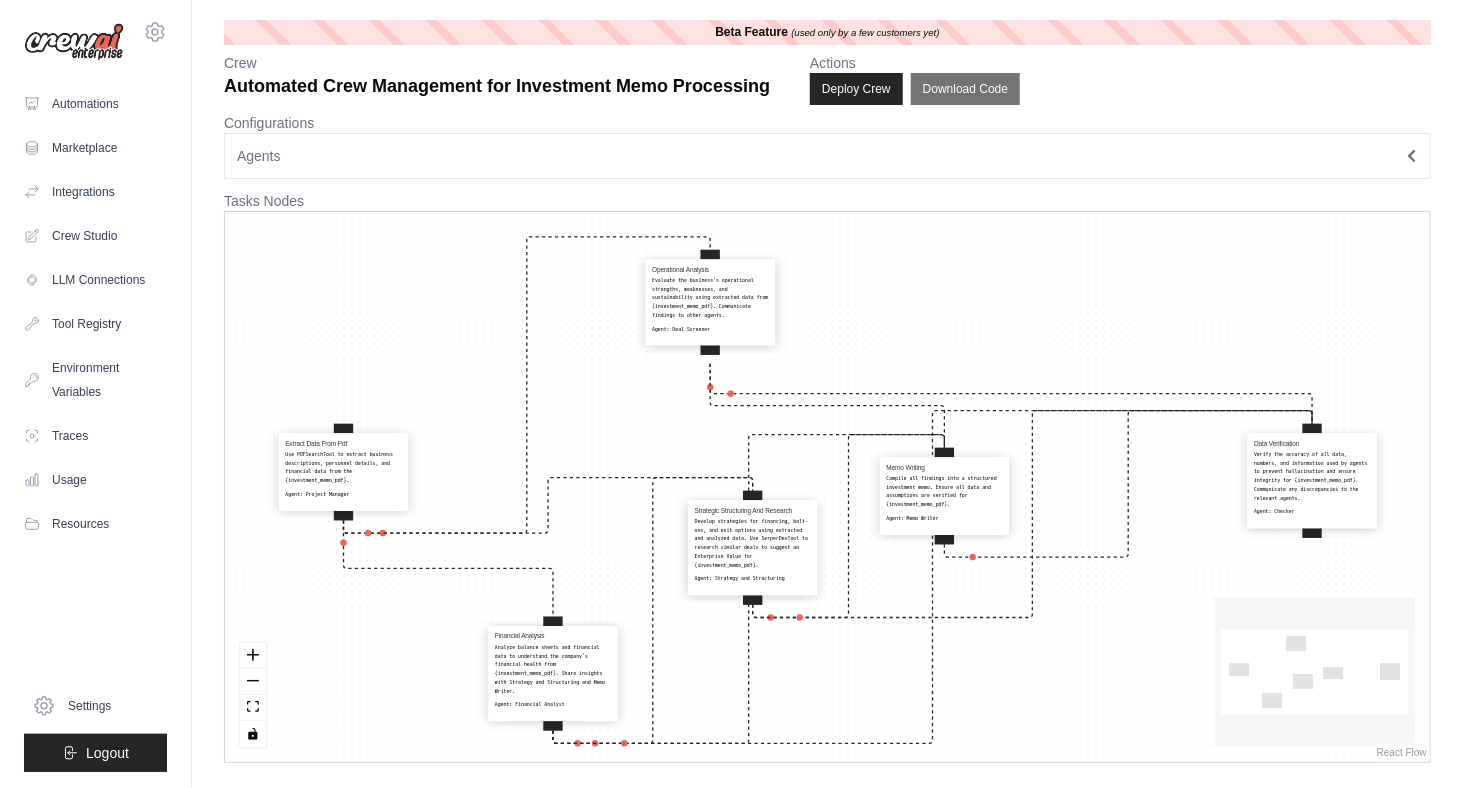 drag, startPoint x: 1093, startPoint y: 476, endPoint x: 919, endPoint y: 499, distance: 175.51353 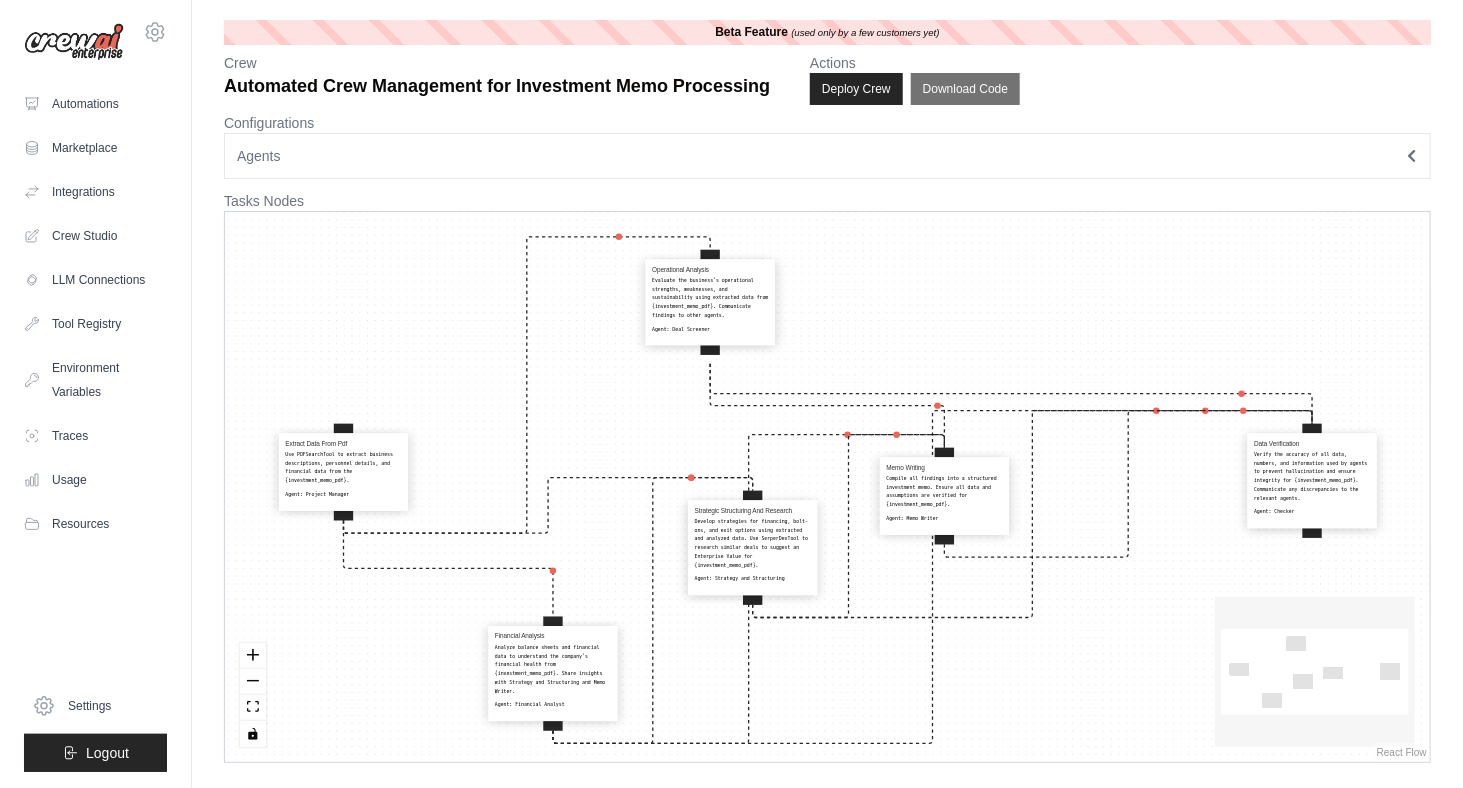 click on "Compile all findings into a structured investment memo. Ensure all data and assumptions are verified for {investment_memo_pdf}." at bounding box center [945, 491] 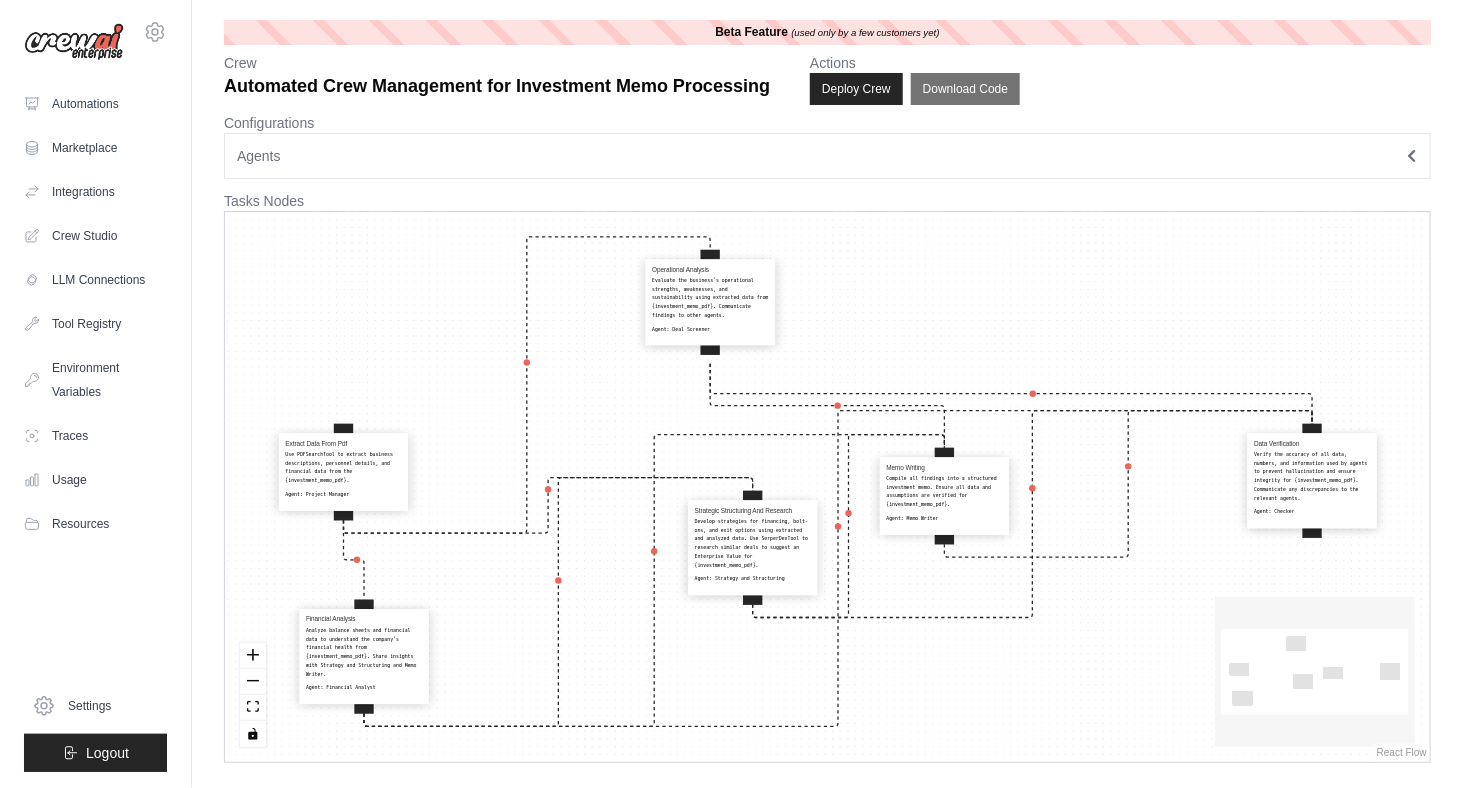 drag, startPoint x: 552, startPoint y: 659, endPoint x: 363, endPoint y: 642, distance: 189.76302 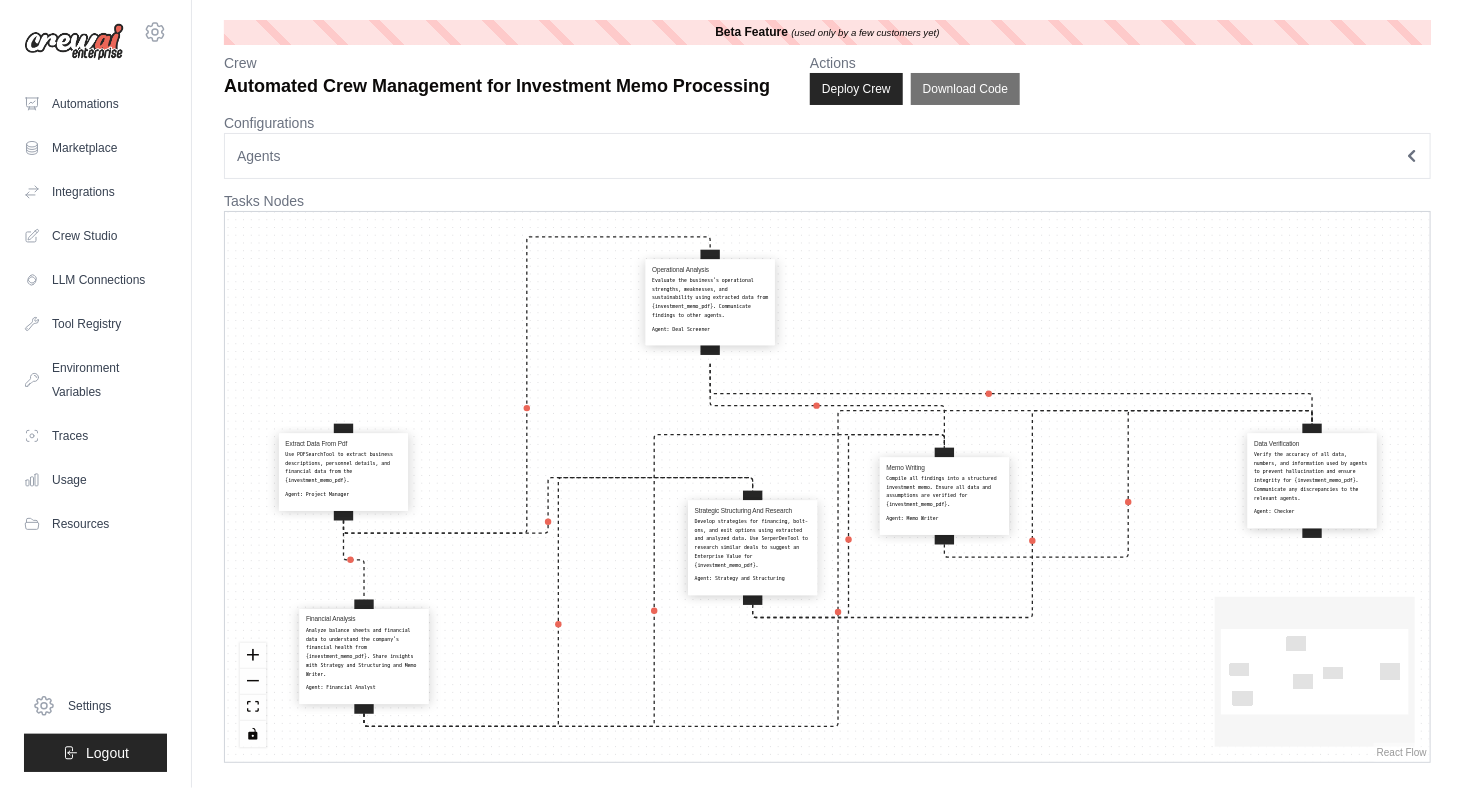 click on "Analyze balance sheets and financial data to understand the company's financial health from {investment_memo_pdf}. Share insights with Strategy and Structuring and Memo Writer." at bounding box center (364, 652) 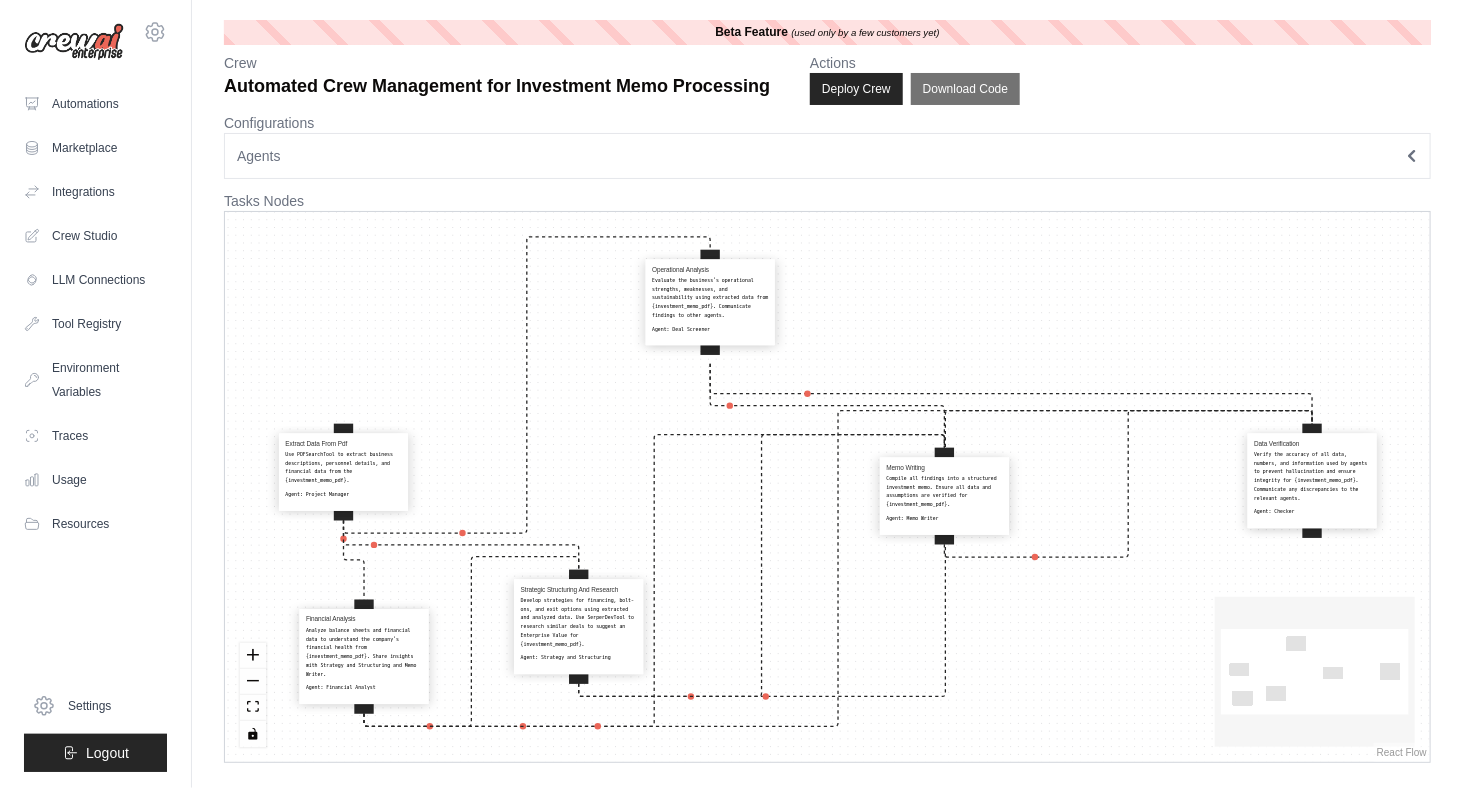 drag, startPoint x: 758, startPoint y: 580, endPoint x: 582, endPoint y: 659, distance: 192.91708 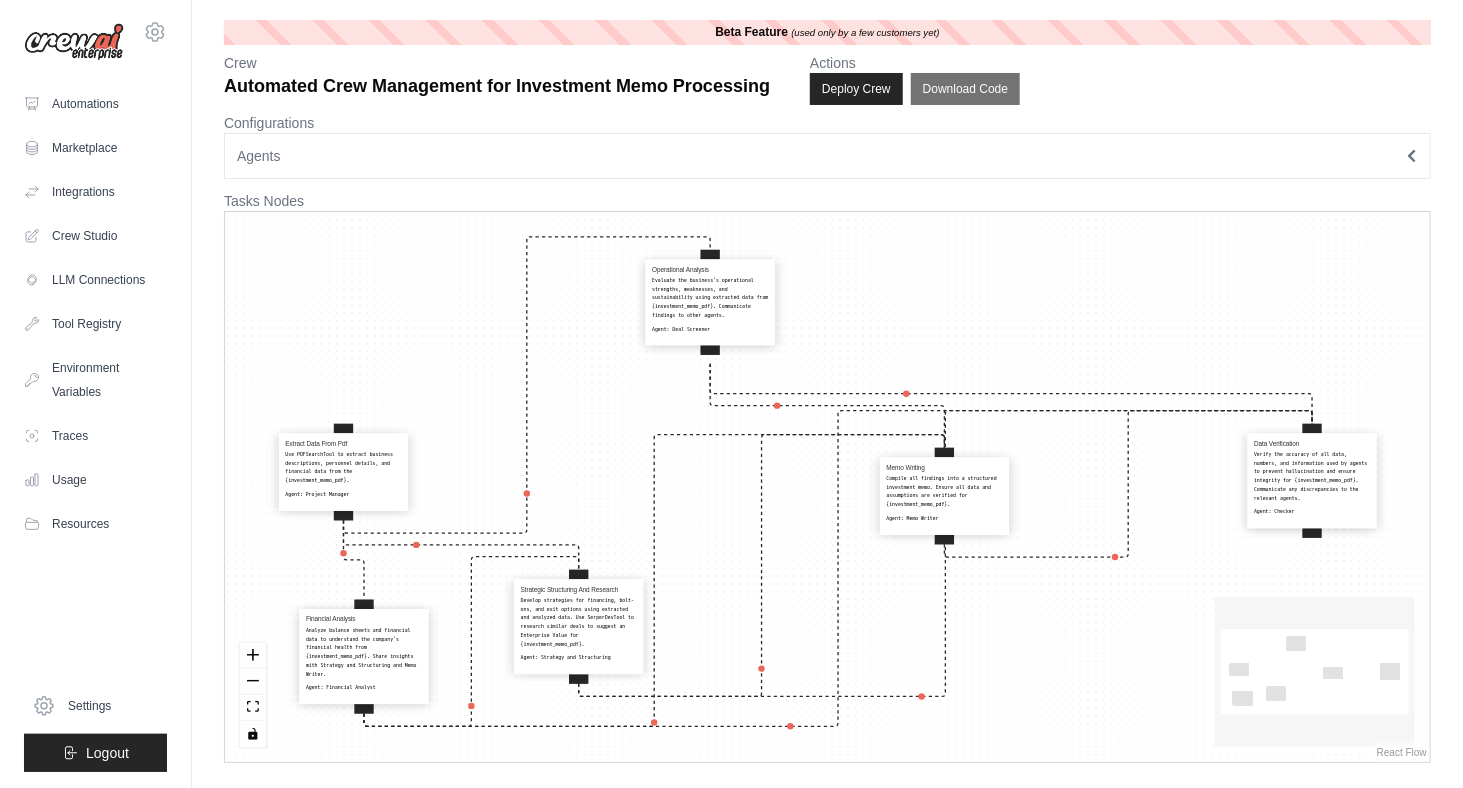 click on "Agent:   Strategy and Structuring" at bounding box center [579, 658] 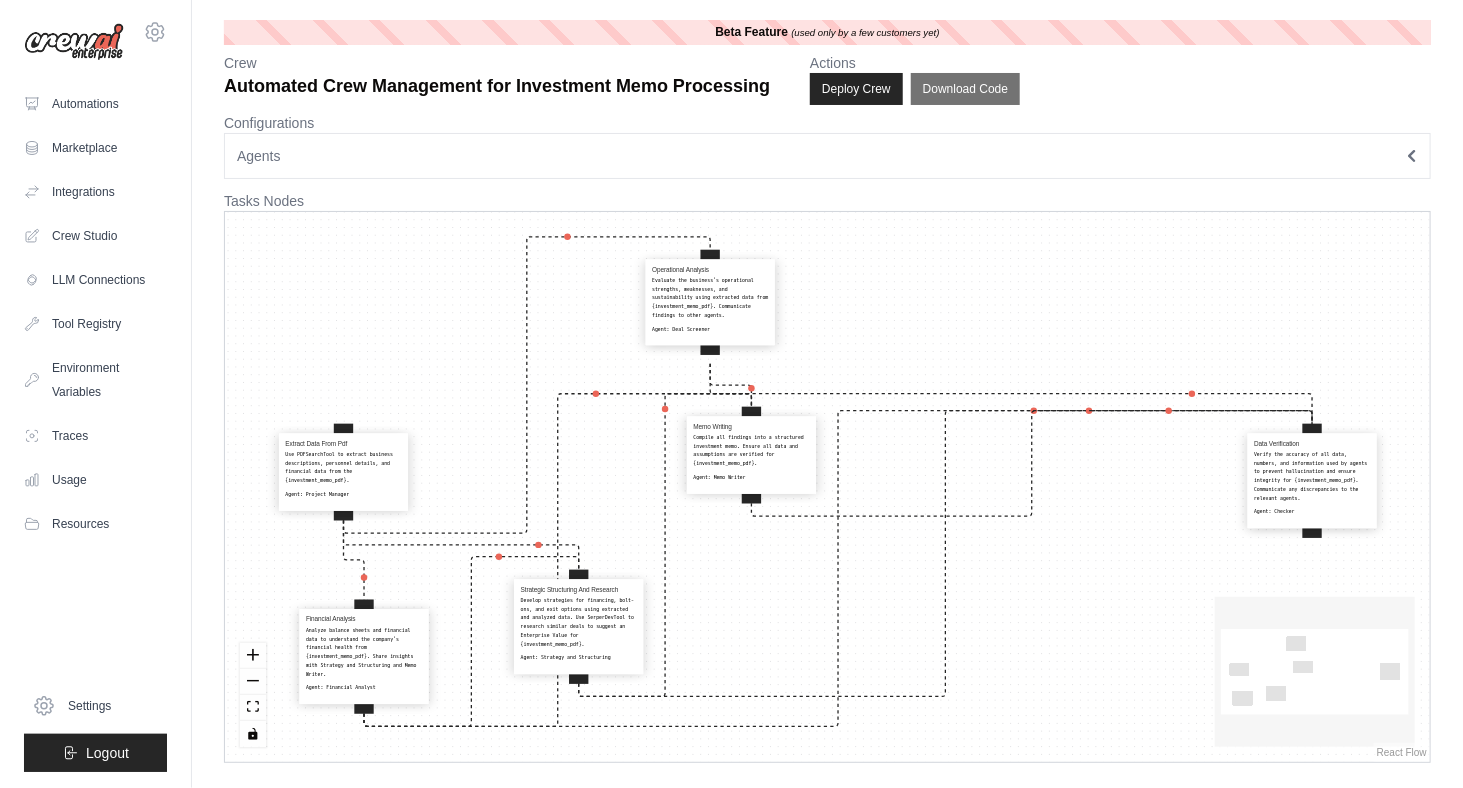 drag, startPoint x: 937, startPoint y: 497, endPoint x: 745, endPoint y: 457, distance: 196.1224 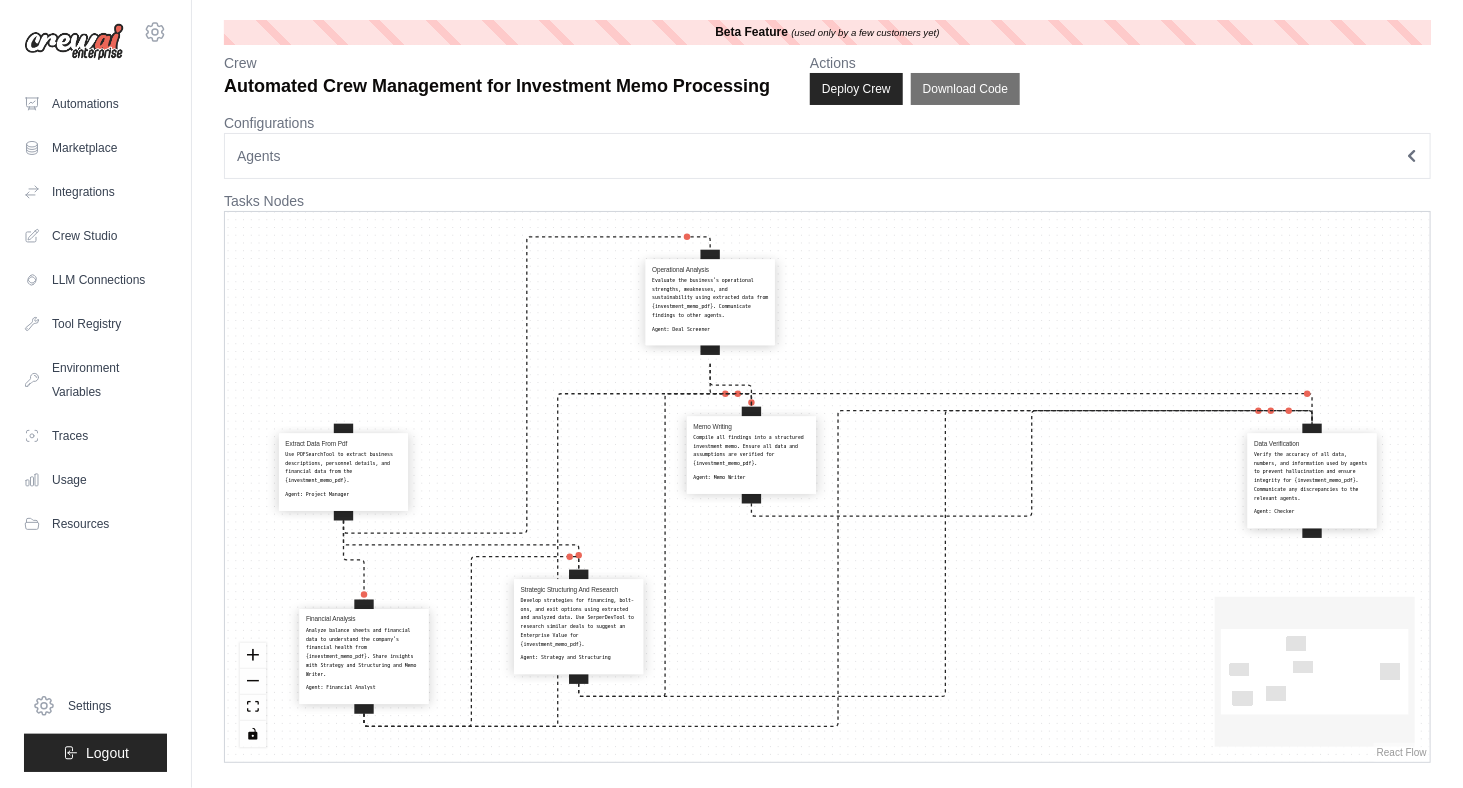 click on "Compile all findings into a structured investment memo. Ensure all data and assumptions are verified for {investment_memo_pdf}." at bounding box center (752, 450) 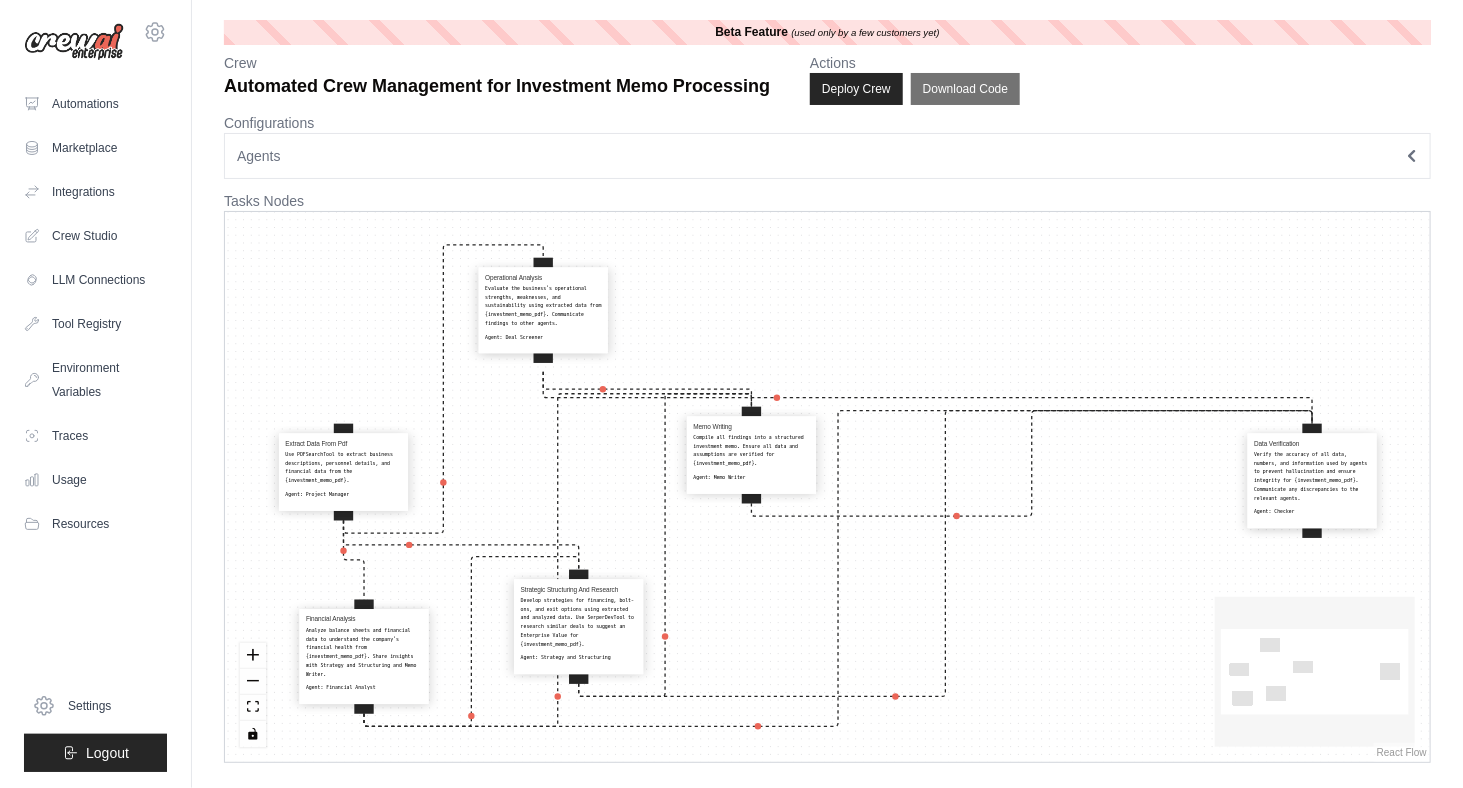drag, startPoint x: 731, startPoint y: 328, endPoint x: 561, endPoint y: 337, distance: 170.23807 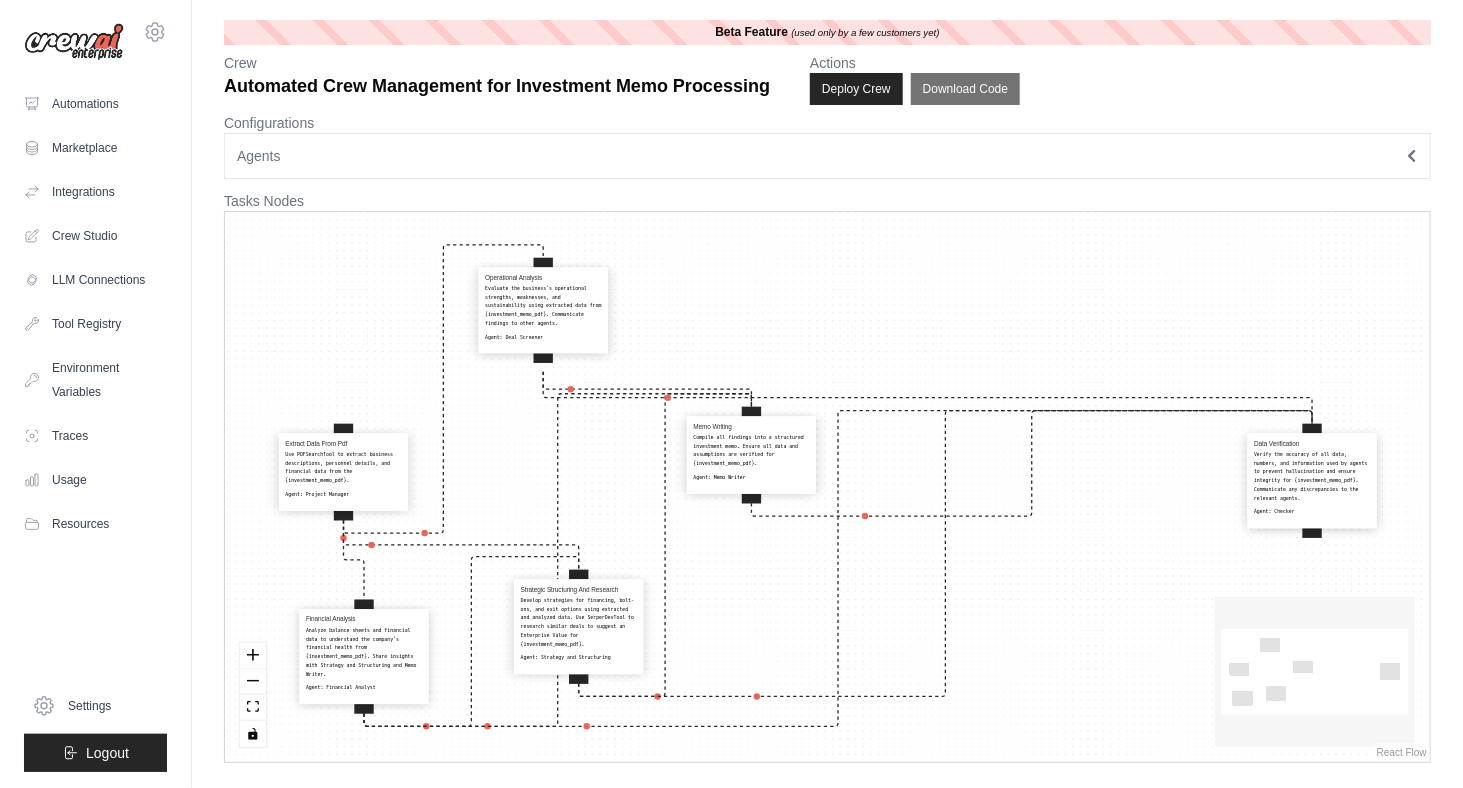 click on "Operational Analysis Evaluate the business's operational strengths, weaknesses, and sustainability using extracted data from {investment_memo_pdf}. Communicate findings to other agents. Agent:   Deal Screener" at bounding box center [543, 308] 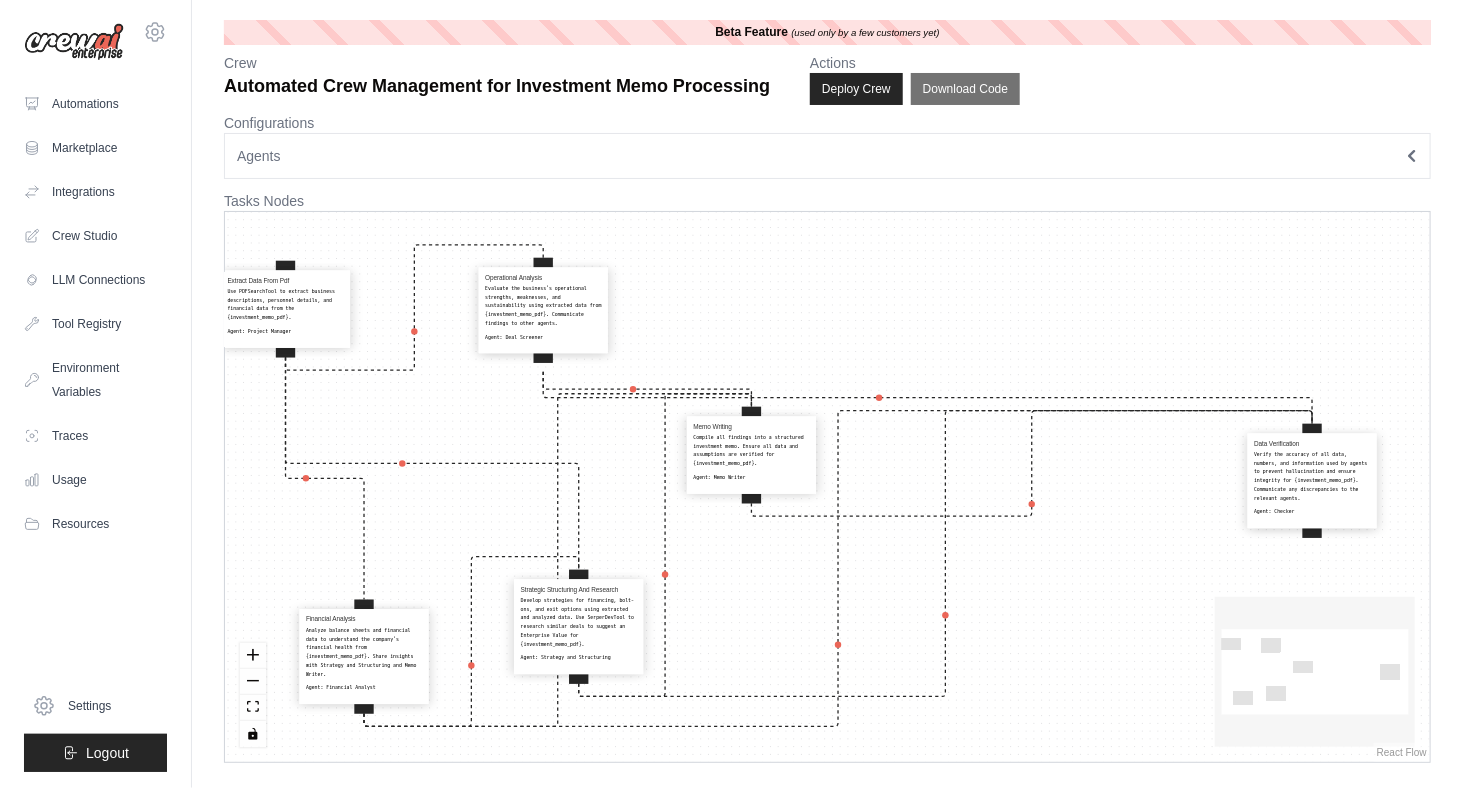 drag, startPoint x: 350, startPoint y: 469, endPoint x: 292, endPoint y: 301, distance: 177.73013 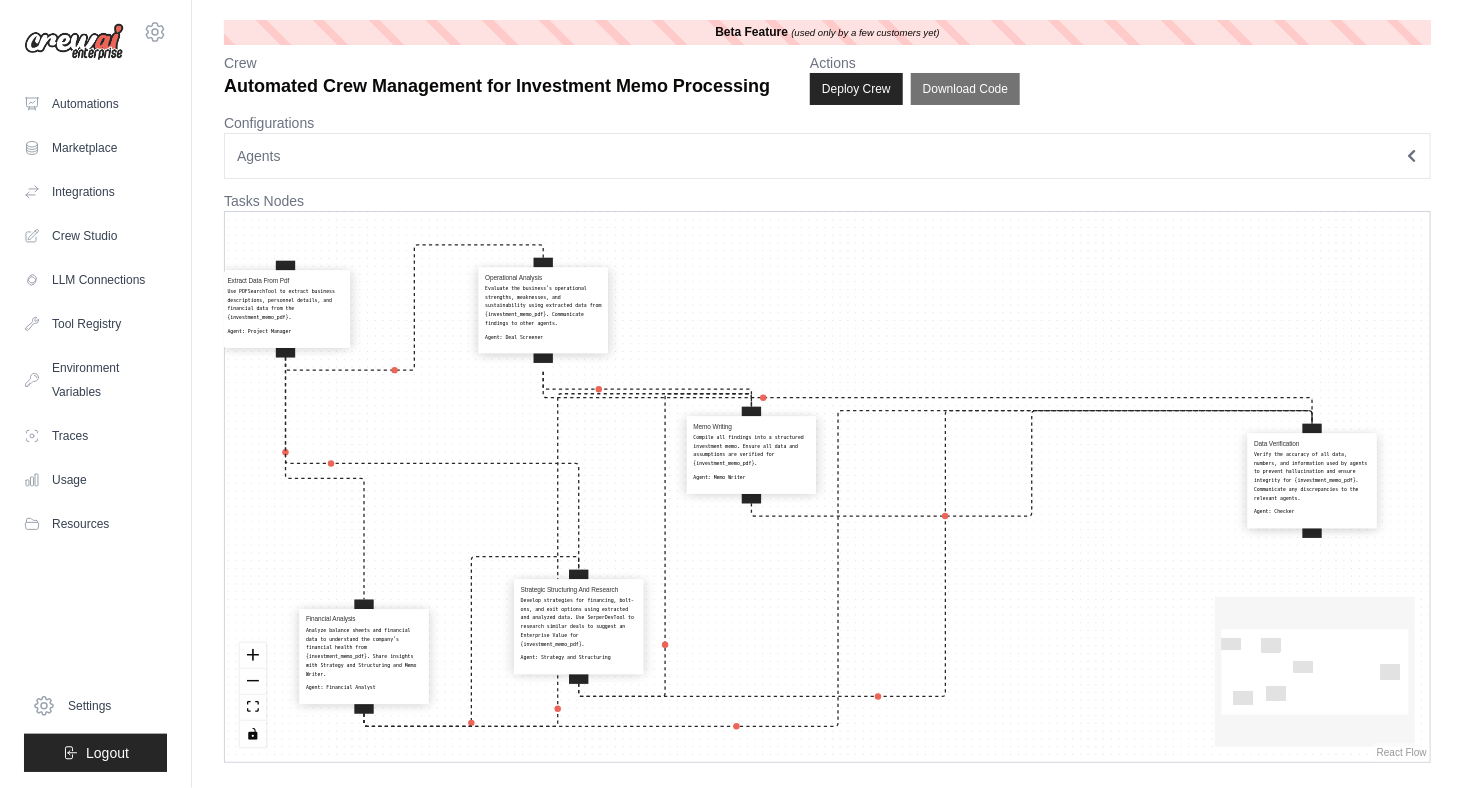 click on "Use PDFSearchTool to extract business descriptions, personnel details, and financial data from the {investment_memo_pdf}." at bounding box center (285, 304) 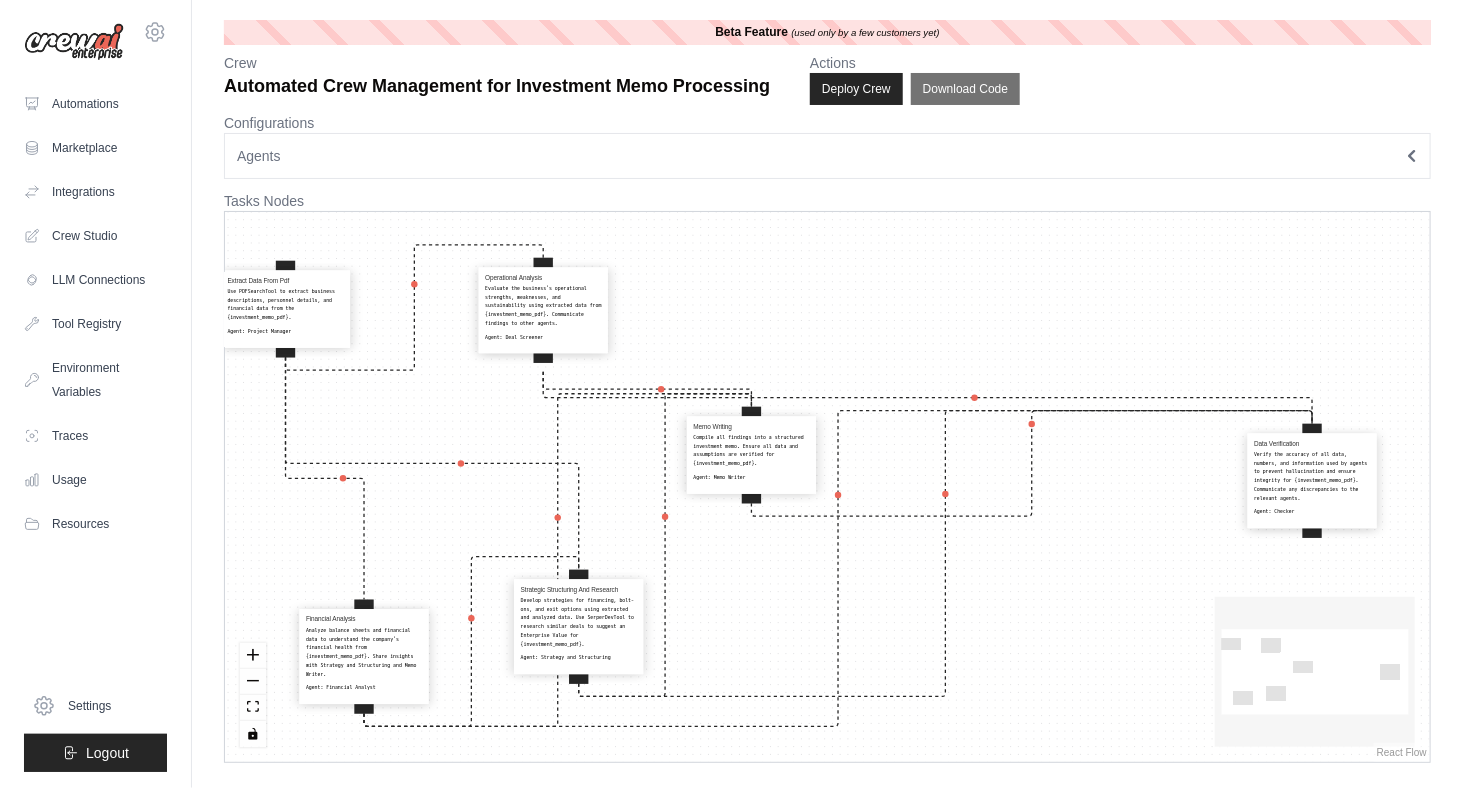 click on "Use PDFSearchTool to extract business descriptions, personnel details, and financial data from the {investment_memo_pdf}." at bounding box center (285, 304) 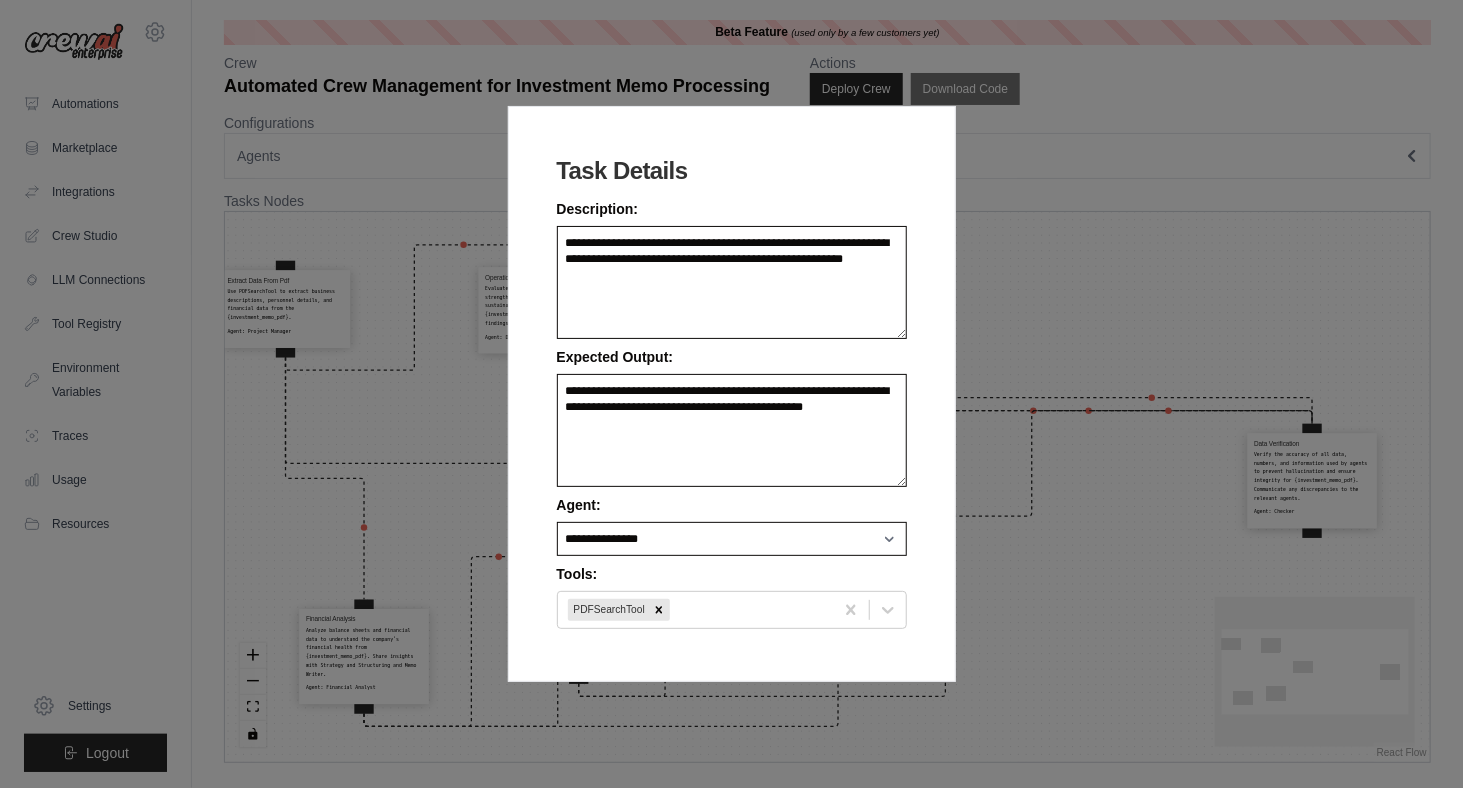 click on "**********" at bounding box center [731, 394] 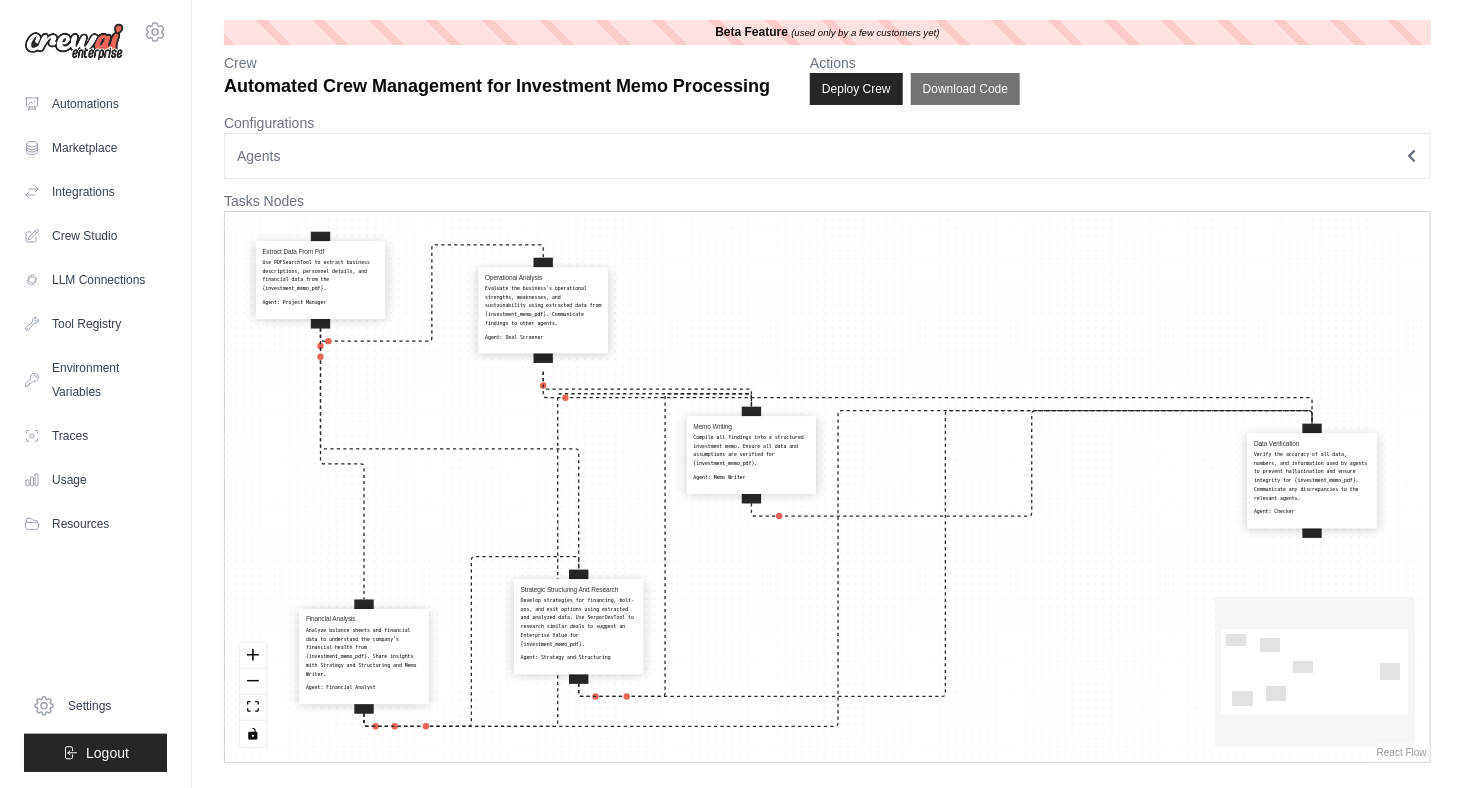 drag, startPoint x: 317, startPoint y: 314, endPoint x: 353, endPoint y: 284, distance: 46.8615 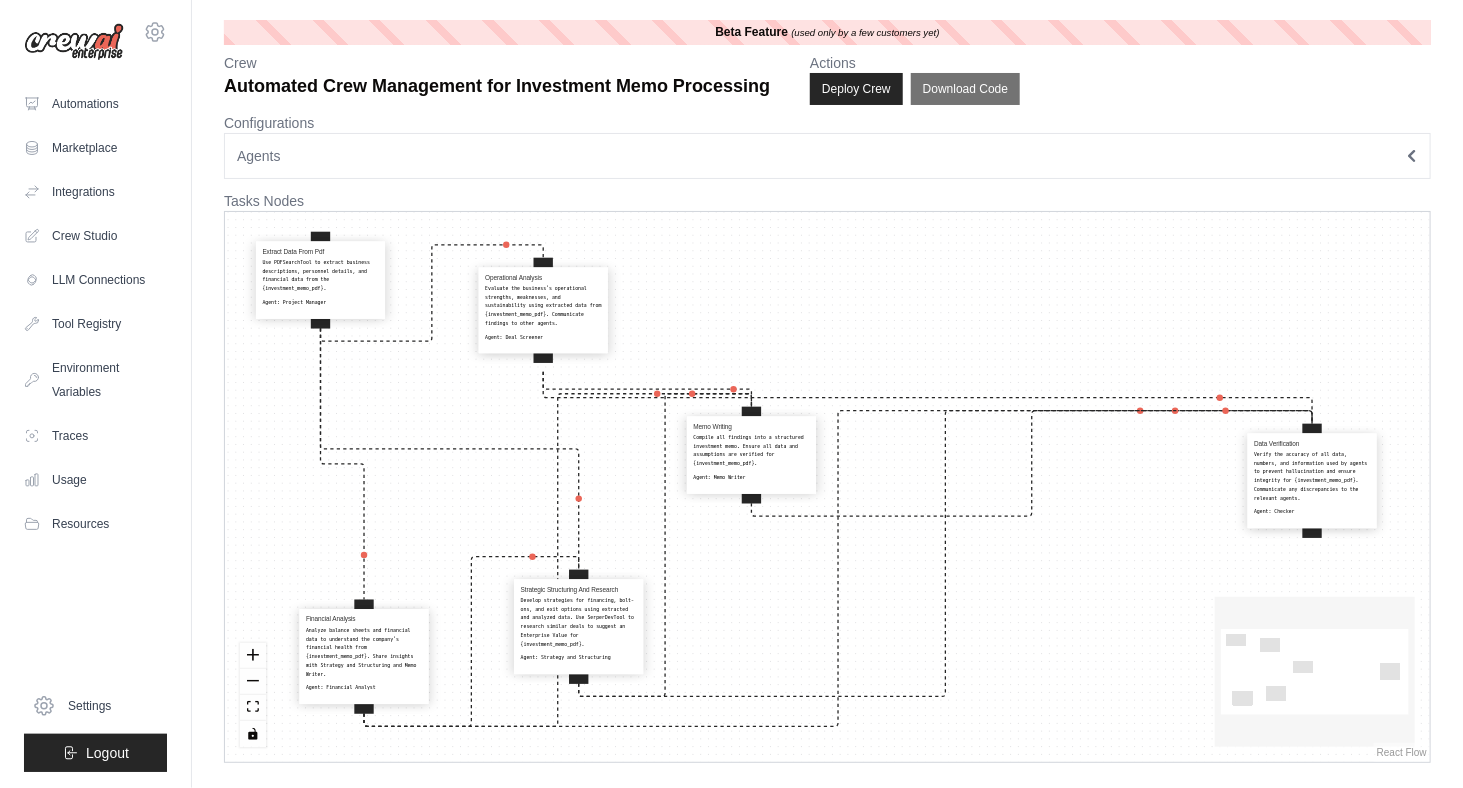 click on "Use PDFSearchTool to extract business descriptions, personnel details, and financial data from the {investment_memo_pdf}." at bounding box center (320, 275) 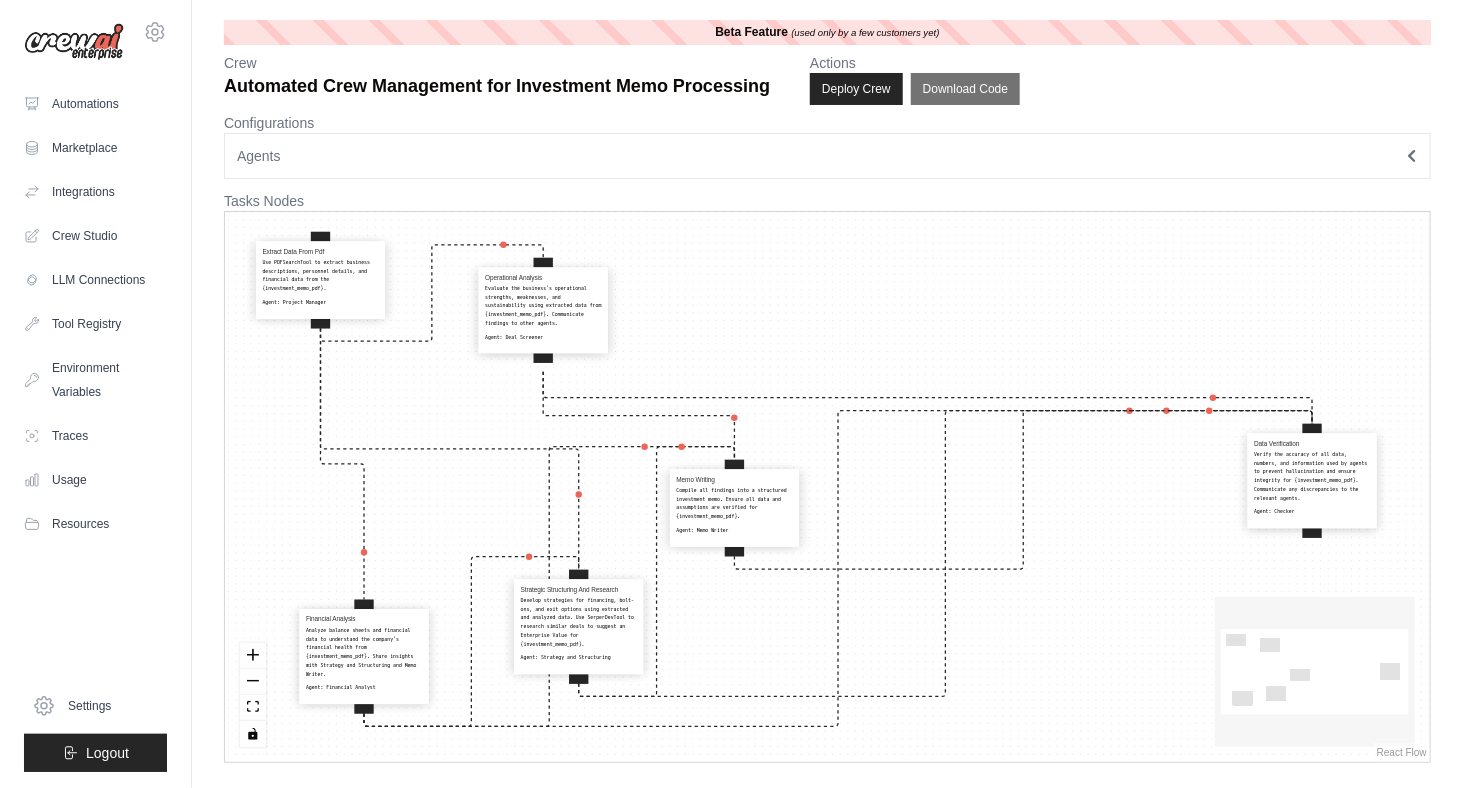 drag, startPoint x: 761, startPoint y: 454, endPoint x: 744, endPoint y: 510, distance: 58.5235 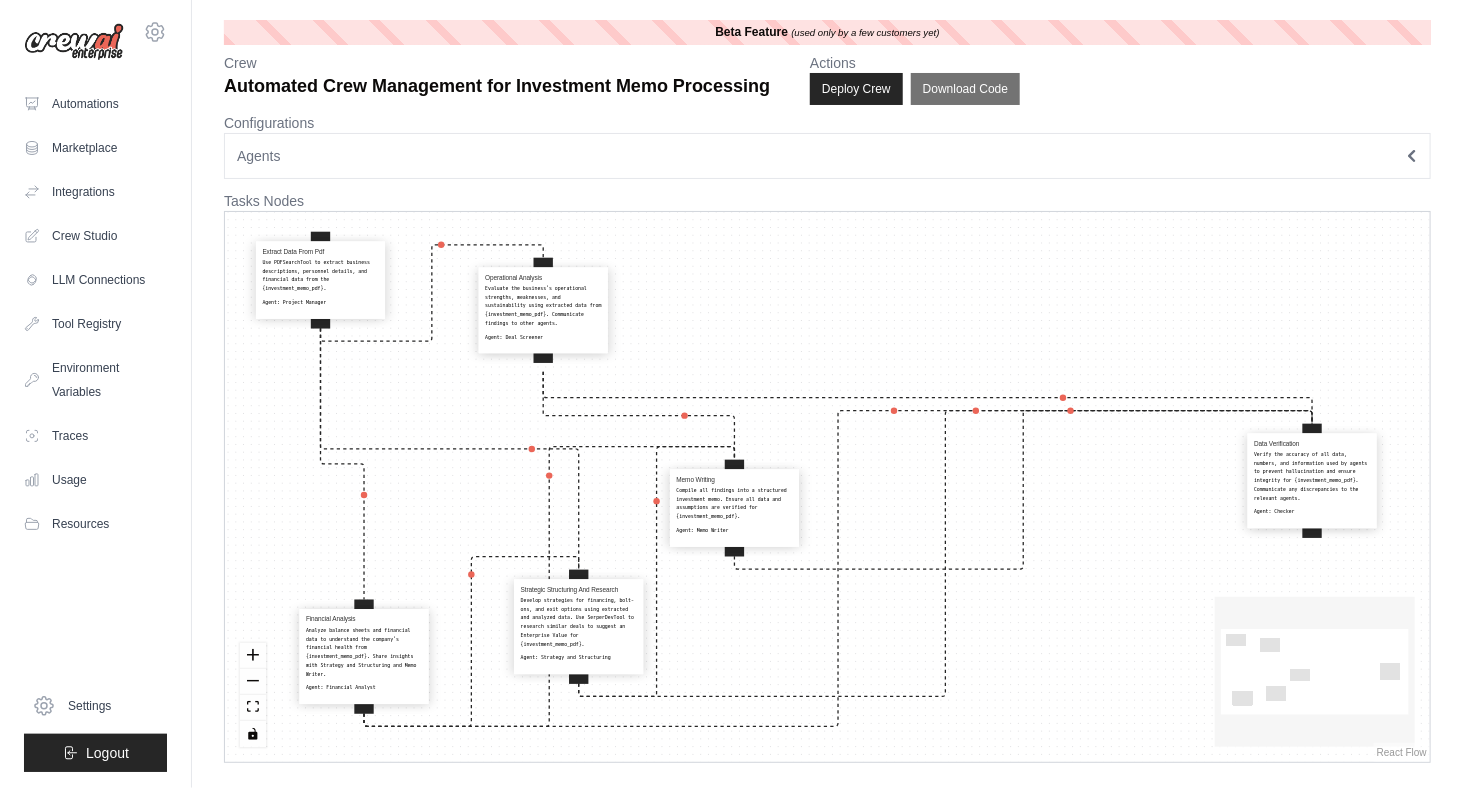 click on "Compile all findings into a structured investment memo. Ensure all data and assumptions are verified for {investment_memo_pdf}." at bounding box center [735, 503] 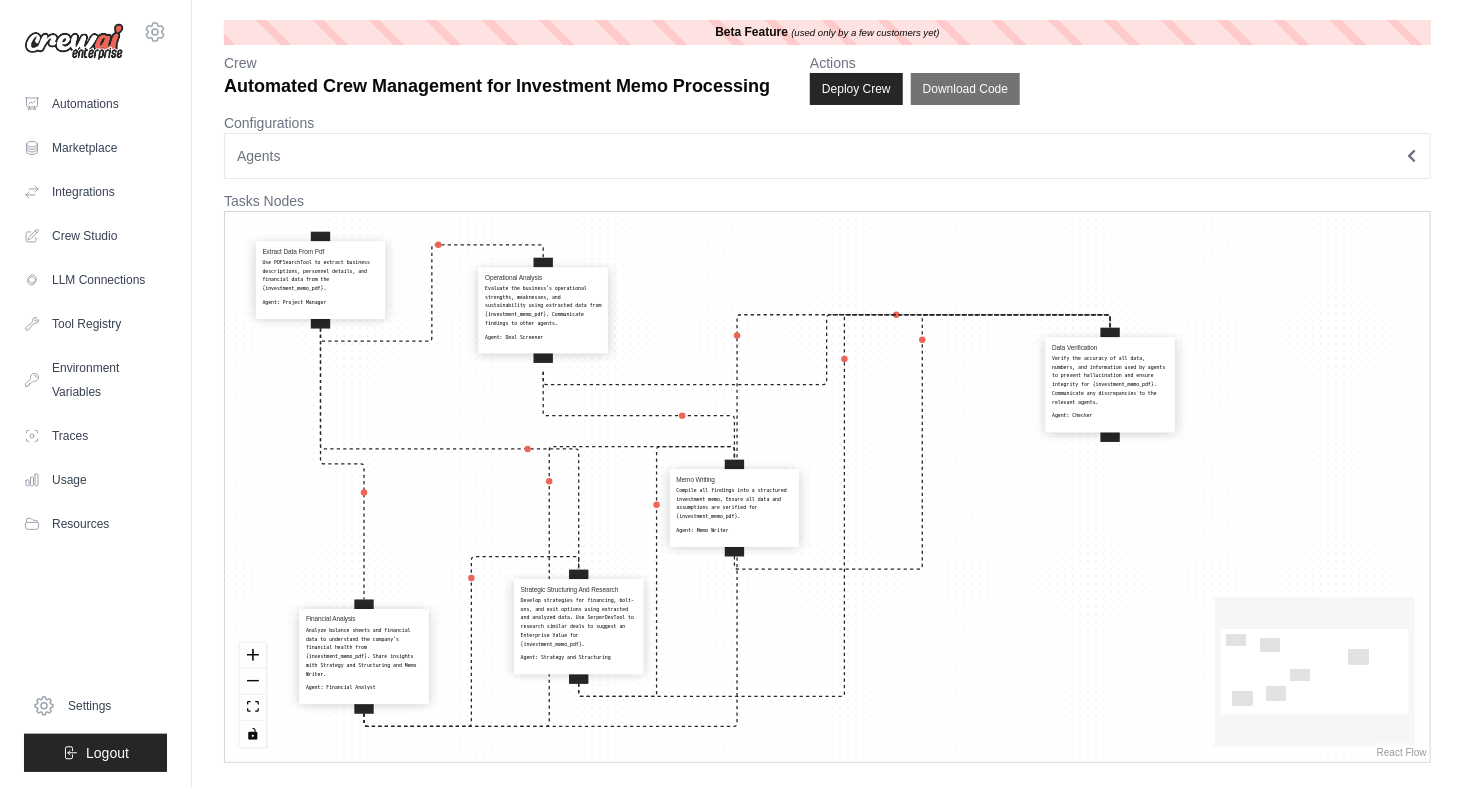 drag, startPoint x: 1318, startPoint y: 492, endPoint x: 1114, endPoint y: 396, distance: 225.45953 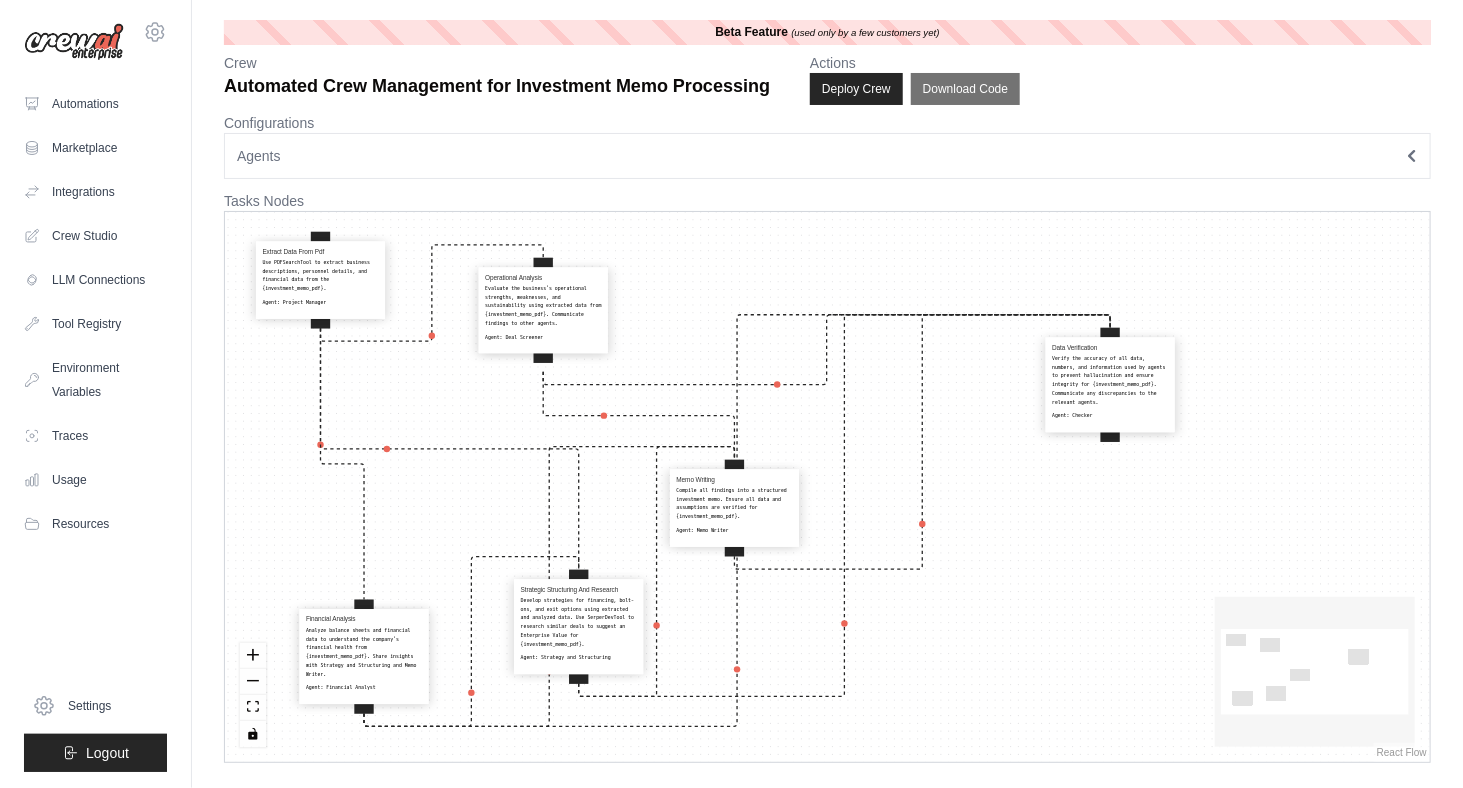 click on "Verify the accuracy of all data, numbers, and information used by agents to prevent hallucination and ensure integrity for {investment_memo_pdf}. Communicate any discrepancies to the relevant agents." at bounding box center [1110, 380] 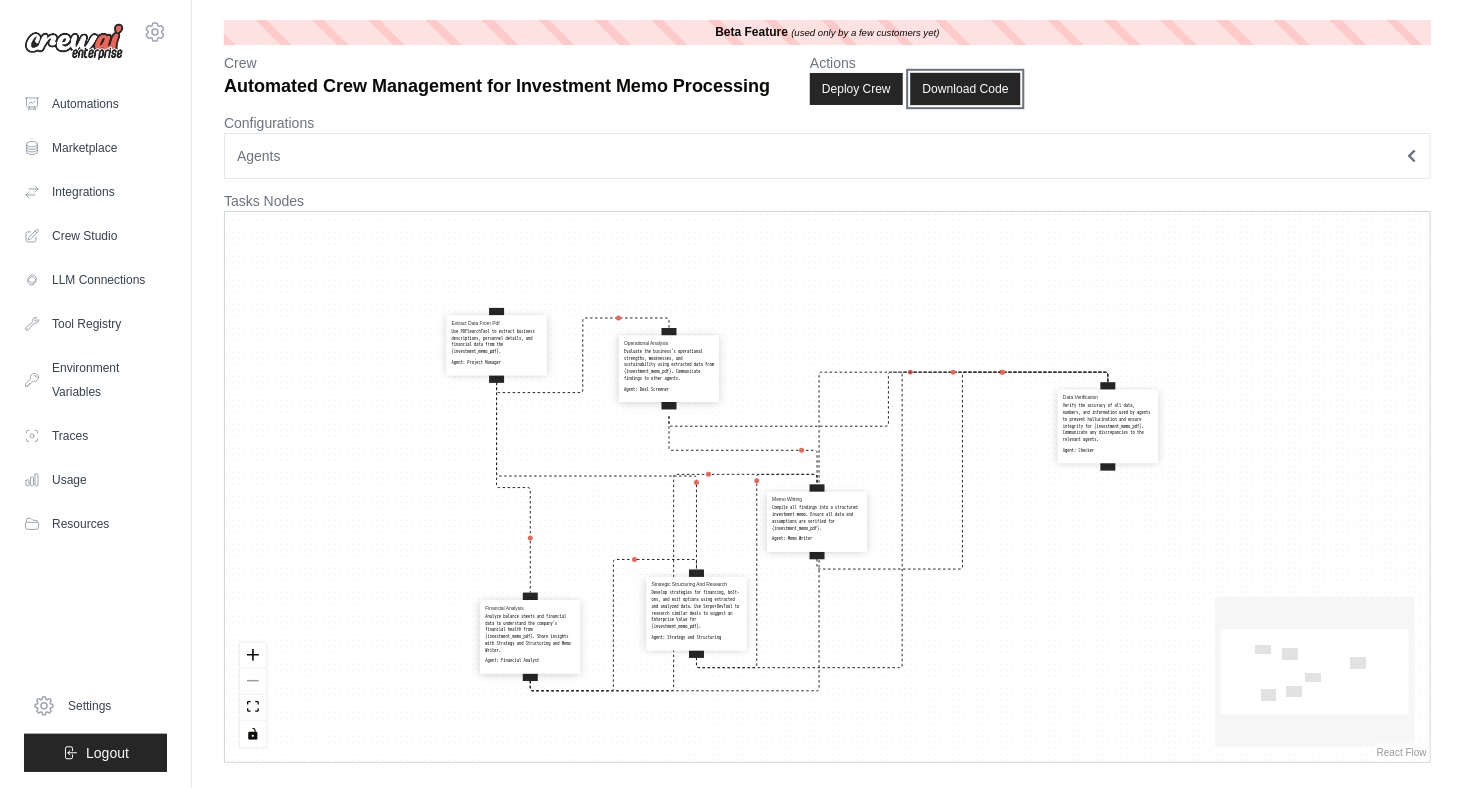 click on "Download Code" at bounding box center (965, 89) 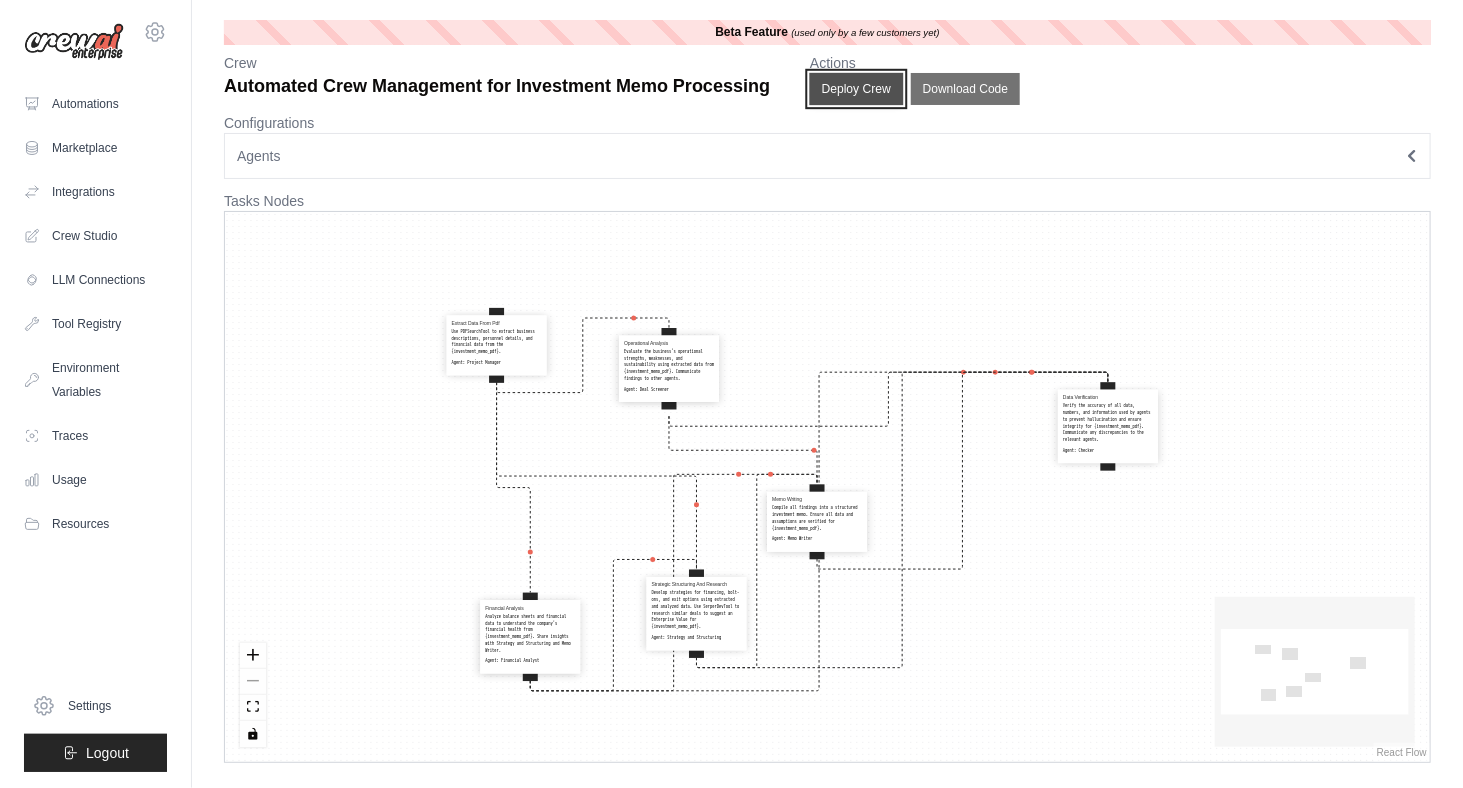 click on "Deploy Crew" at bounding box center [857, 89] 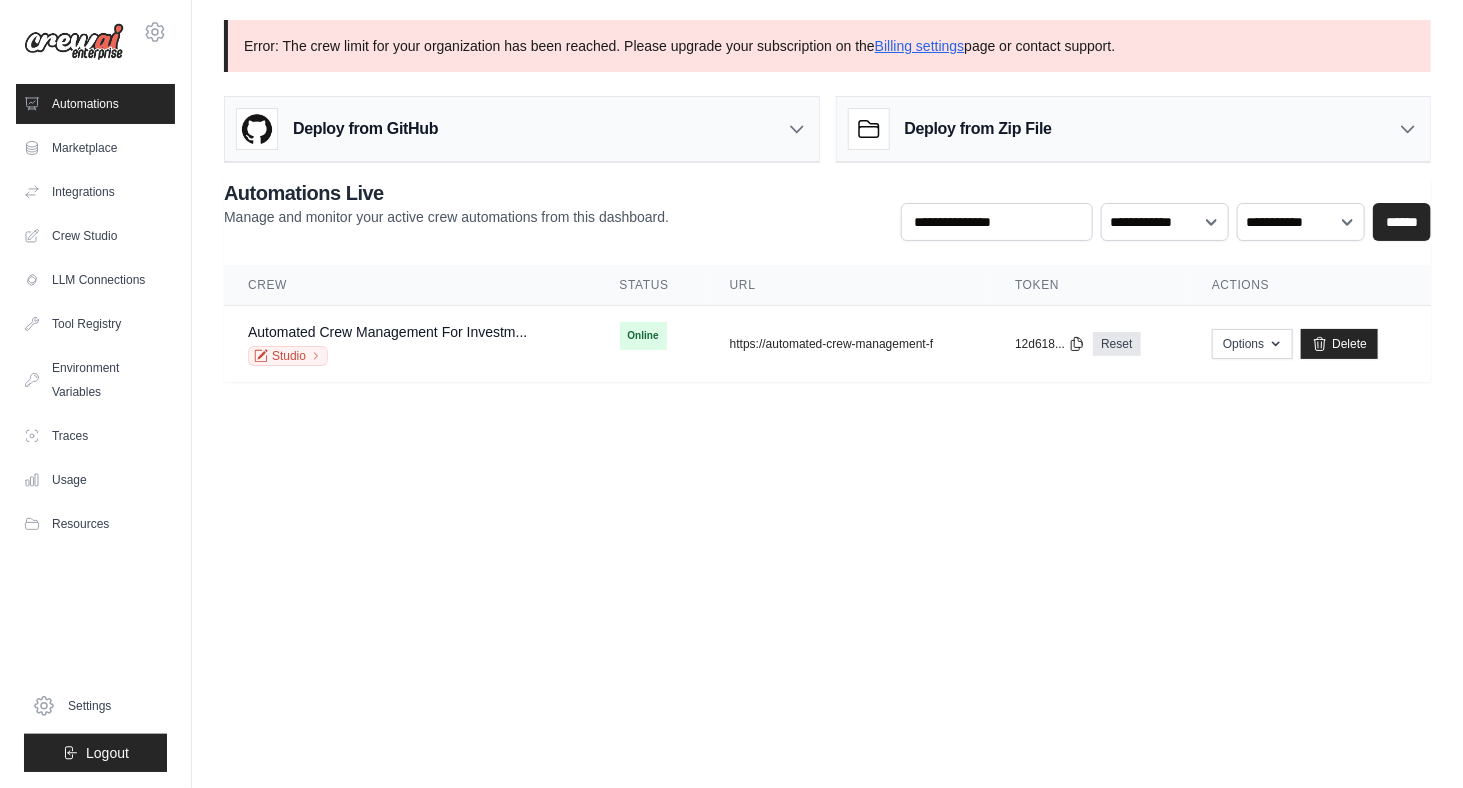 click on "[EMAIL]
Settings
Automations
Marketplace
Integrations" at bounding box center (731, 394) 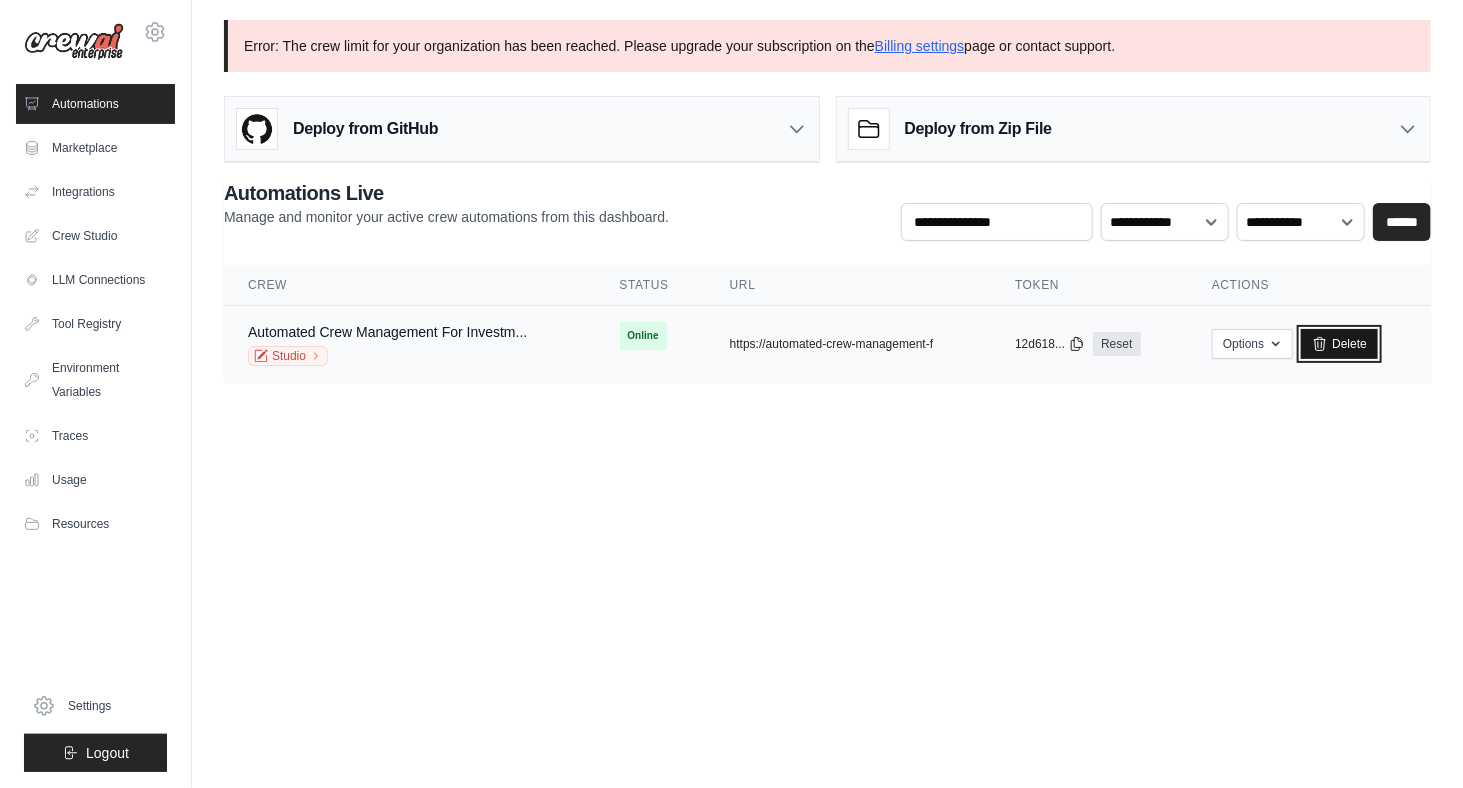 click on "Delete" at bounding box center (1339, 344) 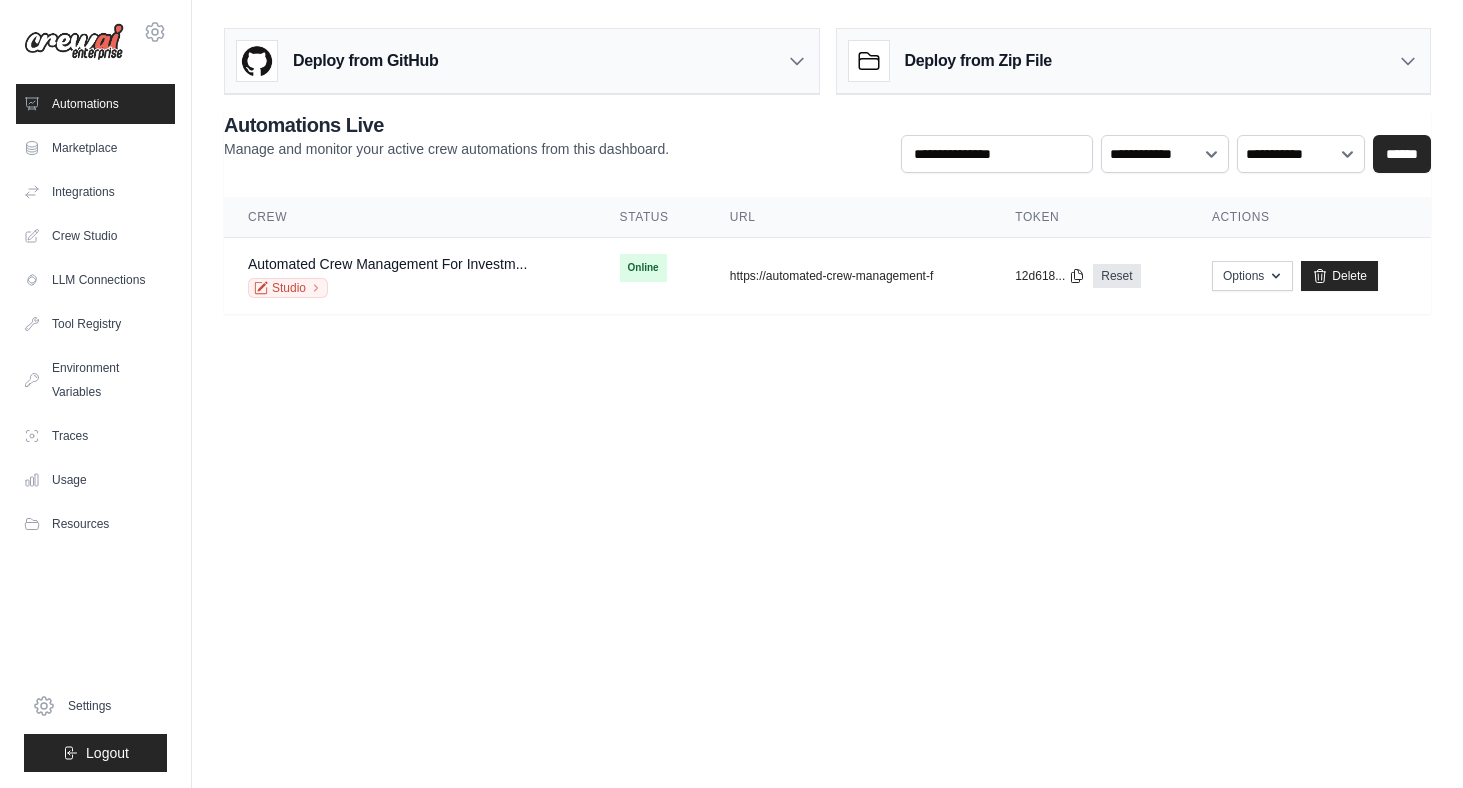 scroll, scrollTop: 0, scrollLeft: 0, axis: both 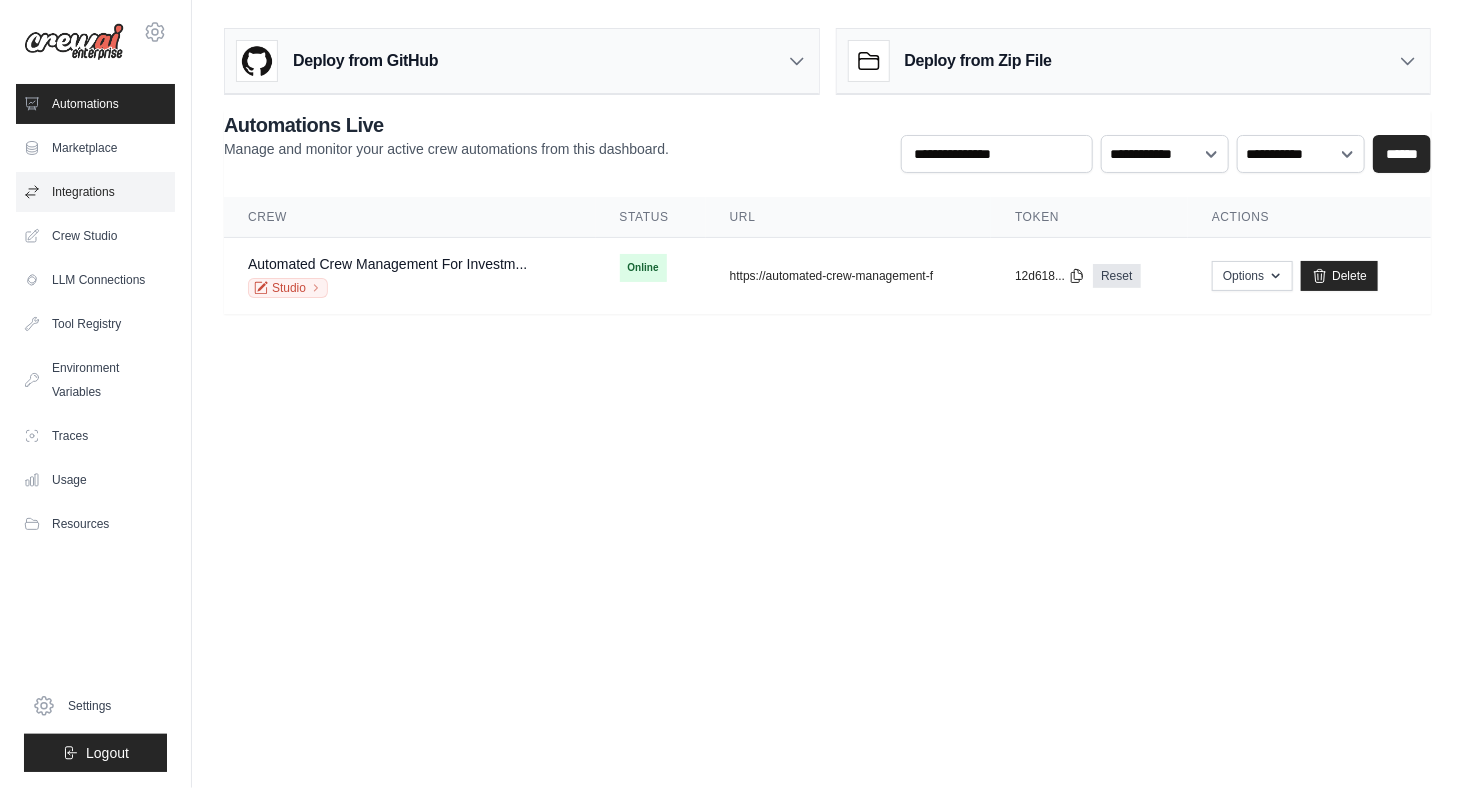 click on "Integrations" at bounding box center (95, 192) 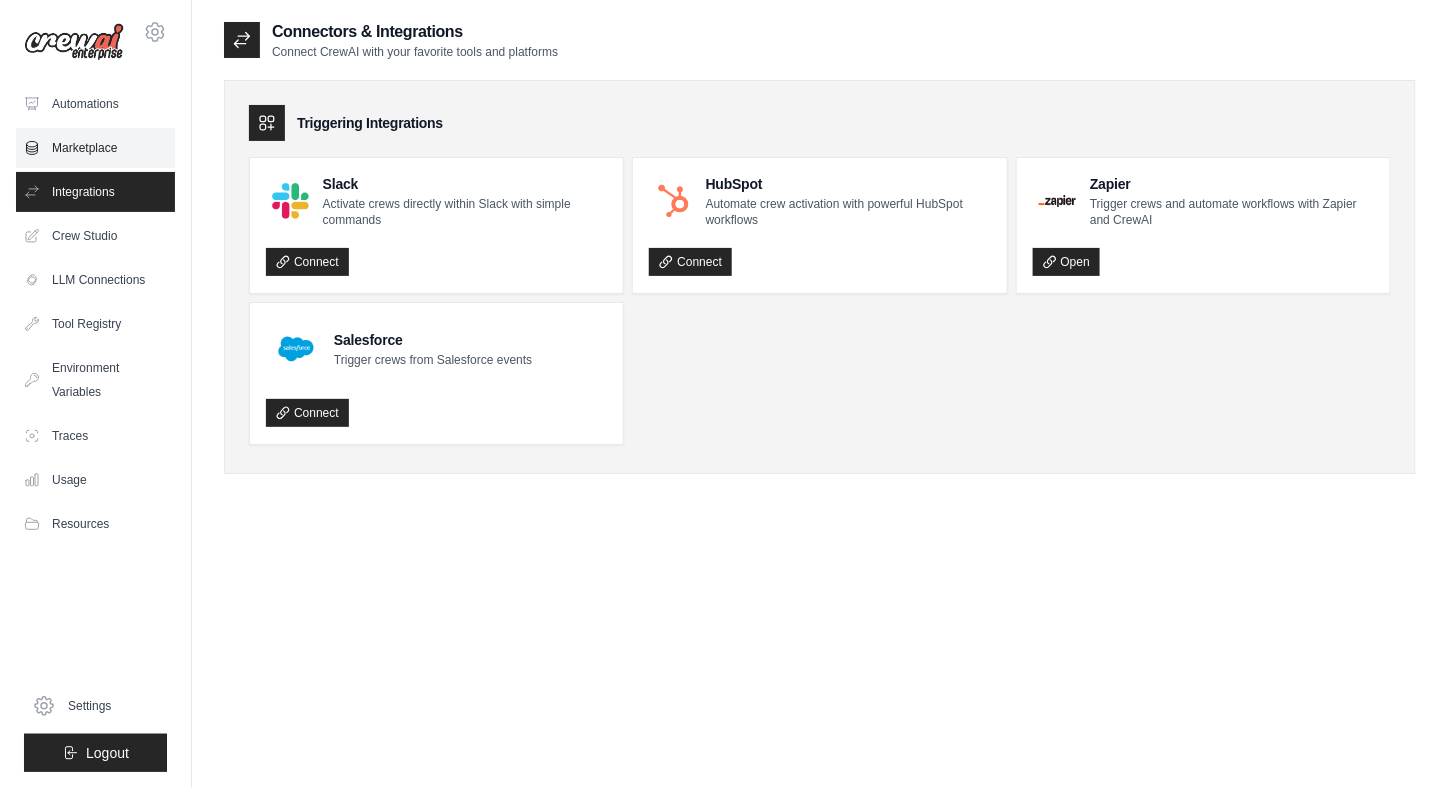 click on "Marketplace" at bounding box center (95, 148) 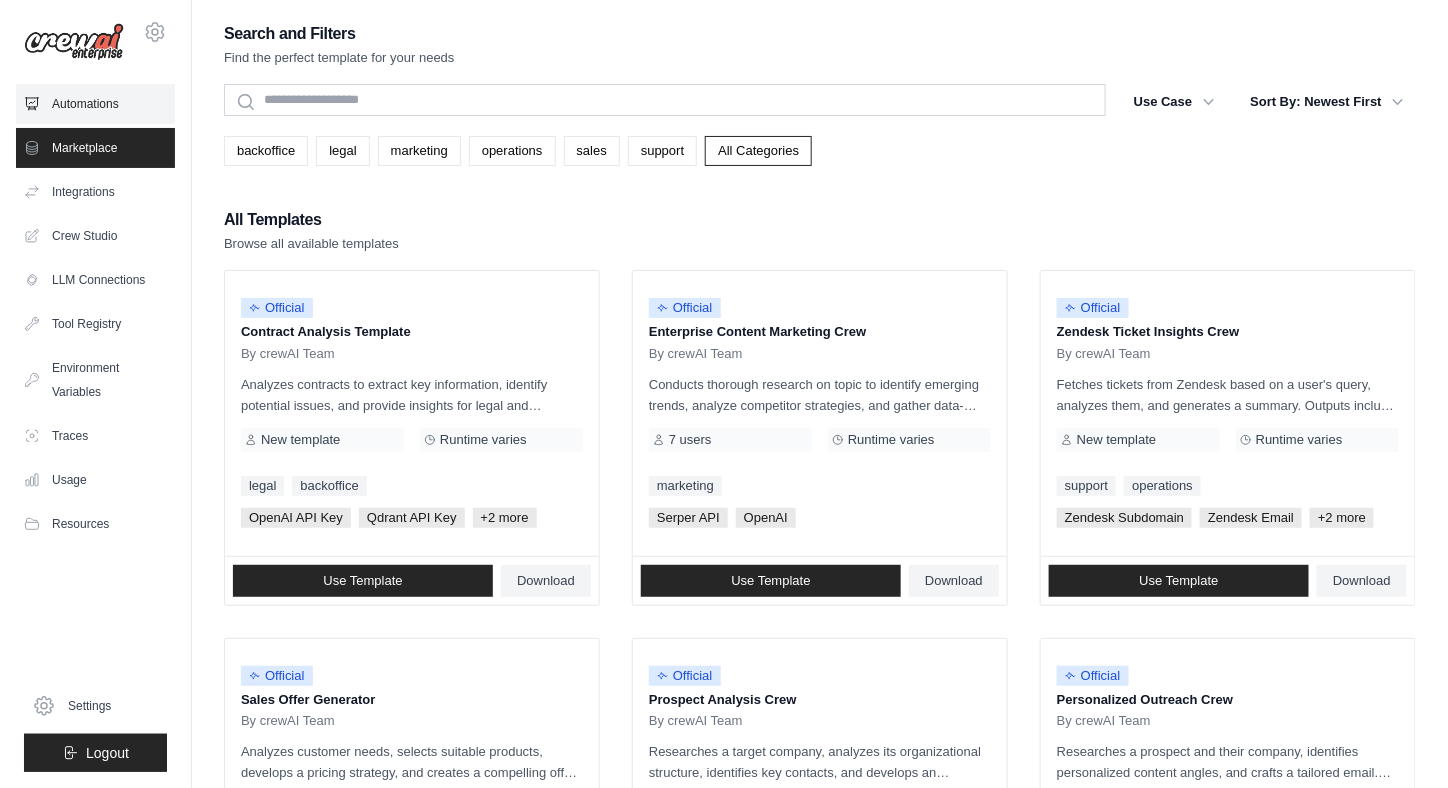 click on "Automations" at bounding box center [95, 104] 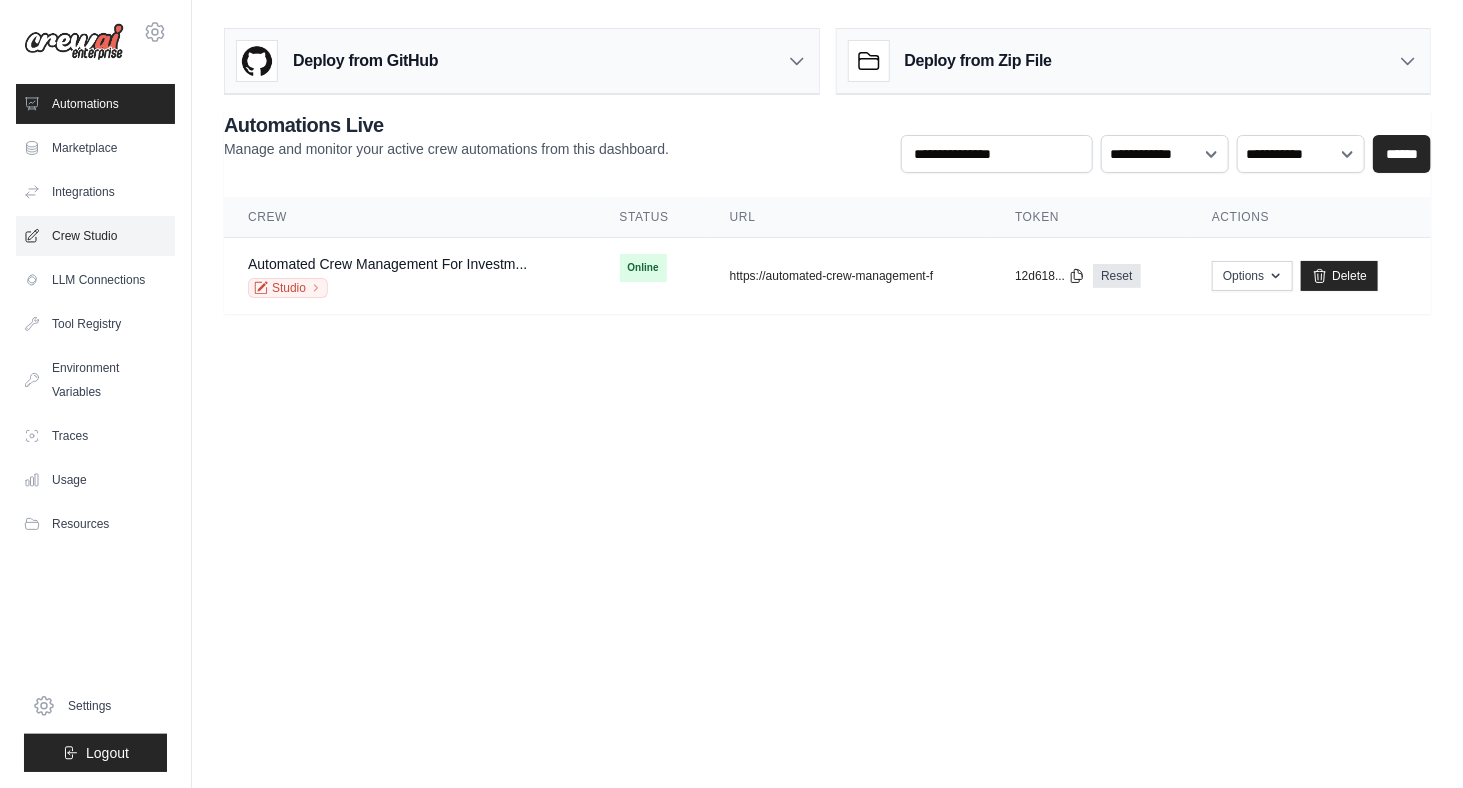 click on "Crew Studio" at bounding box center (95, 236) 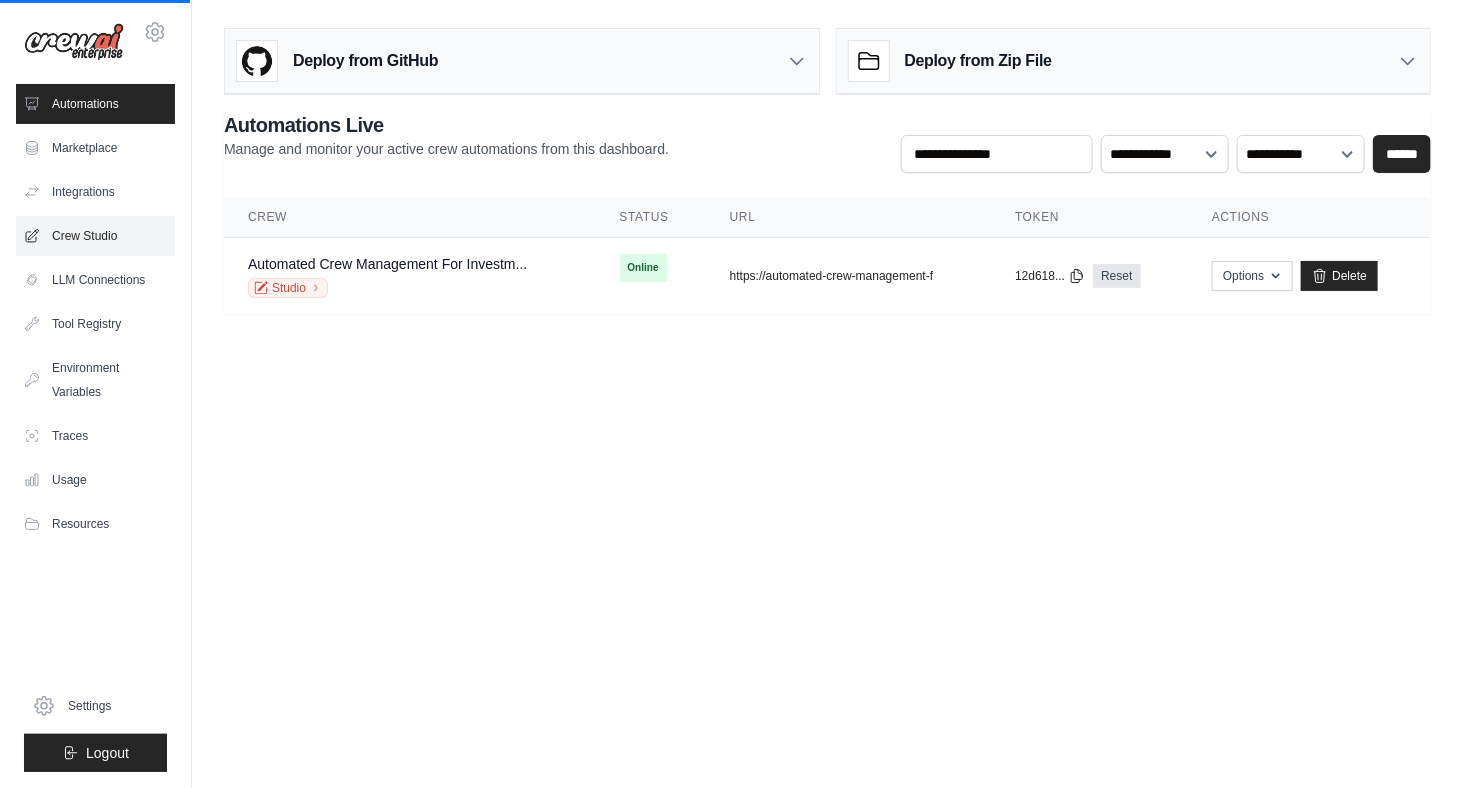click on "Crew Studio" at bounding box center (95, 236) 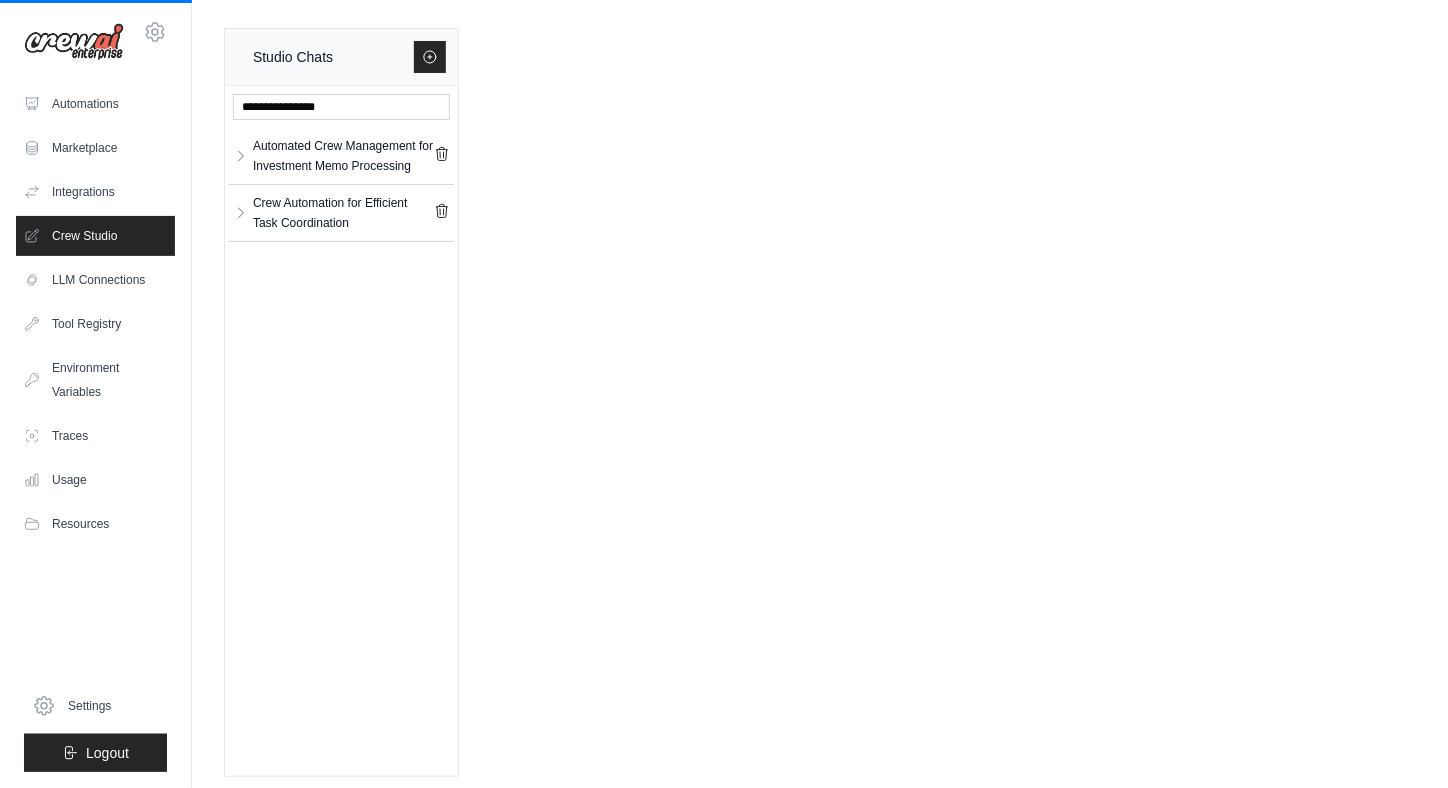 click on "Automations" at bounding box center [95, 104] 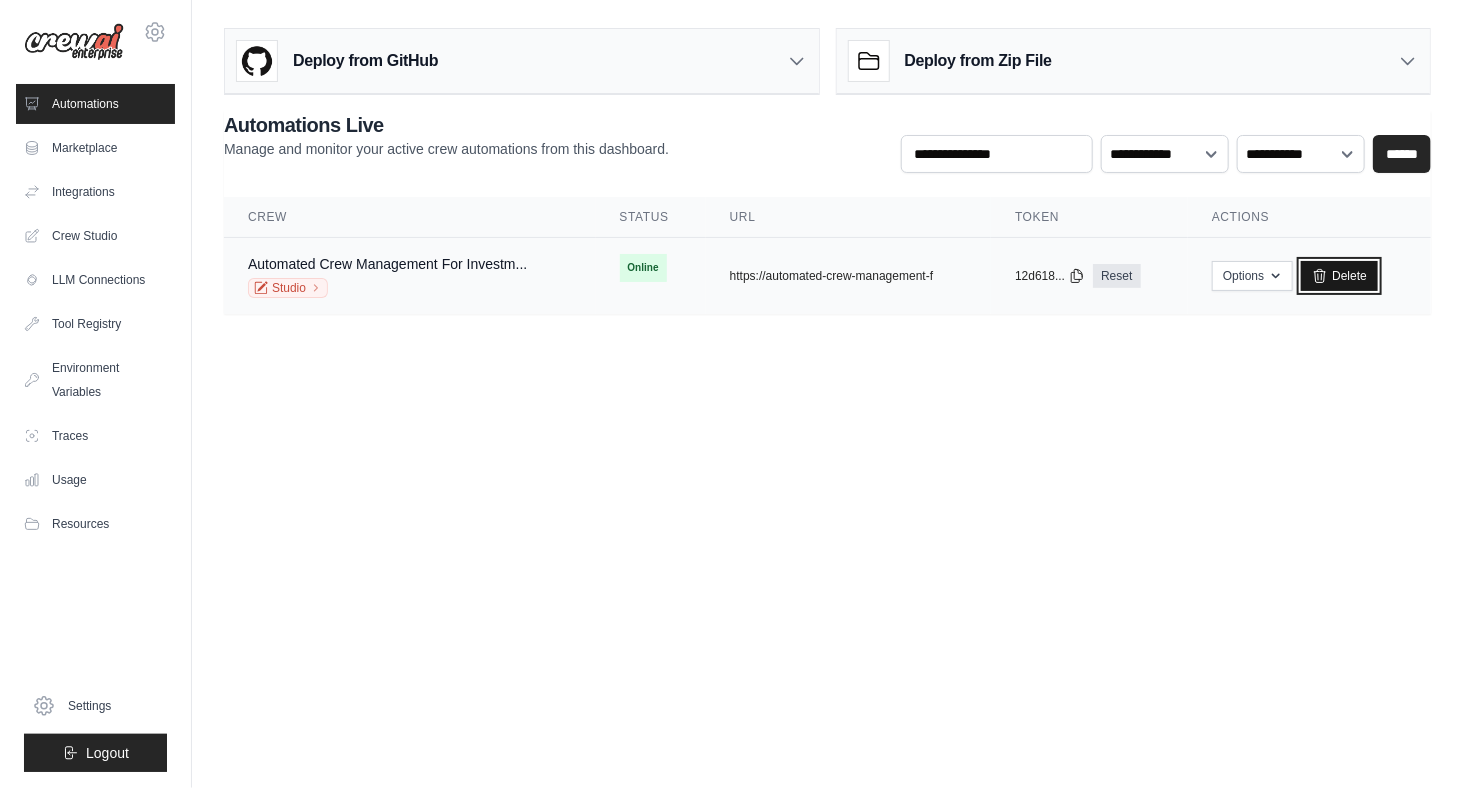 click on "Delete" at bounding box center [1339, 276] 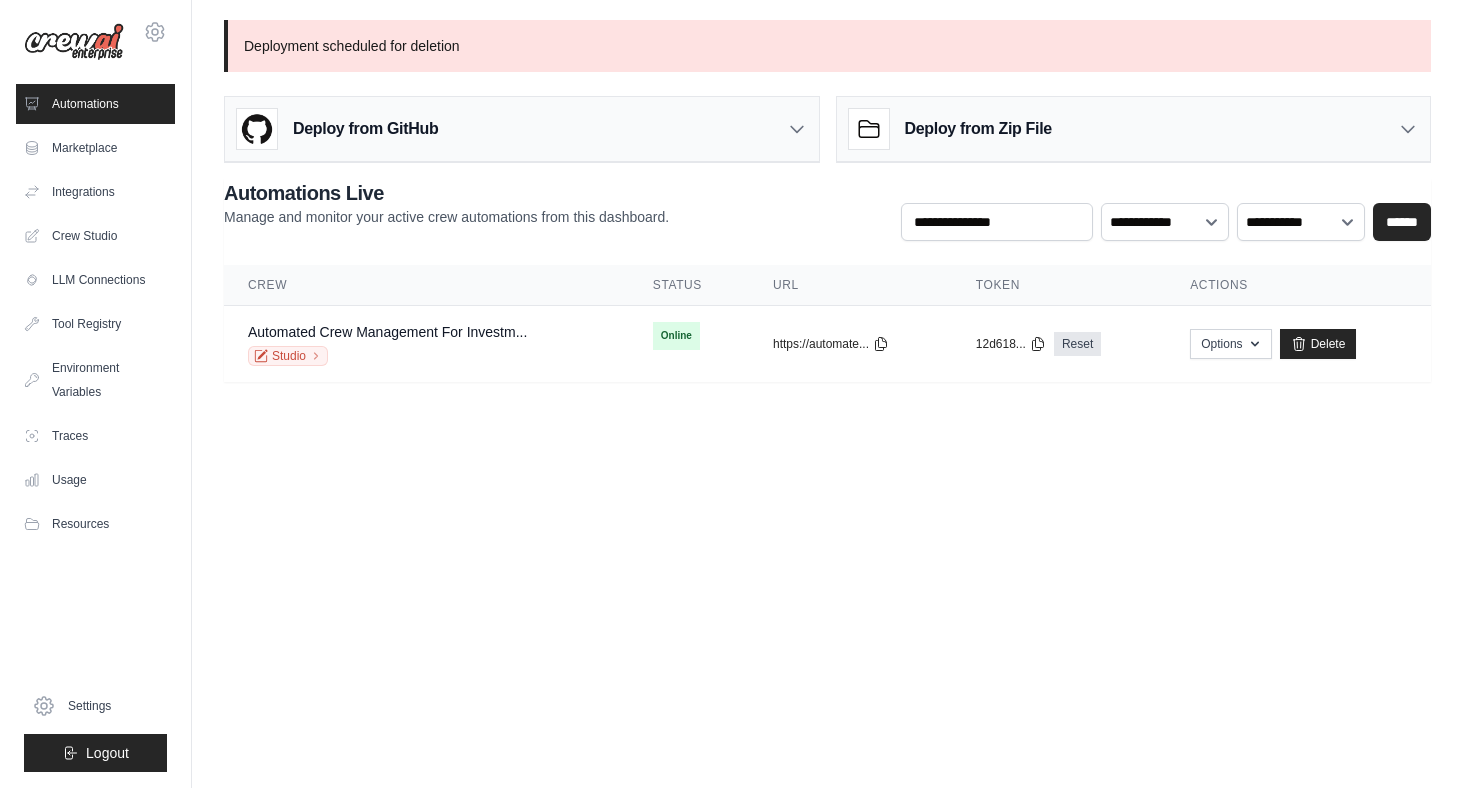 scroll, scrollTop: 0, scrollLeft: 0, axis: both 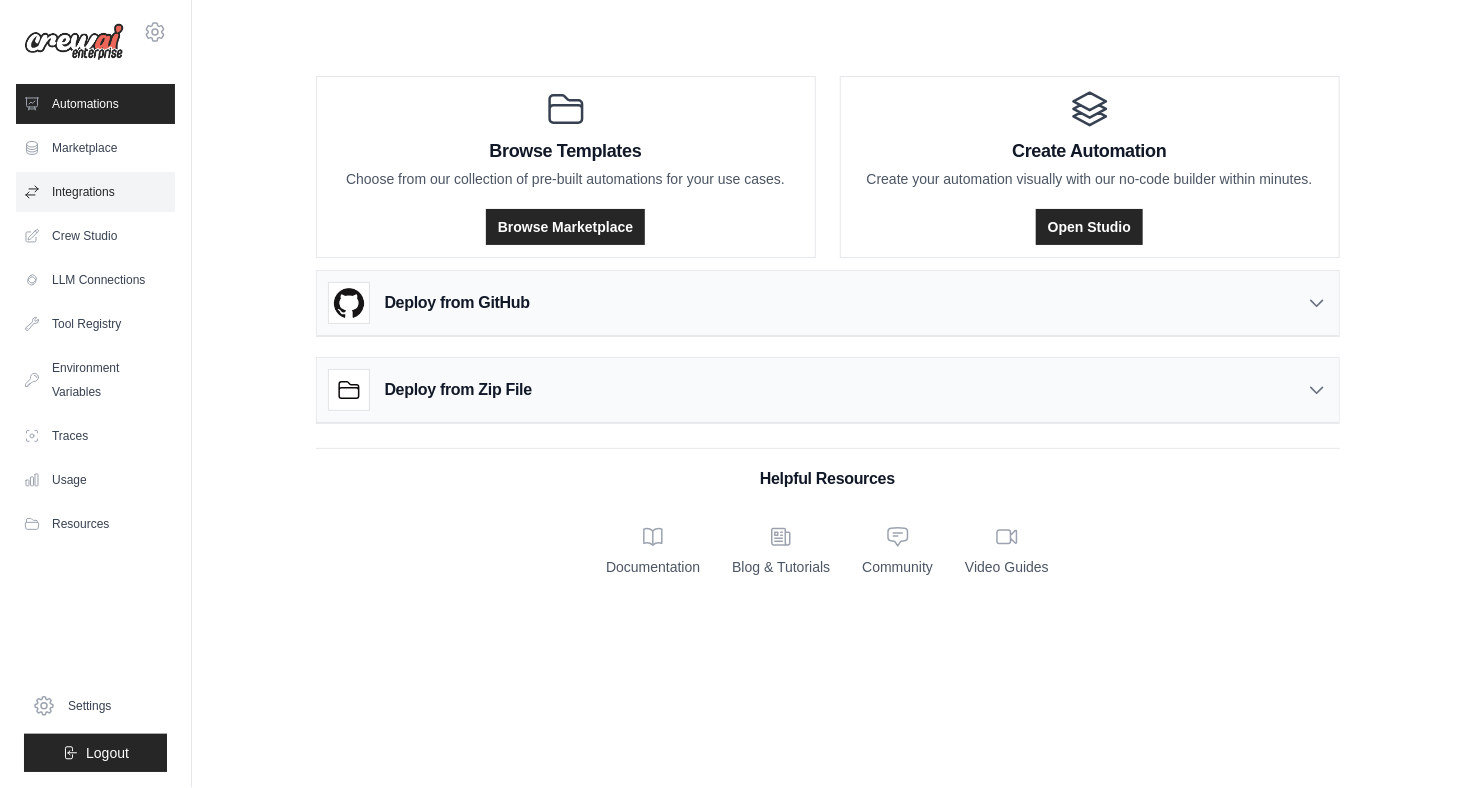 click on "Integrations" at bounding box center [95, 192] 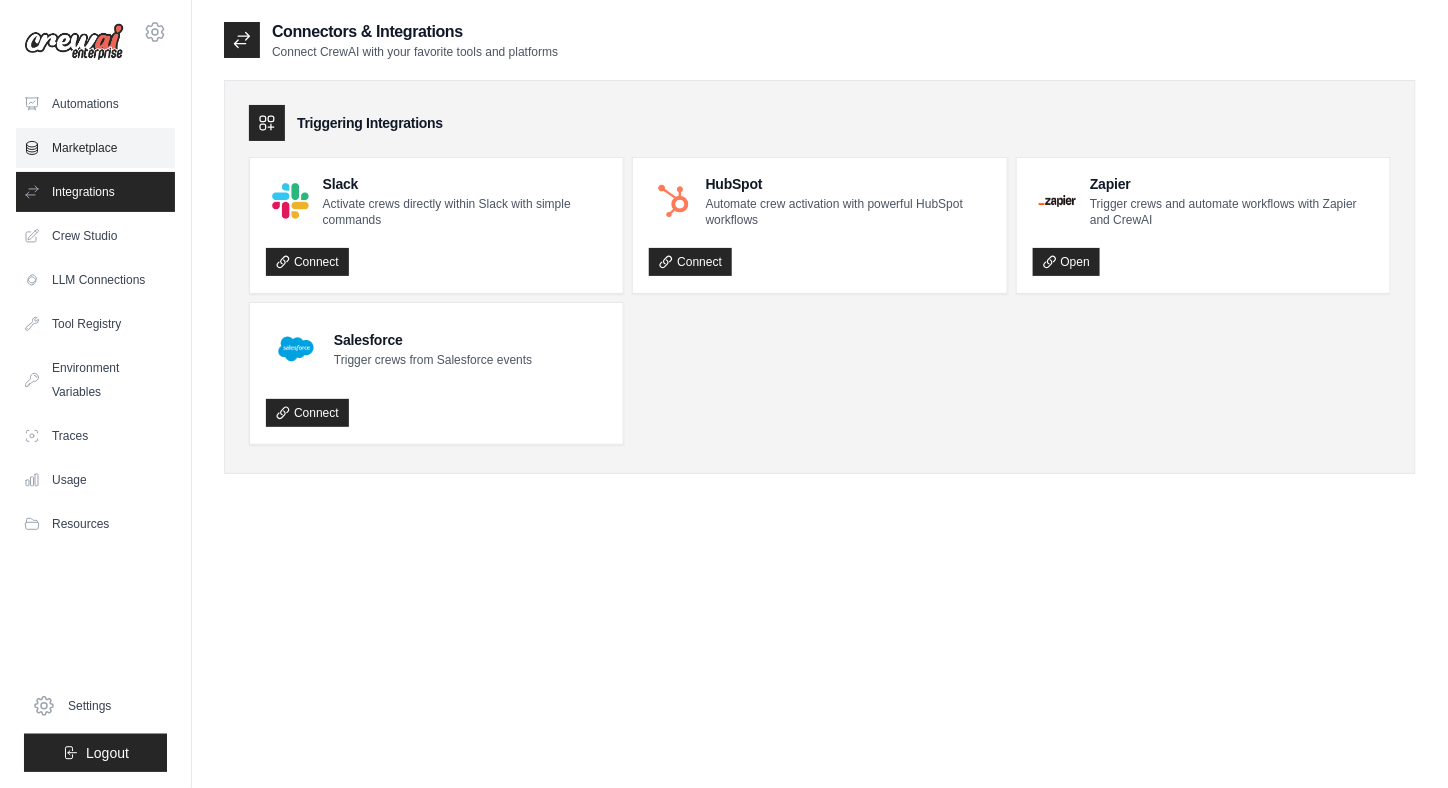 click on "Marketplace" at bounding box center (95, 148) 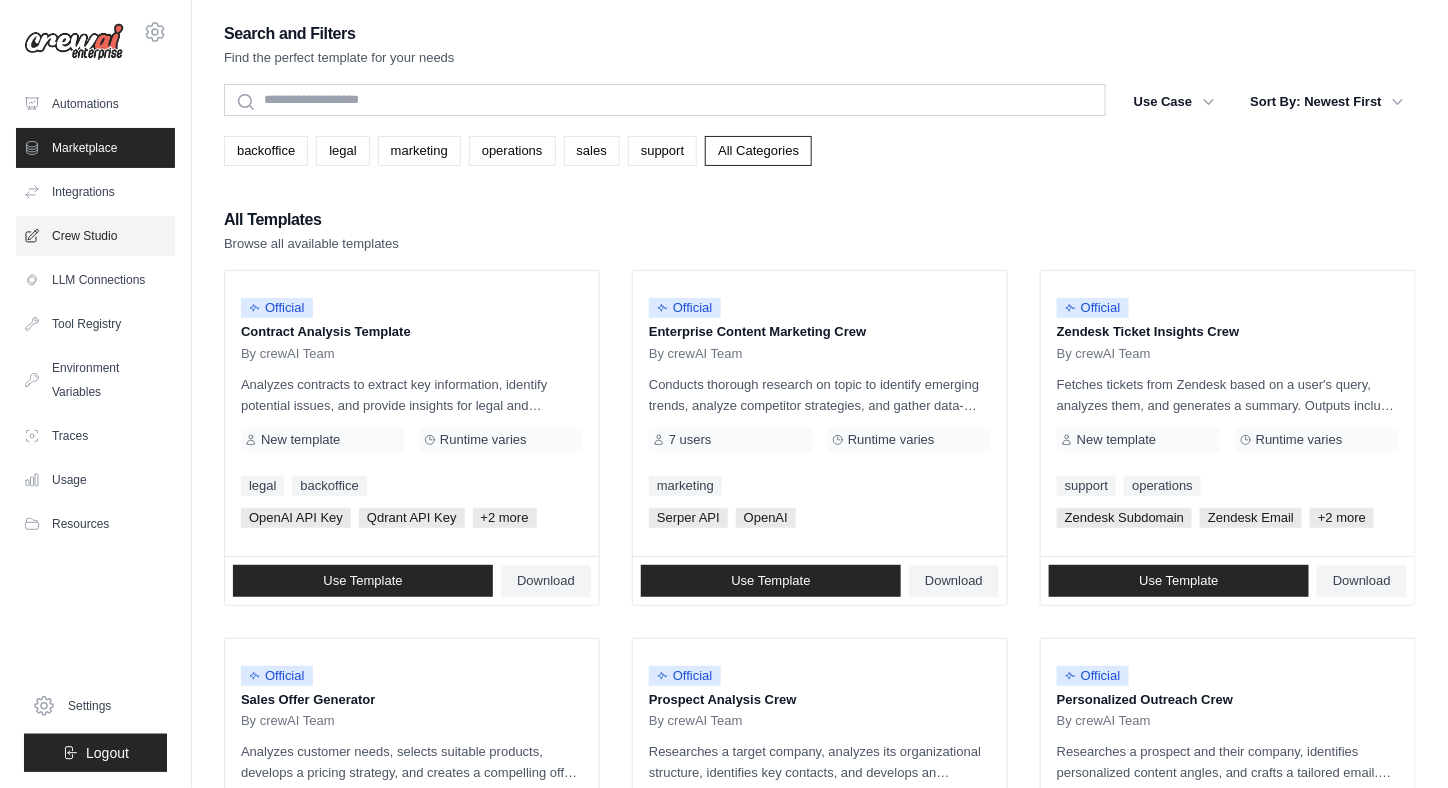 click on "Crew Studio" at bounding box center [95, 236] 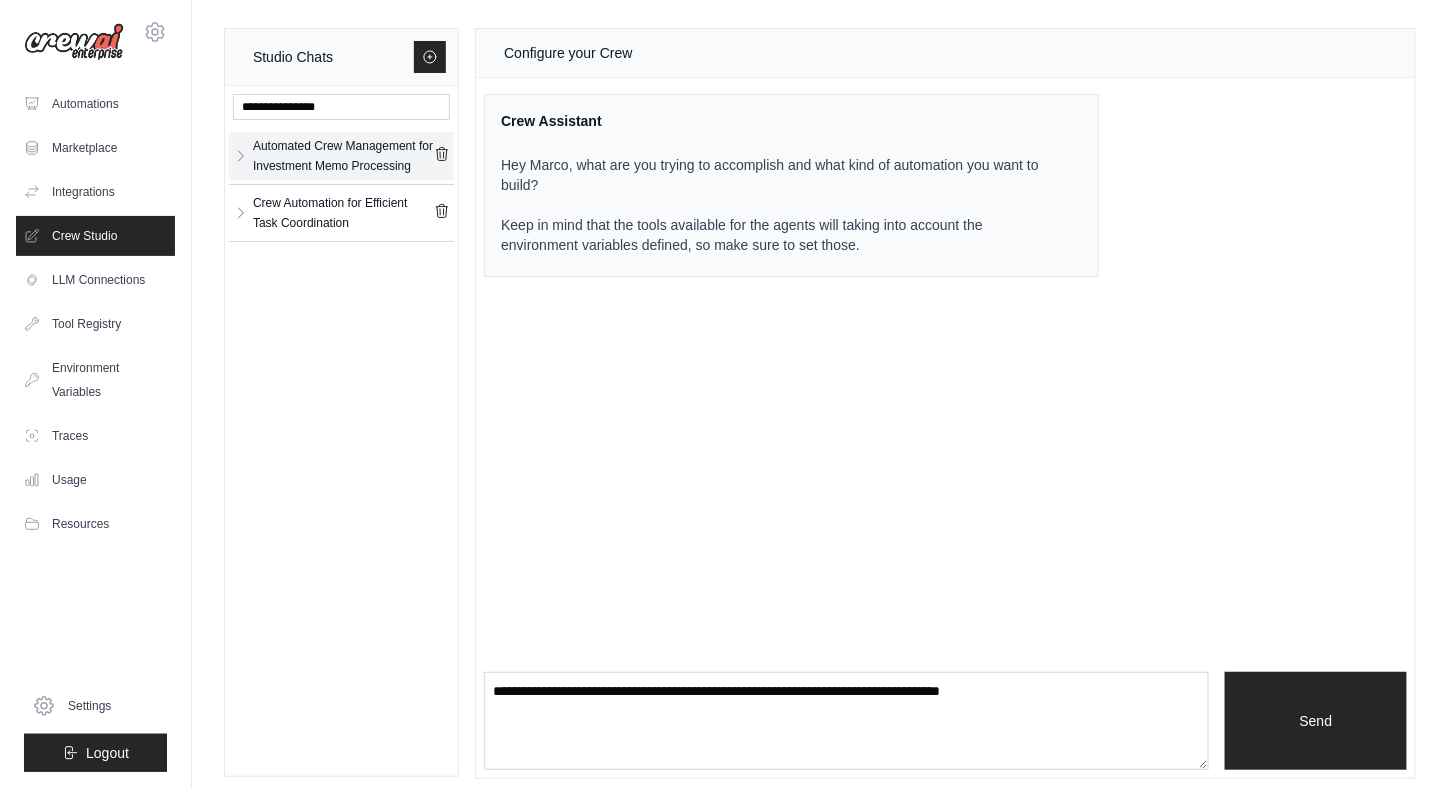 click on "Automated Crew Management for Investment Memo Processing" at bounding box center (343, 156) 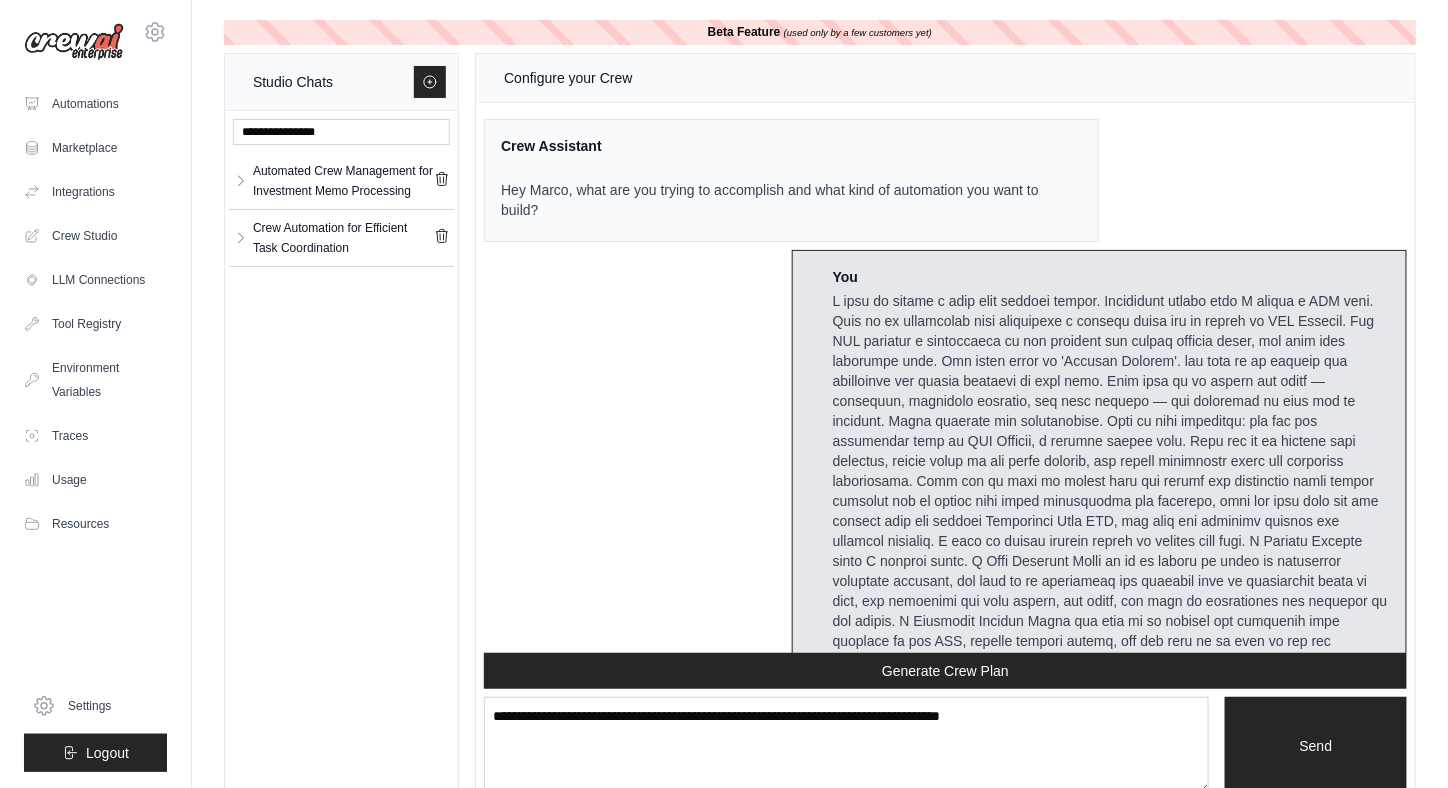 scroll, scrollTop: 7425, scrollLeft: 0, axis: vertical 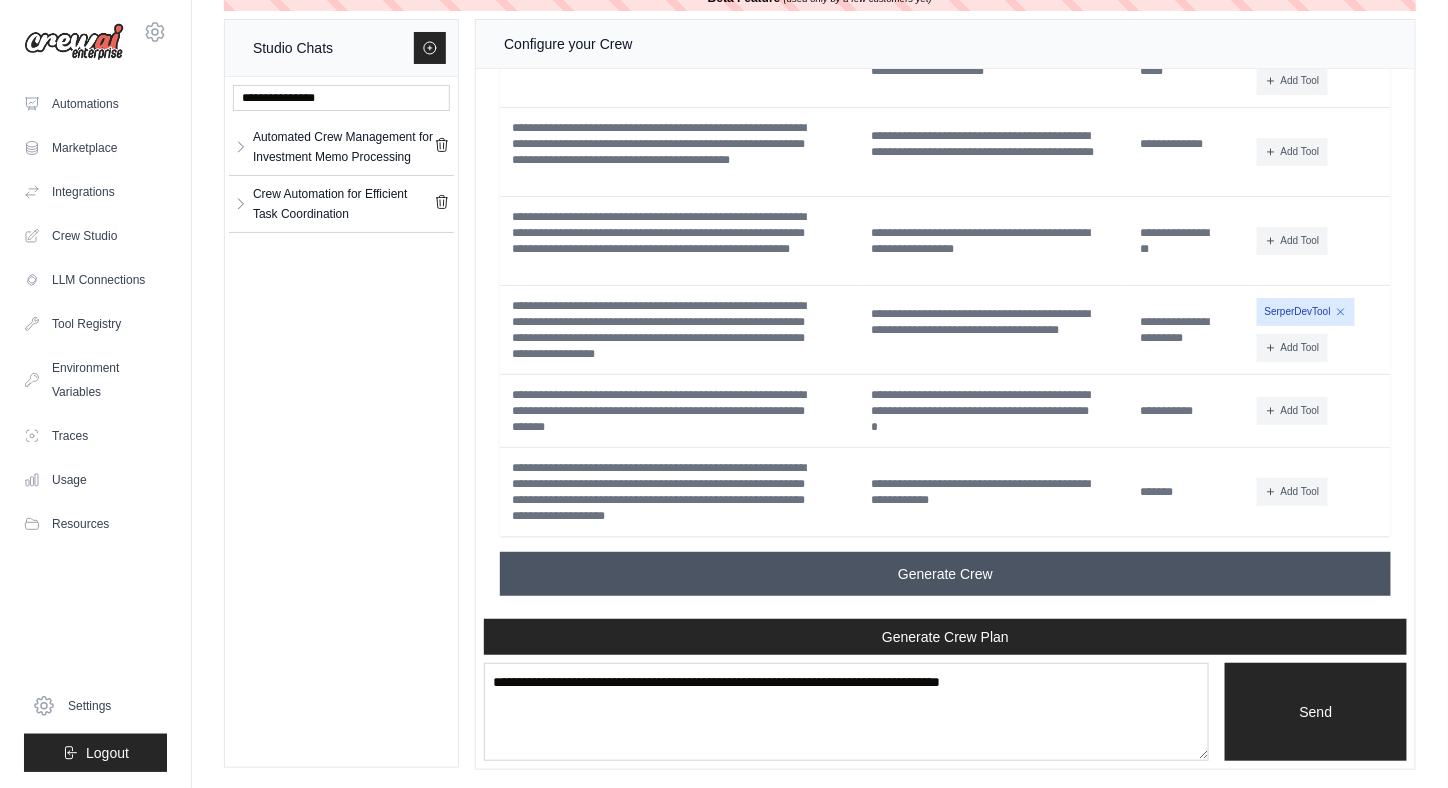click on "Generate Crew" at bounding box center (945, 574) 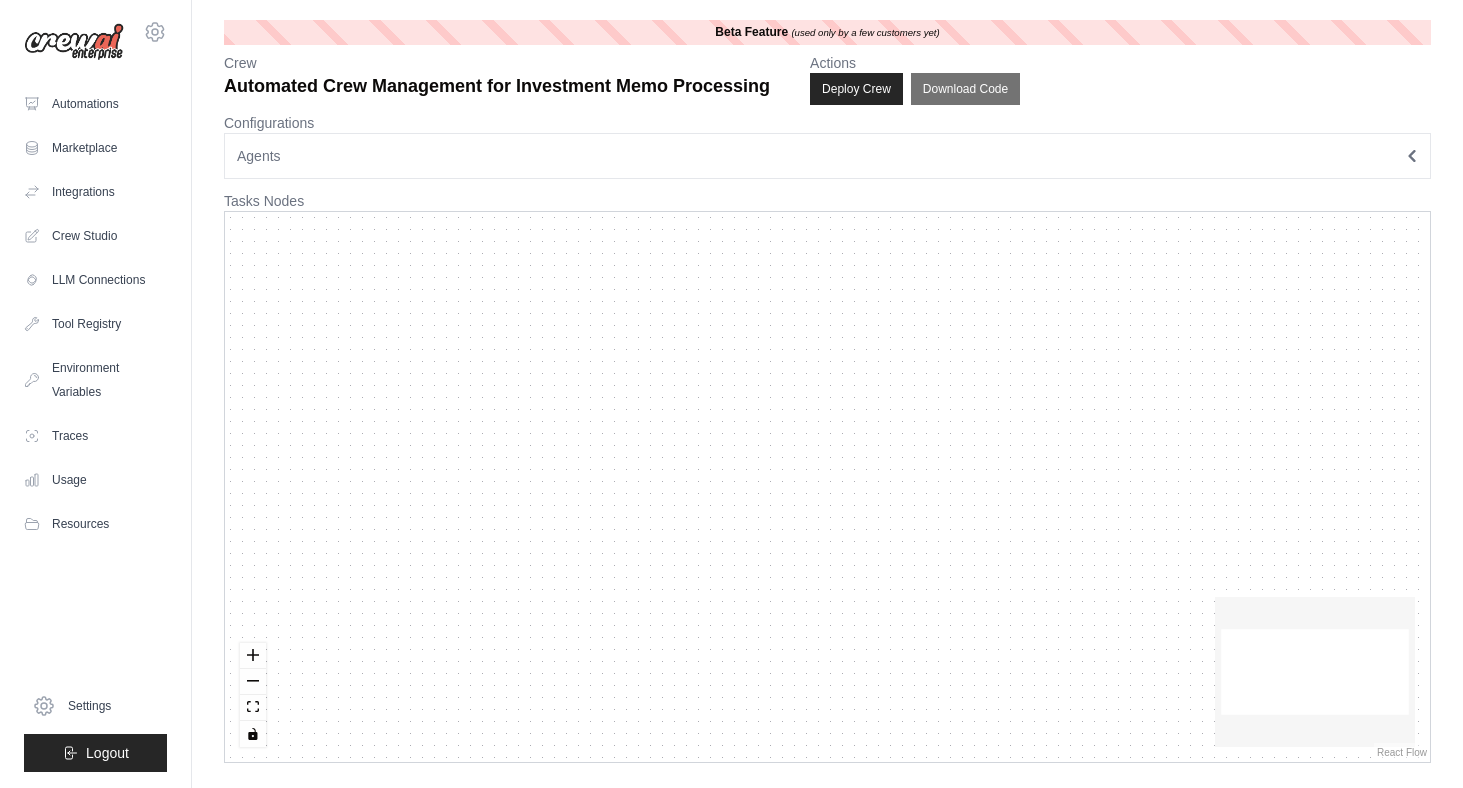 scroll, scrollTop: 0, scrollLeft: 0, axis: both 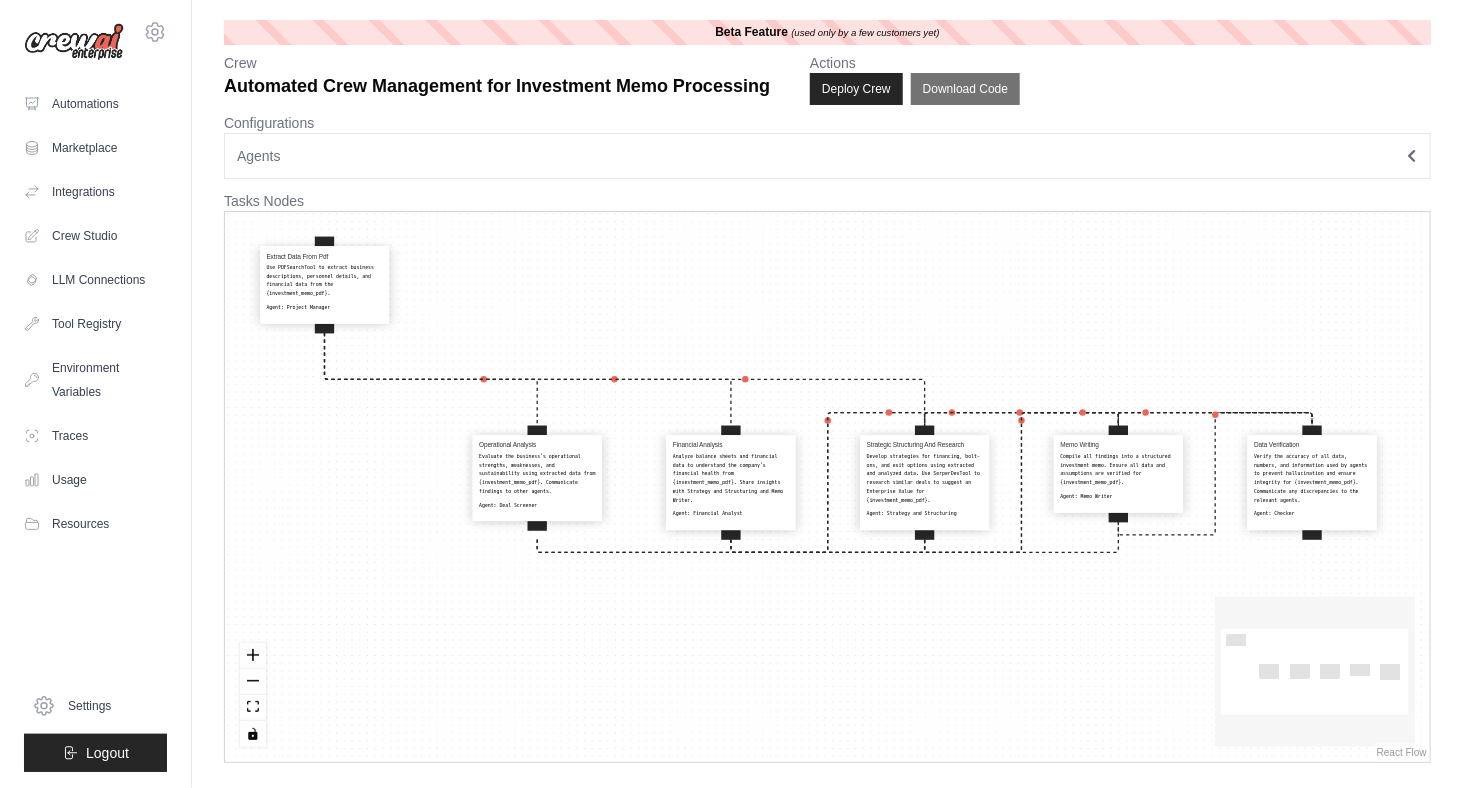 drag, startPoint x: 344, startPoint y: 491, endPoint x: 332, endPoint y: 310, distance: 181.39735 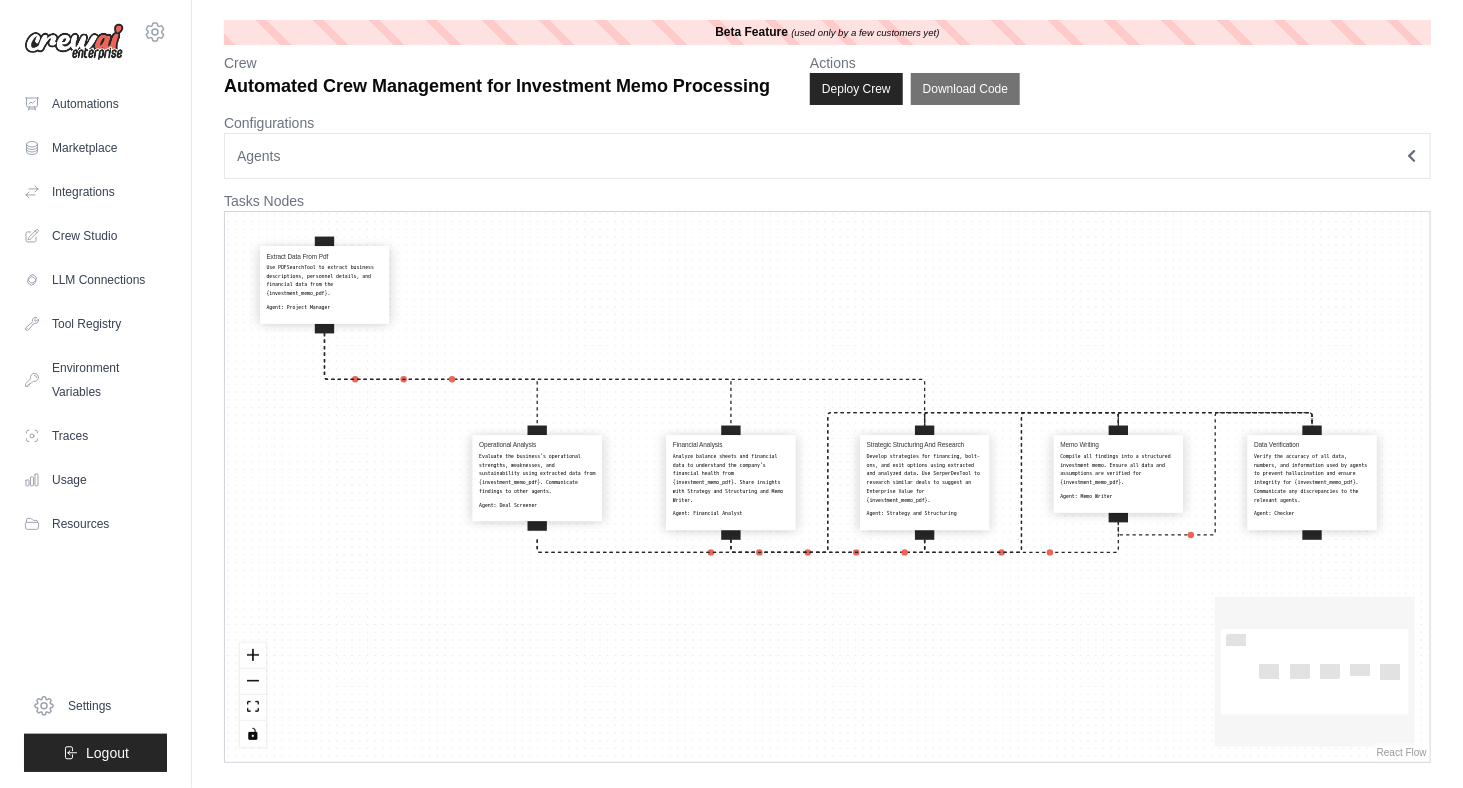 click on "Agent:   [PROFESSION]" at bounding box center (324, 307) 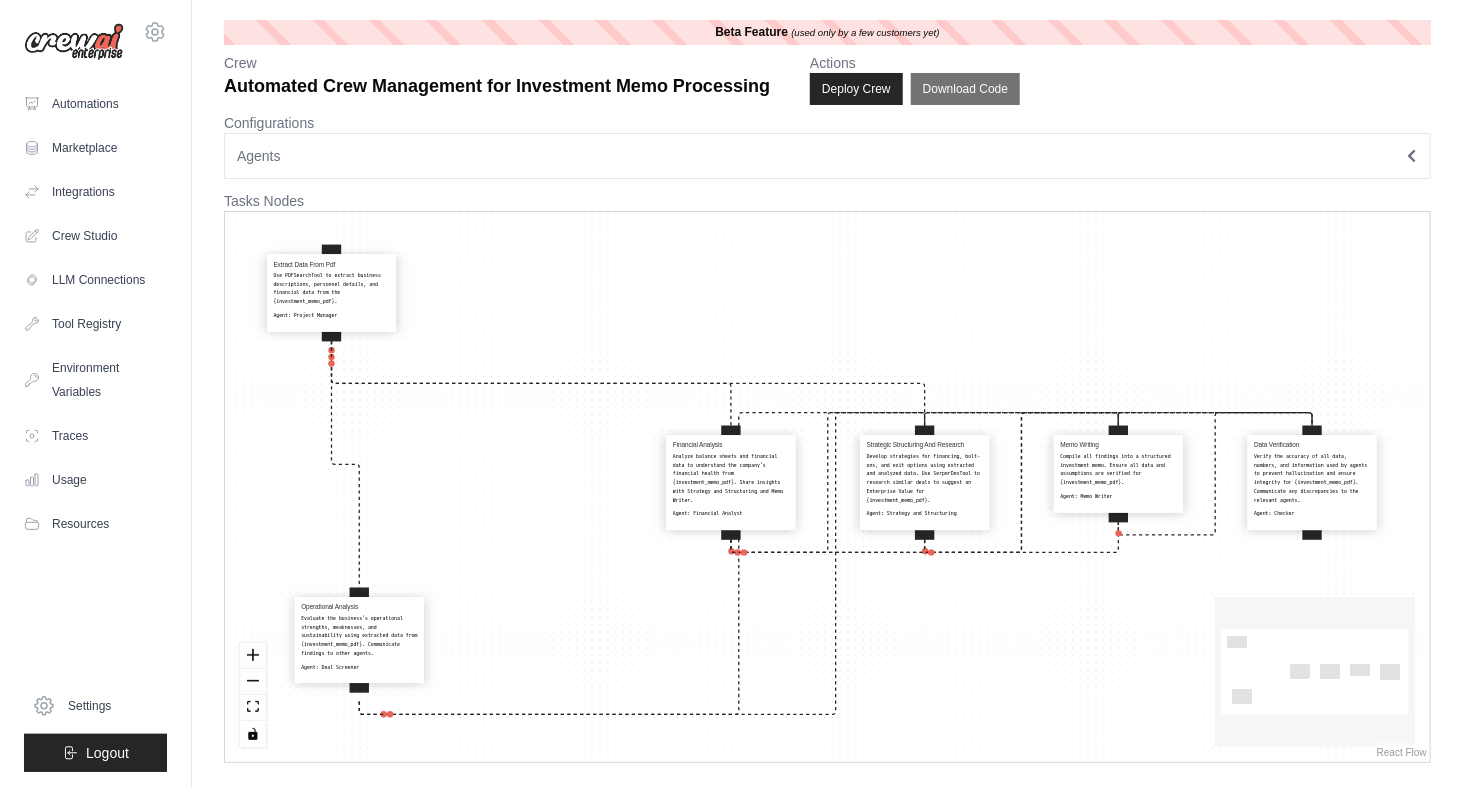 drag, startPoint x: 492, startPoint y: 481, endPoint x: 315, endPoint y: 643, distance: 239.94374 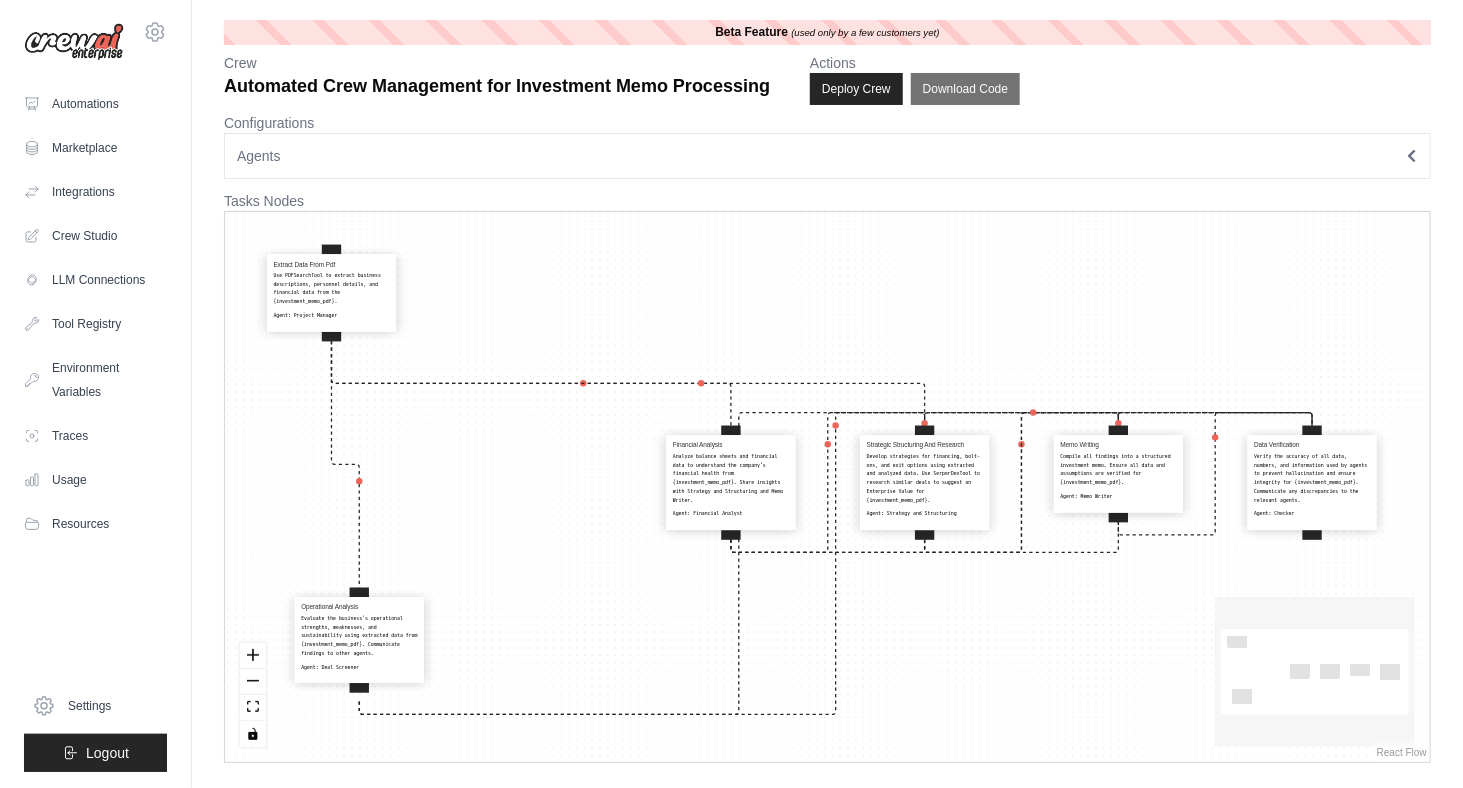 click on "Evaluate the business's operational strengths, weaknesses, and sustainability using extracted data from {investment_memo_pdf}. Communicate findings to other agents." at bounding box center (359, 636) 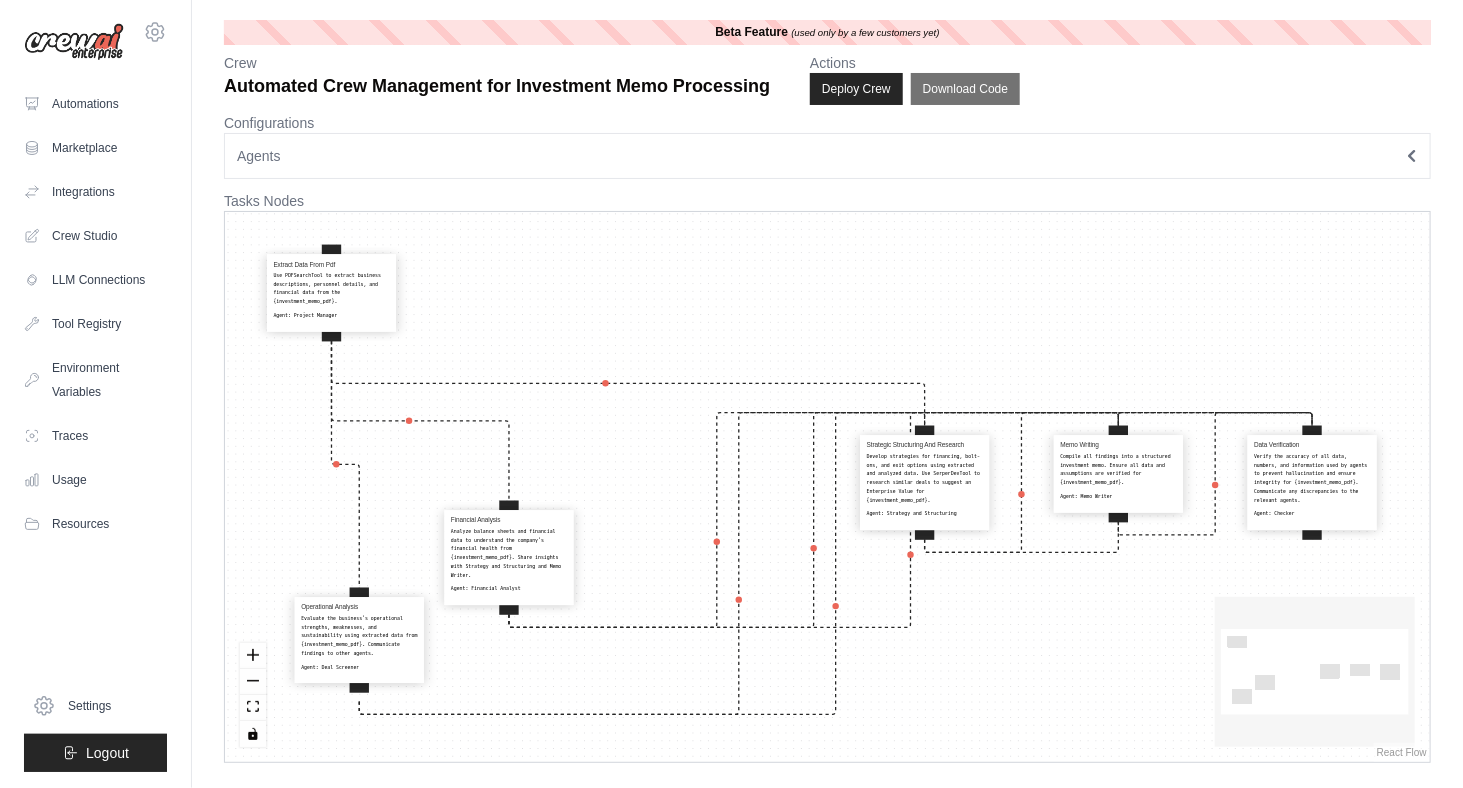 drag, startPoint x: 724, startPoint y: 500, endPoint x: 502, endPoint y: 575, distance: 234.32669 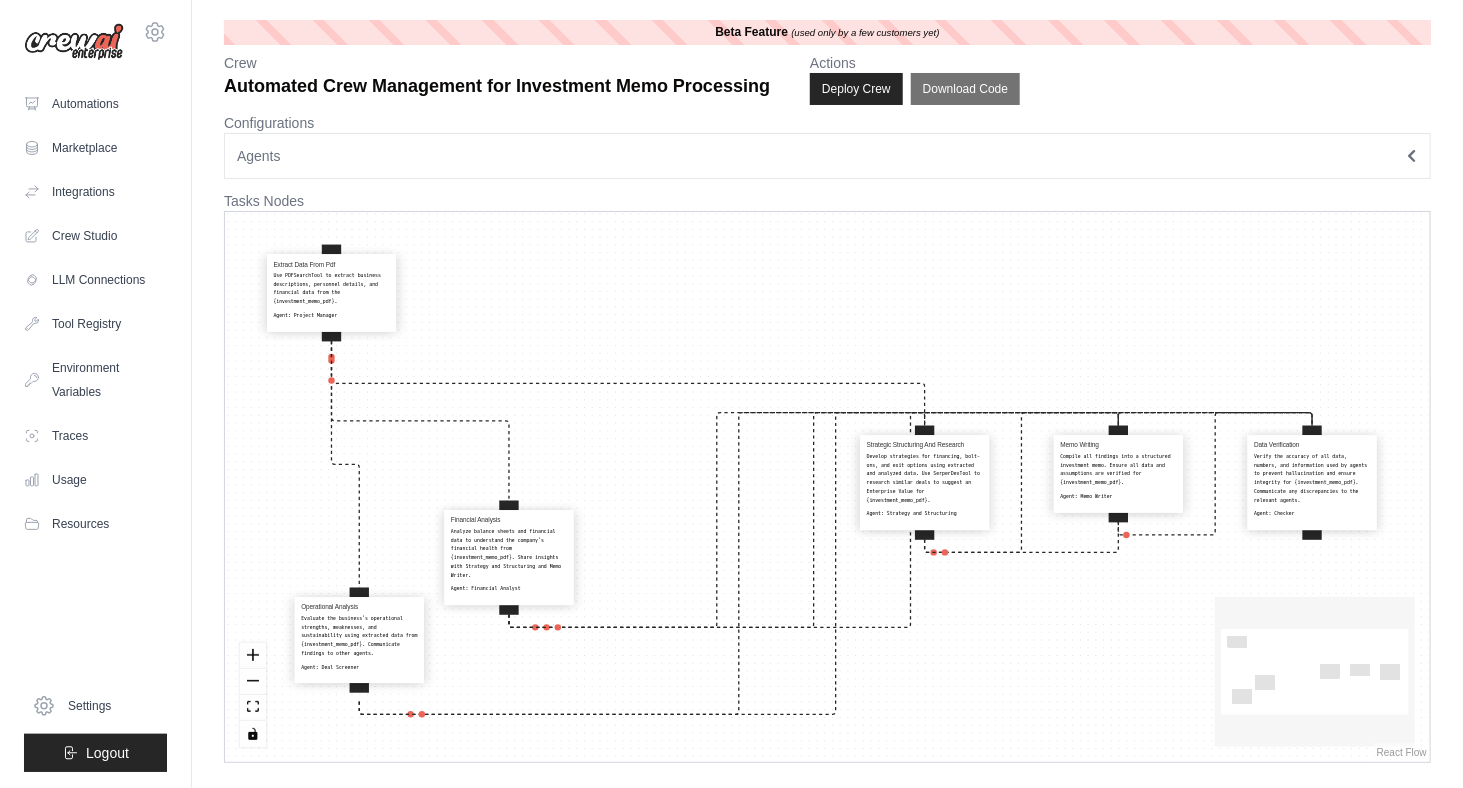click on "Analyze balance sheets and financial data to understand the company's financial health from {investment_memo_pdf}. Share insights with Strategy and Structuring and Memo Writer." at bounding box center [509, 553] 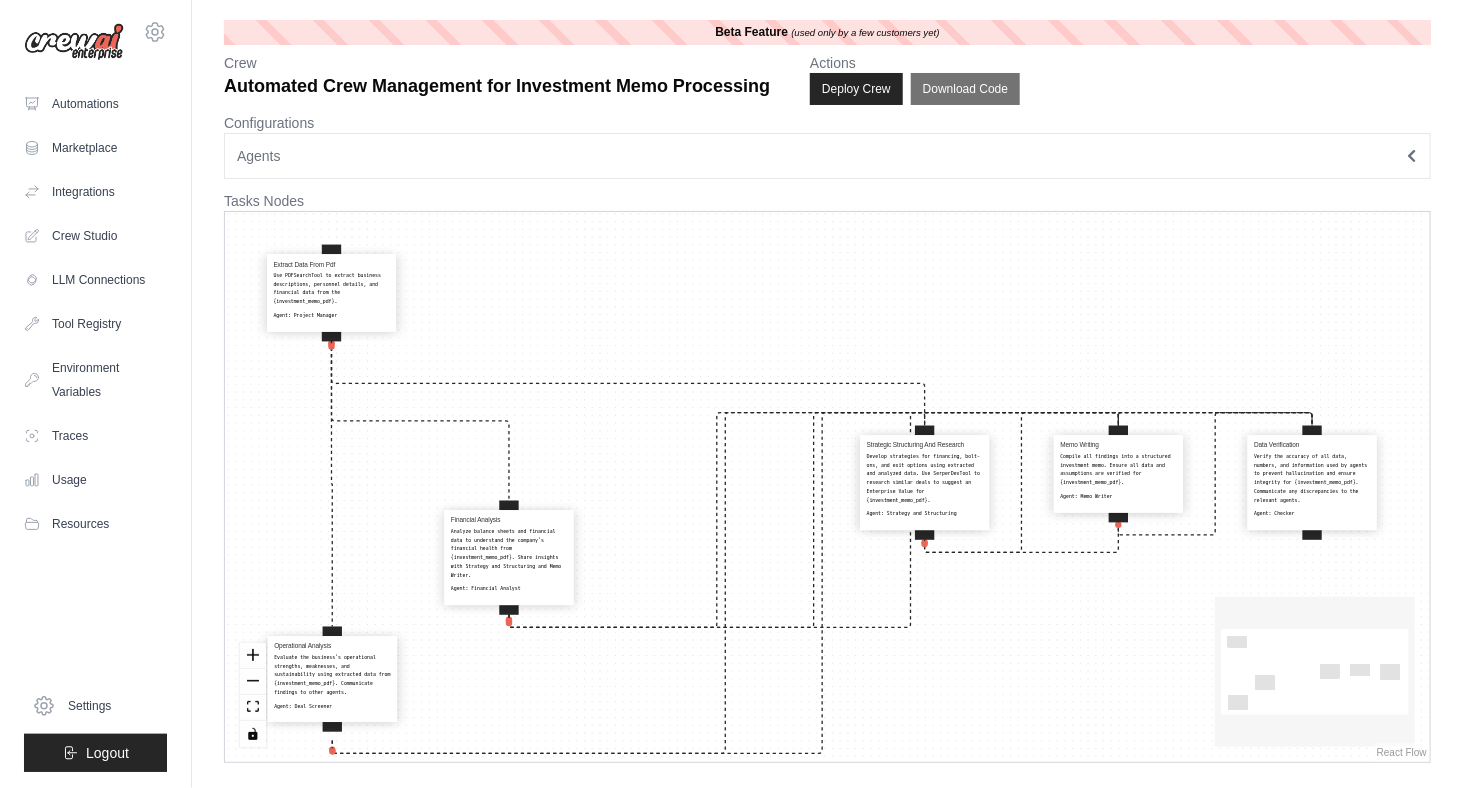 drag, startPoint x: 394, startPoint y: 650, endPoint x: 367, endPoint y: 689, distance: 47.434166 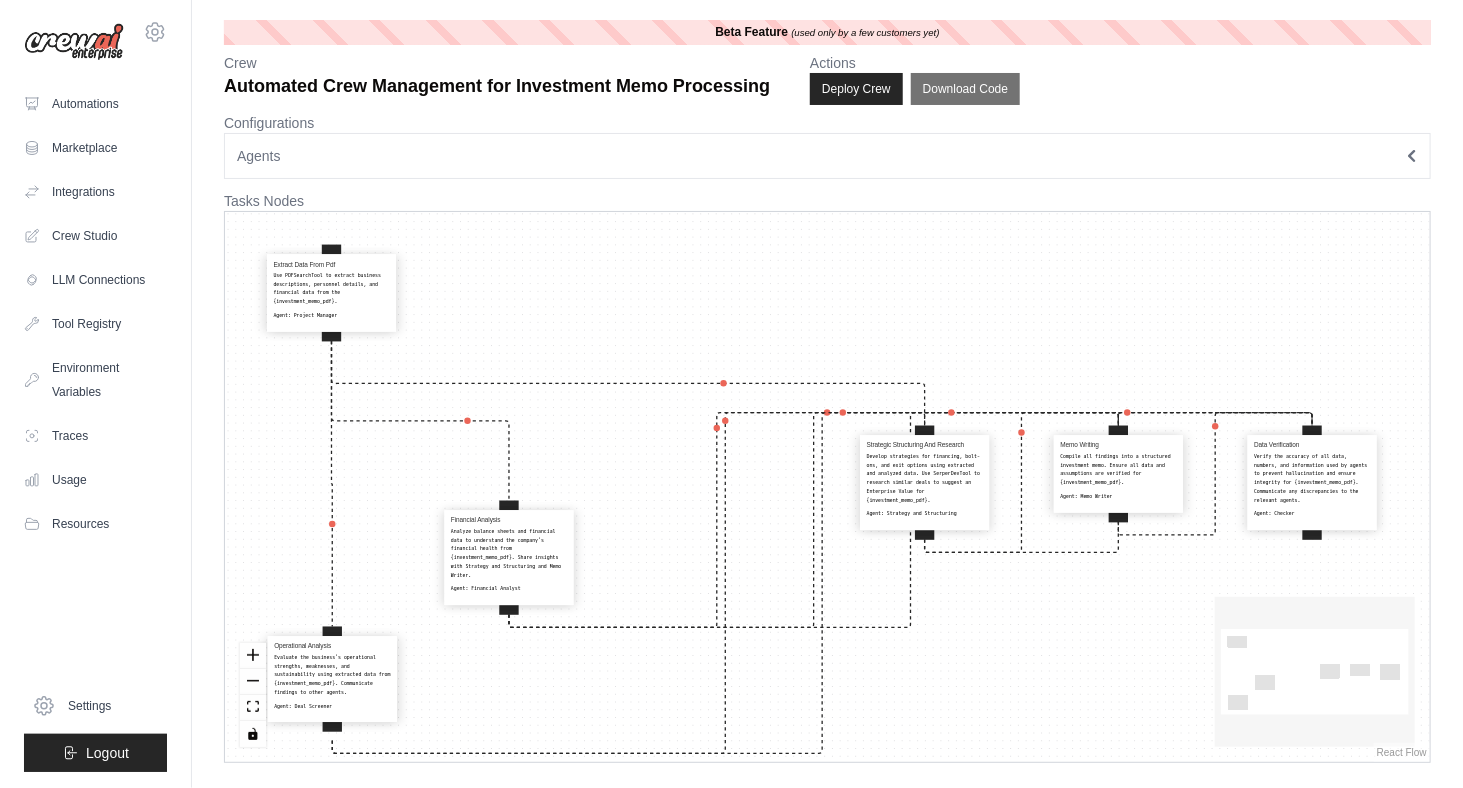 click on "Evaluate the business's operational strengths, weaknesses, and sustainability using extracted data from {investment_memo_pdf}. Communicate findings to other agents." at bounding box center [332, 675] 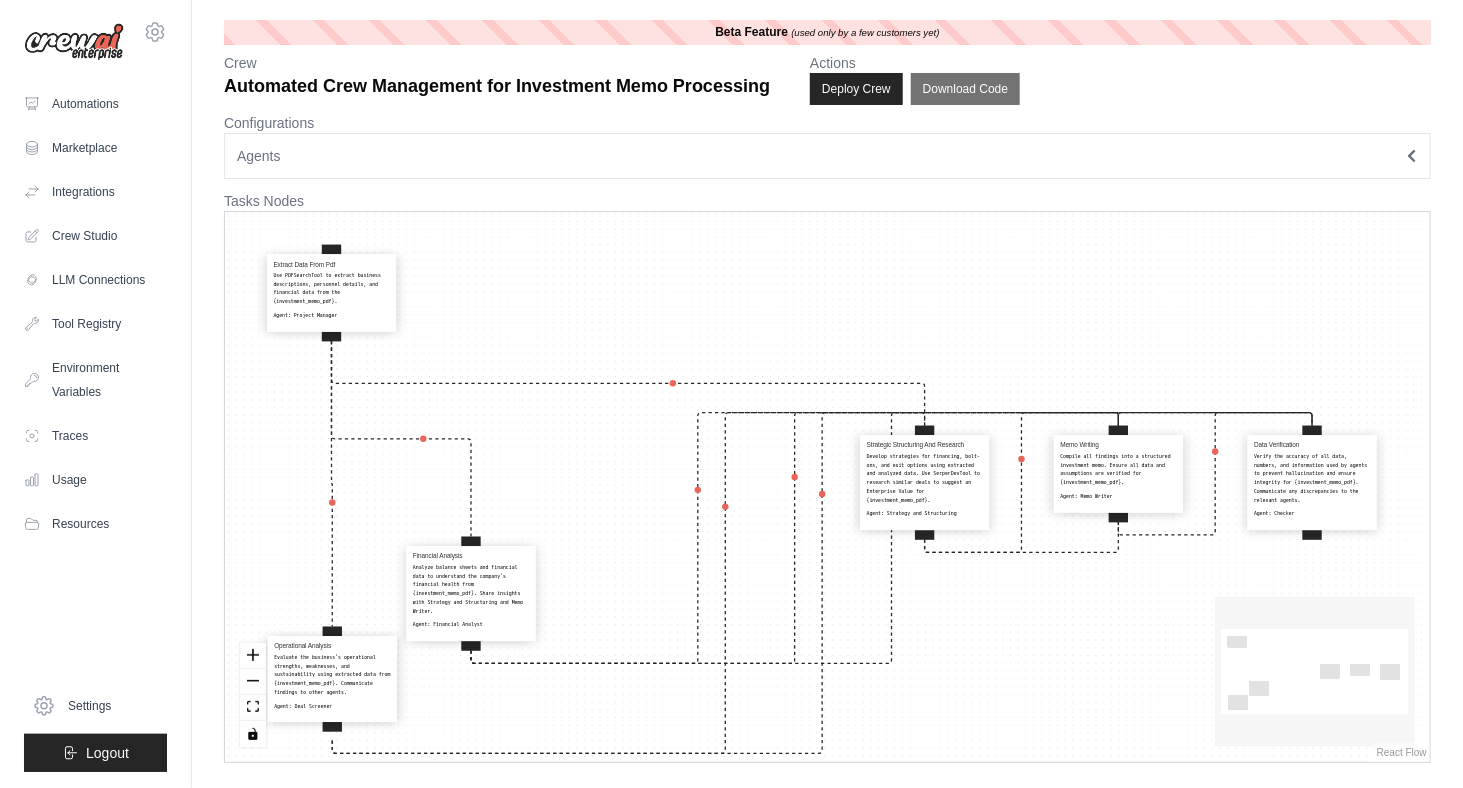drag, startPoint x: 508, startPoint y: 592, endPoint x: 474, endPoint y: 622, distance: 45.343136 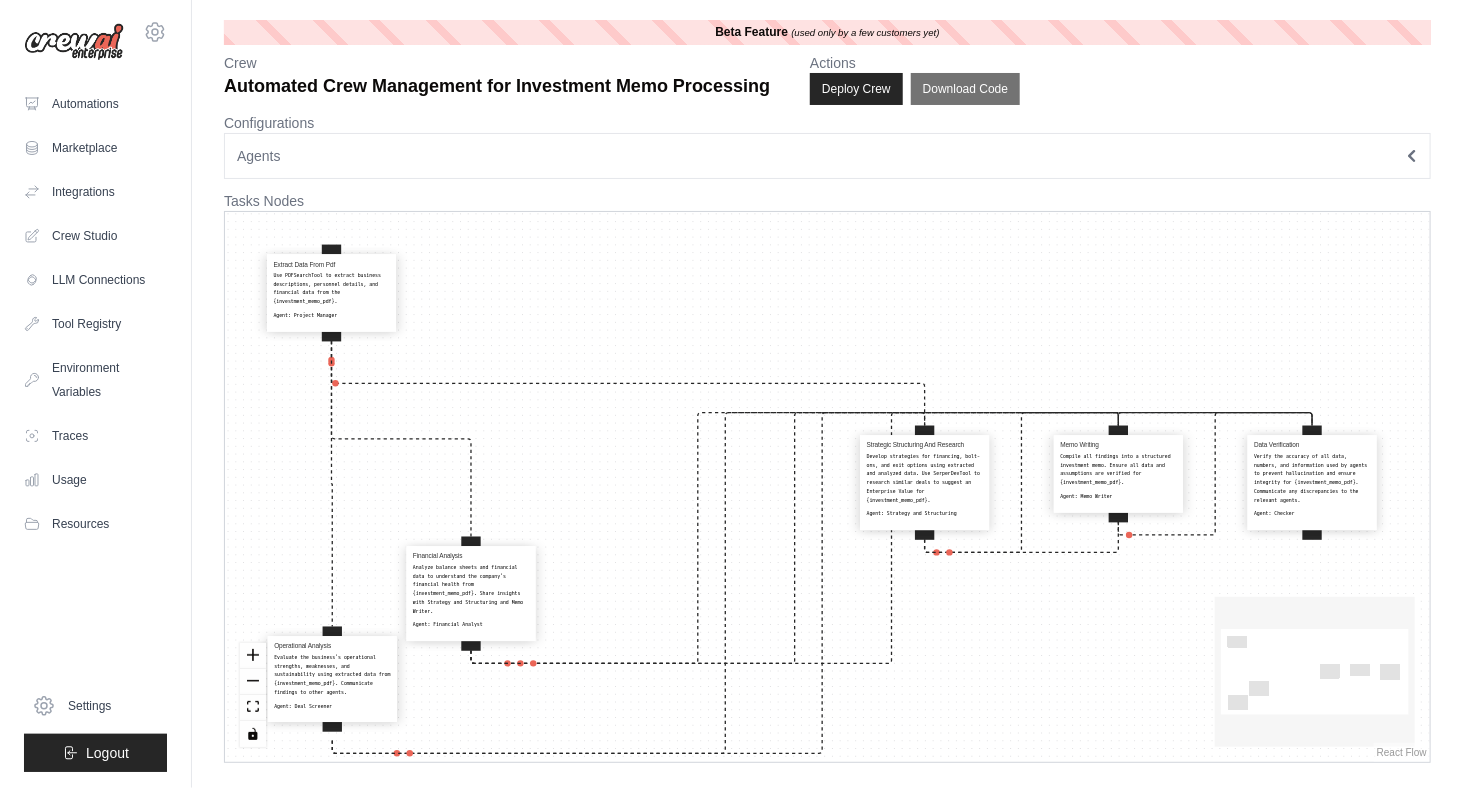 click on "Agent:   [PROFESSION]" at bounding box center (471, 625) 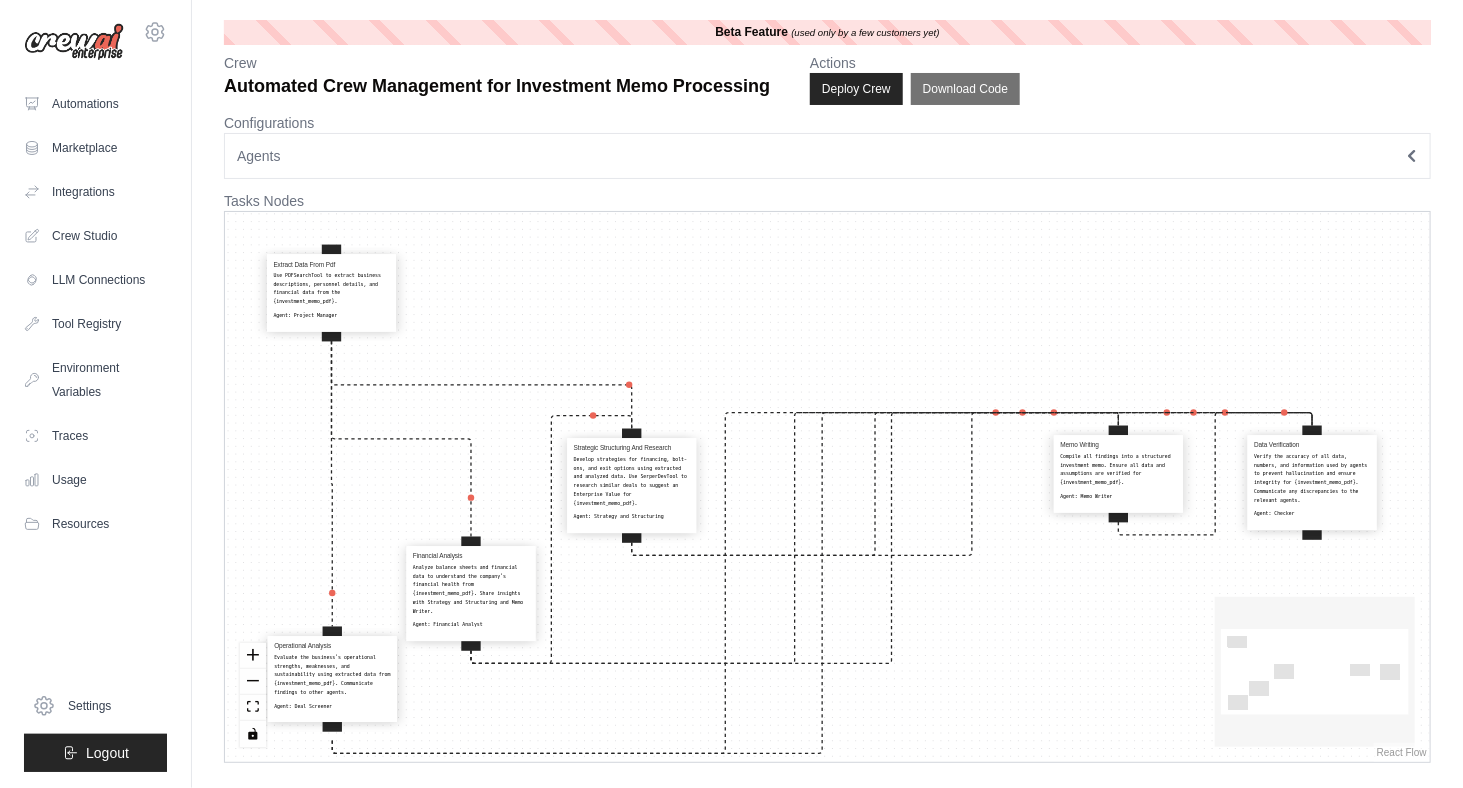 drag, startPoint x: 894, startPoint y: 476, endPoint x: 600, endPoint y: 479, distance: 294.01532 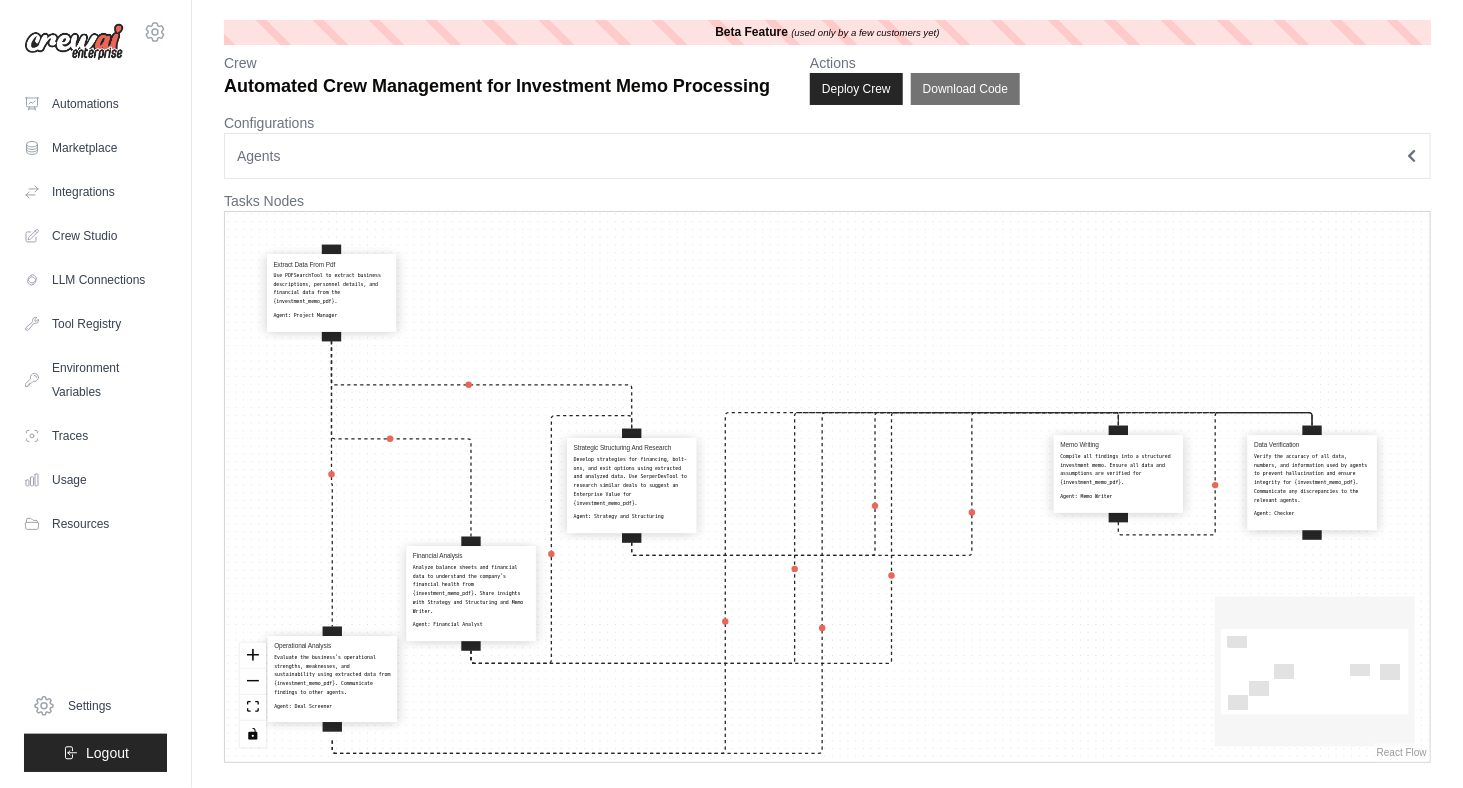 click on "Develop strategies for financing, bolt-ons, and exit options using extracted and analyzed data. Use SerperDevTool to research similar deals to suggest an Enterprise Value for {investment_memo_pdf}." at bounding box center [632, 481] 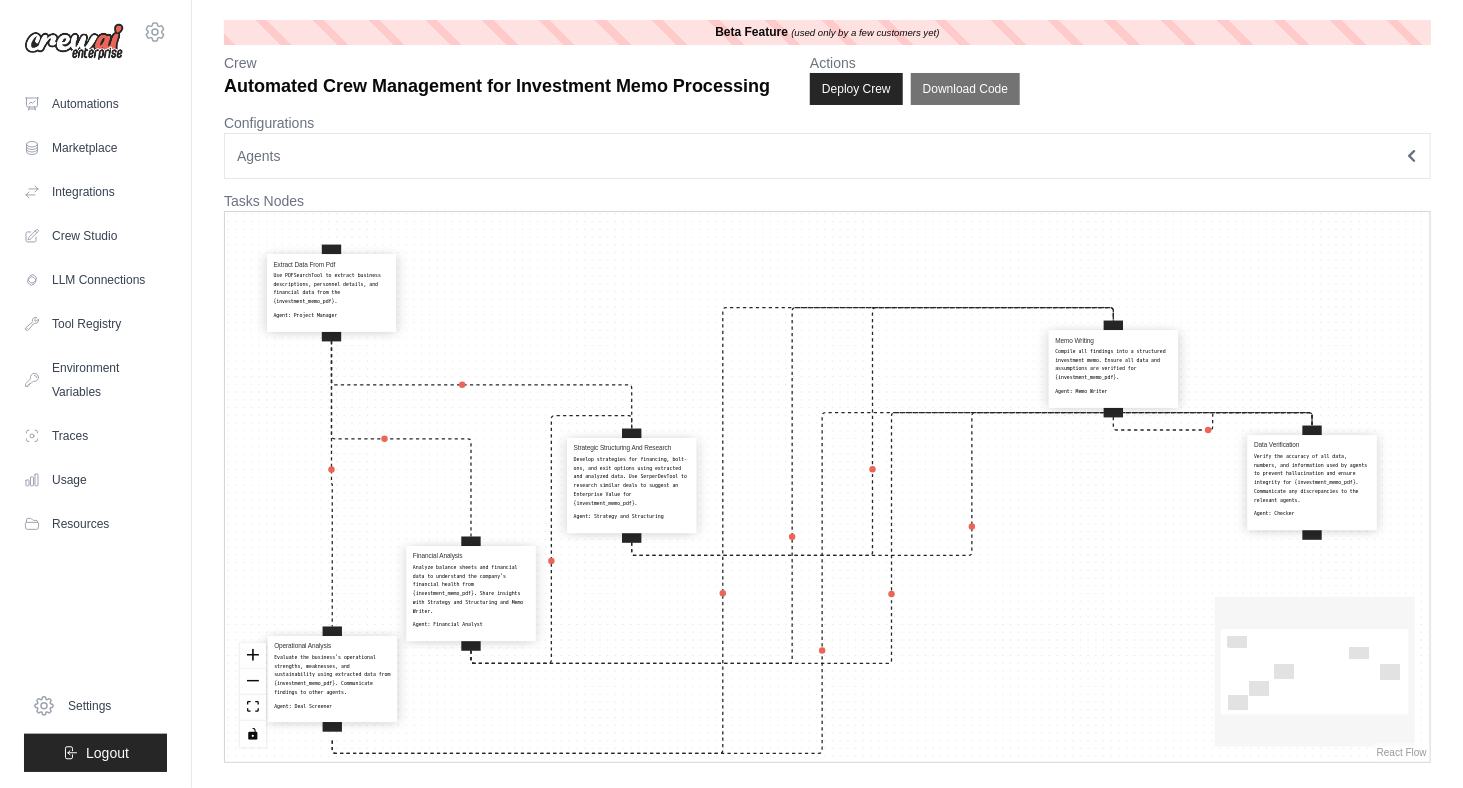 drag, startPoint x: 1120, startPoint y: 455, endPoint x: 1115, endPoint y: 351, distance: 104.120125 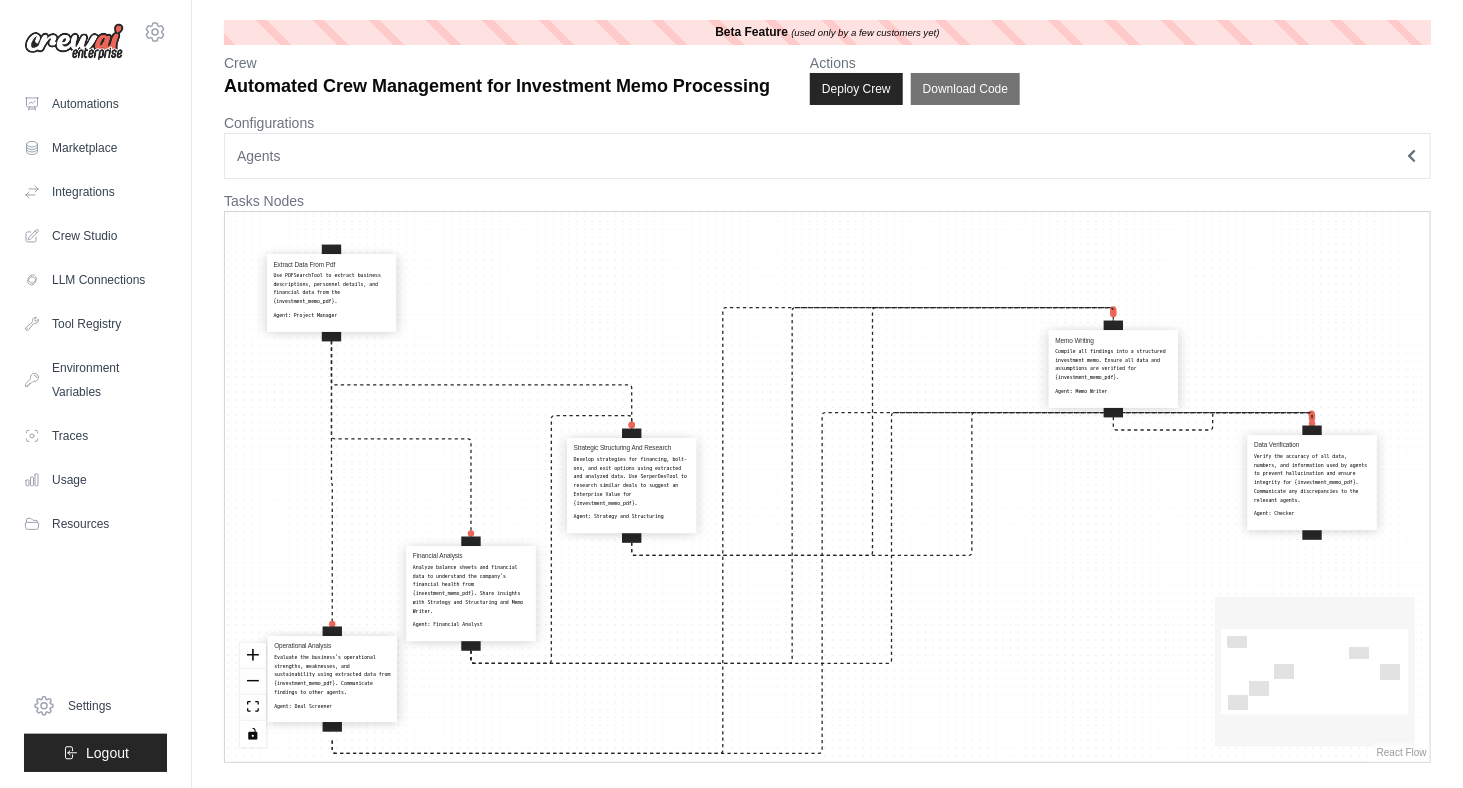 click on "Compile all findings into a structured investment memo. Ensure all data and assumptions are verified for {investment_memo_pdf}." at bounding box center (1114, 364) 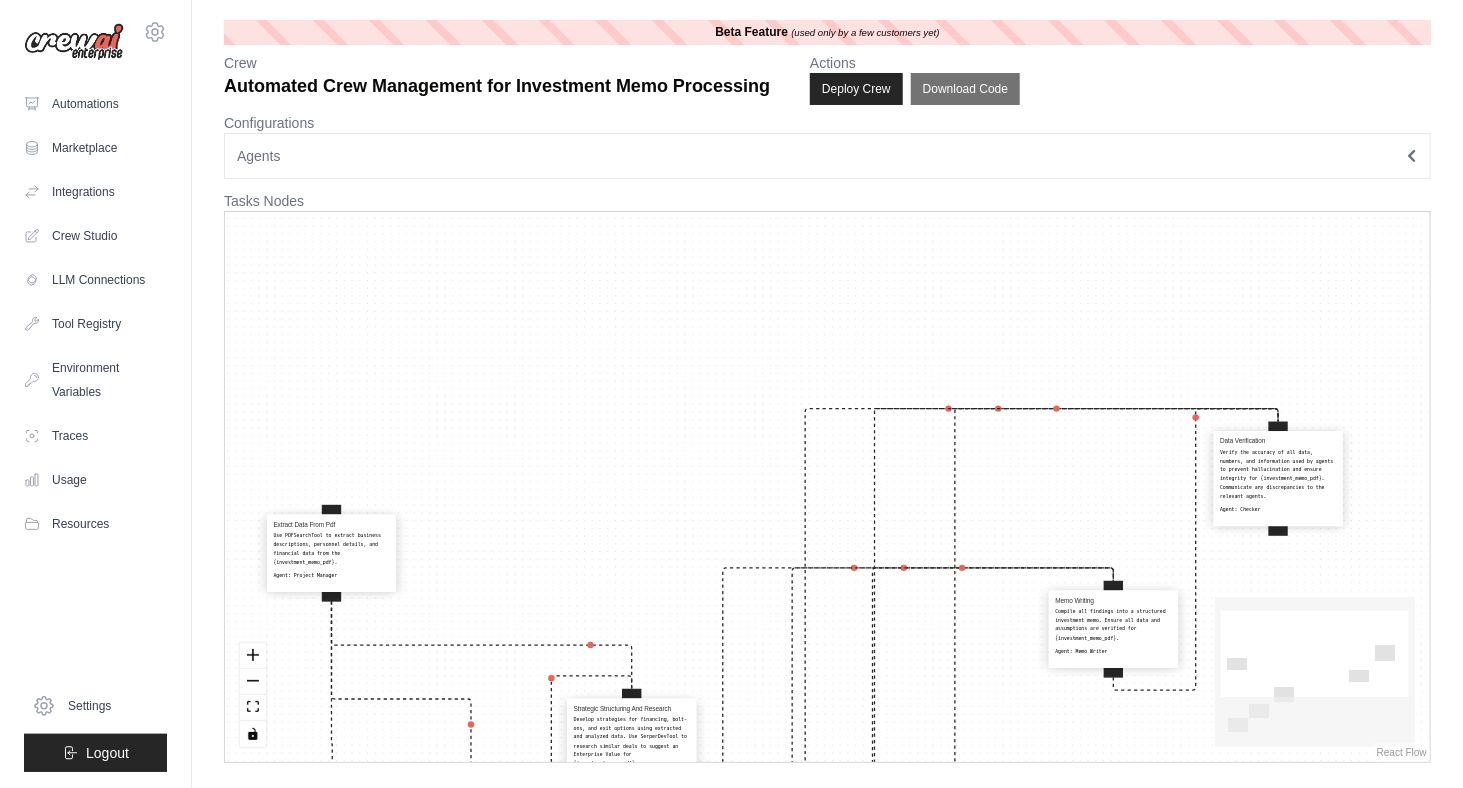 drag, startPoint x: 1320, startPoint y: 486, endPoint x: 1286, endPoint y: 479, distance: 34.713108 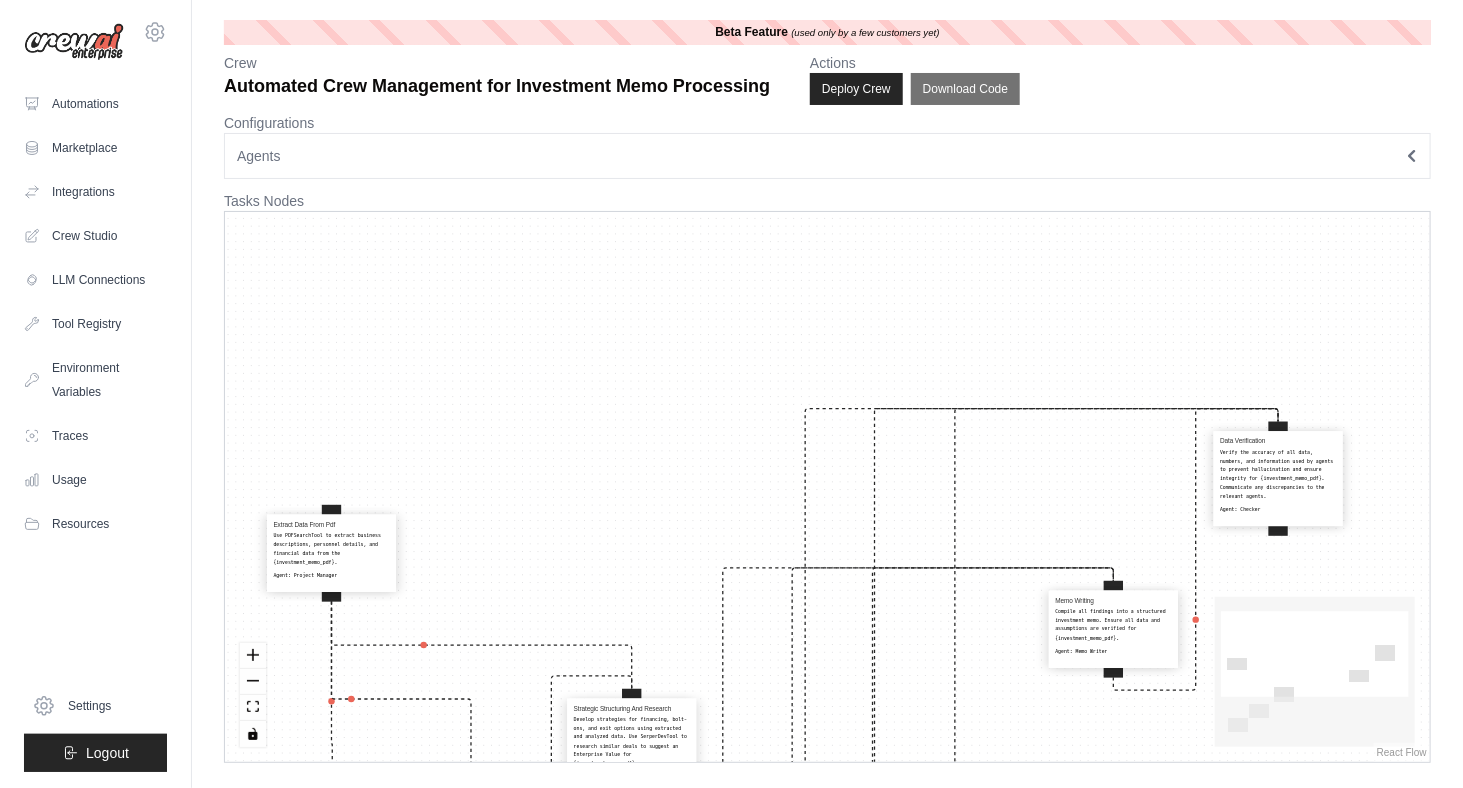 click on "Verify the accuracy of all data, numbers, and information used by agents to prevent hallucination and ensure integrity for {investment_memo_pdf}. Communicate any discrepancies to the relevant agents." at bounding box center [1278, 474] 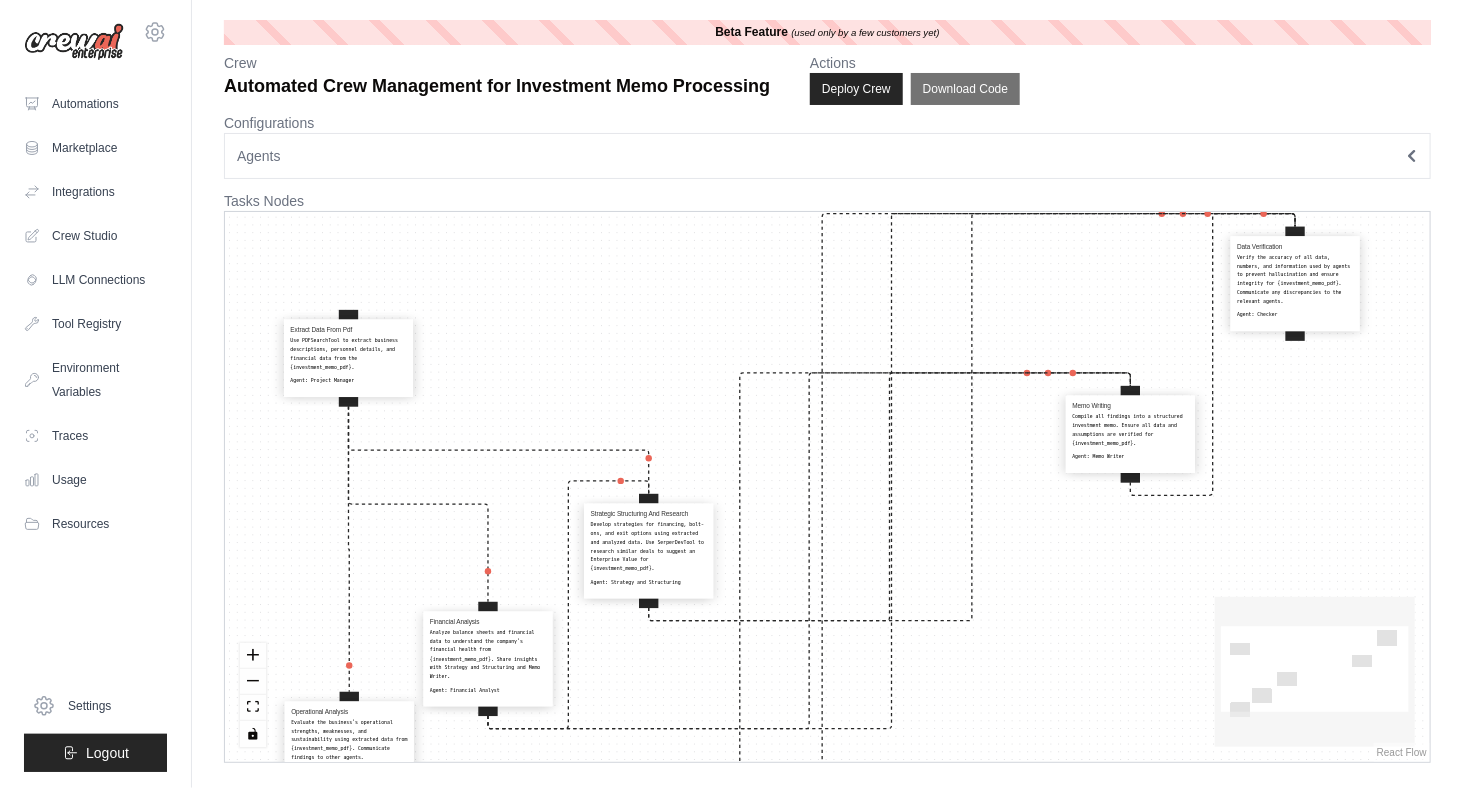 drag, startPoint x: 1041, startPoint y: 331, endPoint x: 1058, endPoint y: 149, distance: 182.79224 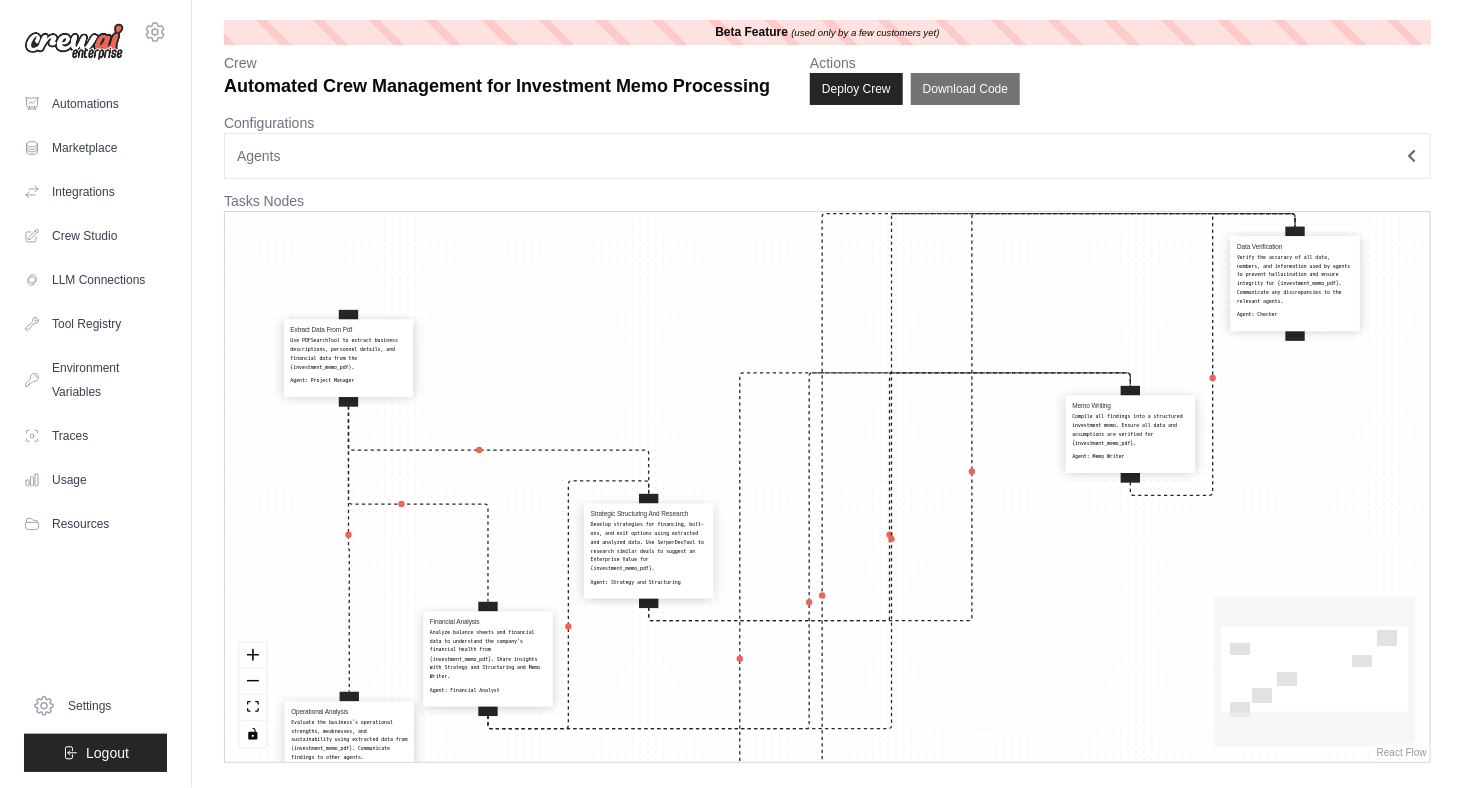 click on "**********" at bounding box center [827, 391] 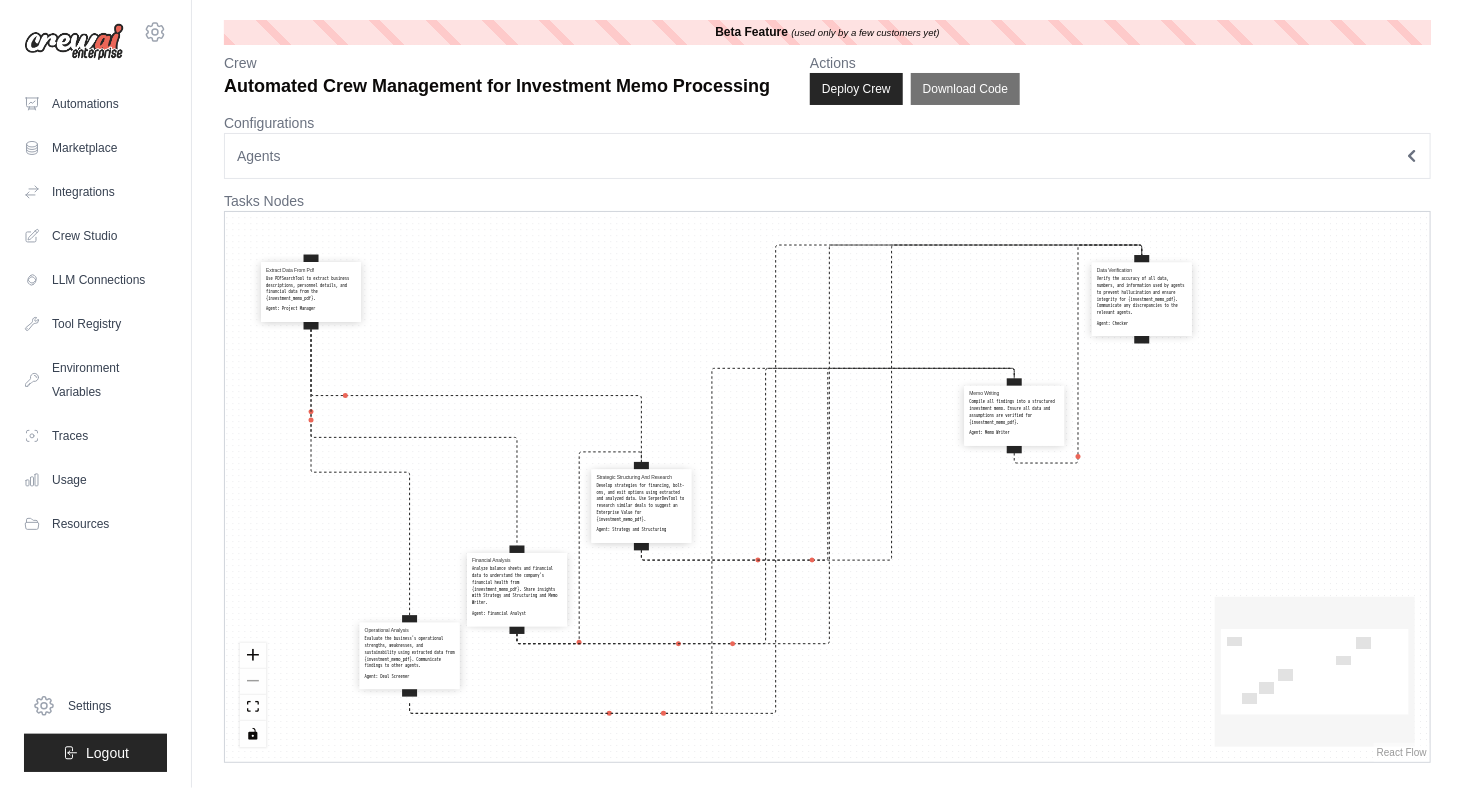 drag, startPoint x: 428, startPoint y: 375, endPoint x: 330, endPoint y: 310, distance: 117.59677 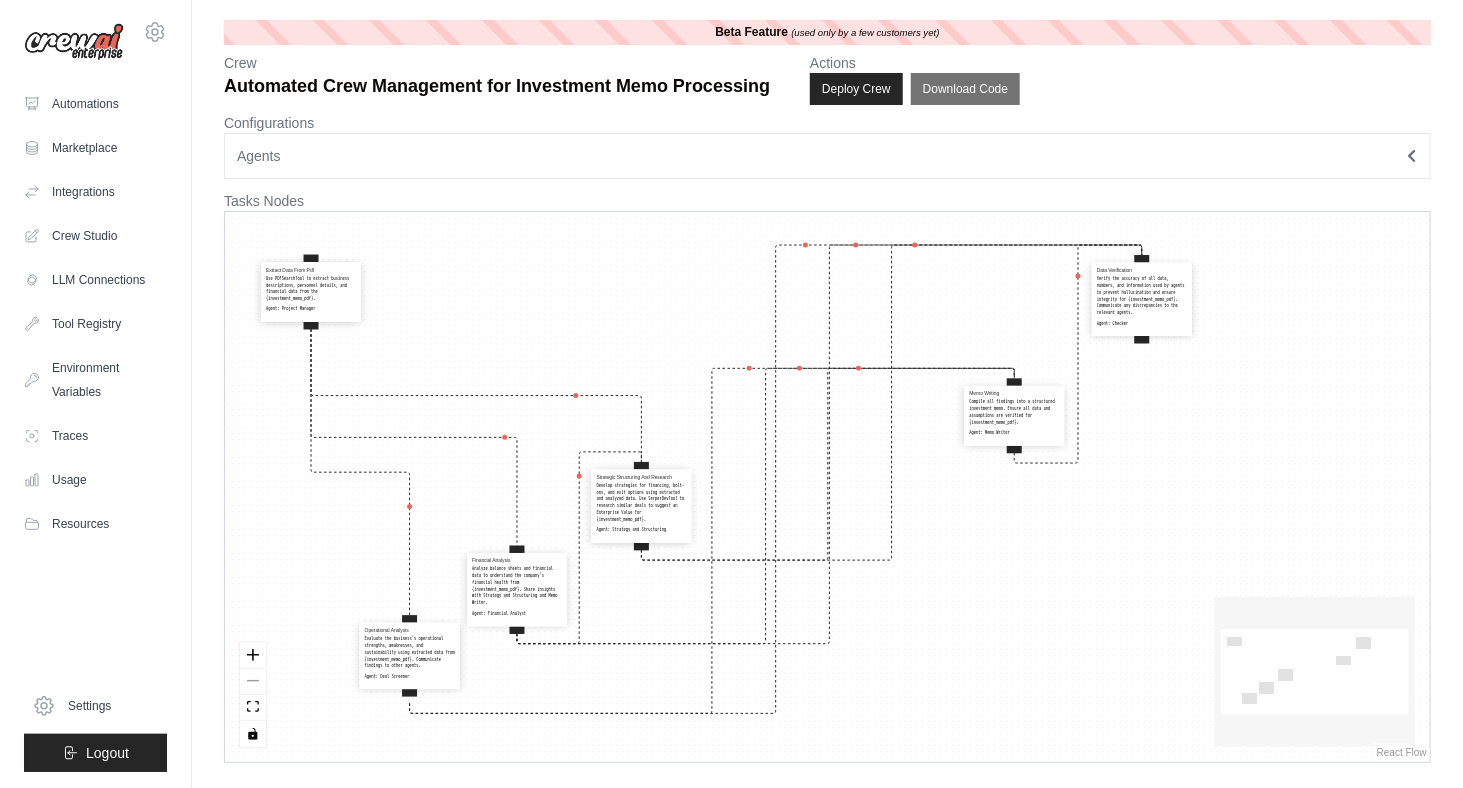 click on "Extract Data From Pdf Use PDFSearchTool to extract business descriptions, personnel details, and financial data from the {investment_memo_pdf}. Agent:   Project Manager" at bounding box center [311, 292] 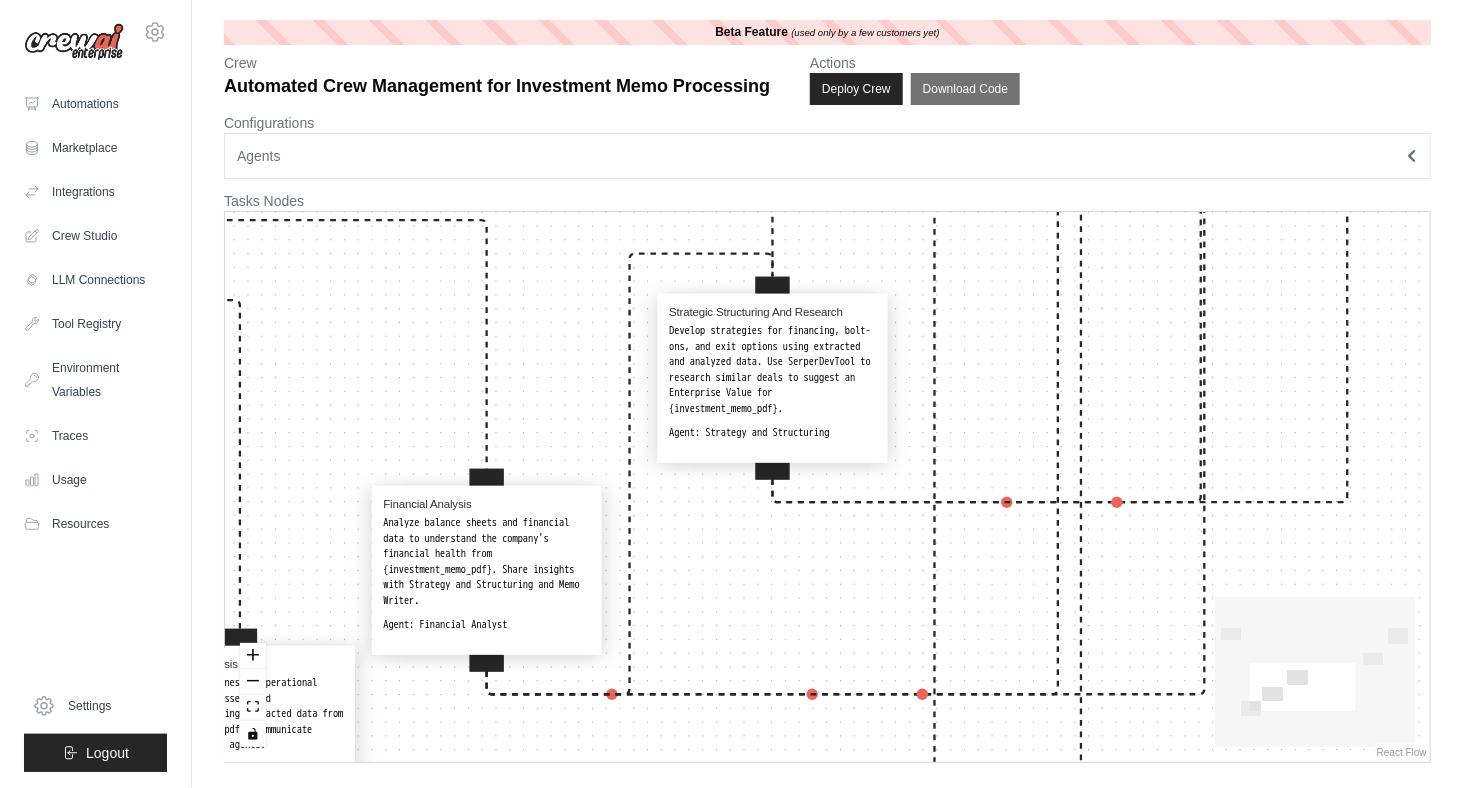 drag, startPoint x: 669, startPoint y: 641, endPoint x: 756, endPoint y: 583, distance: 104.56099 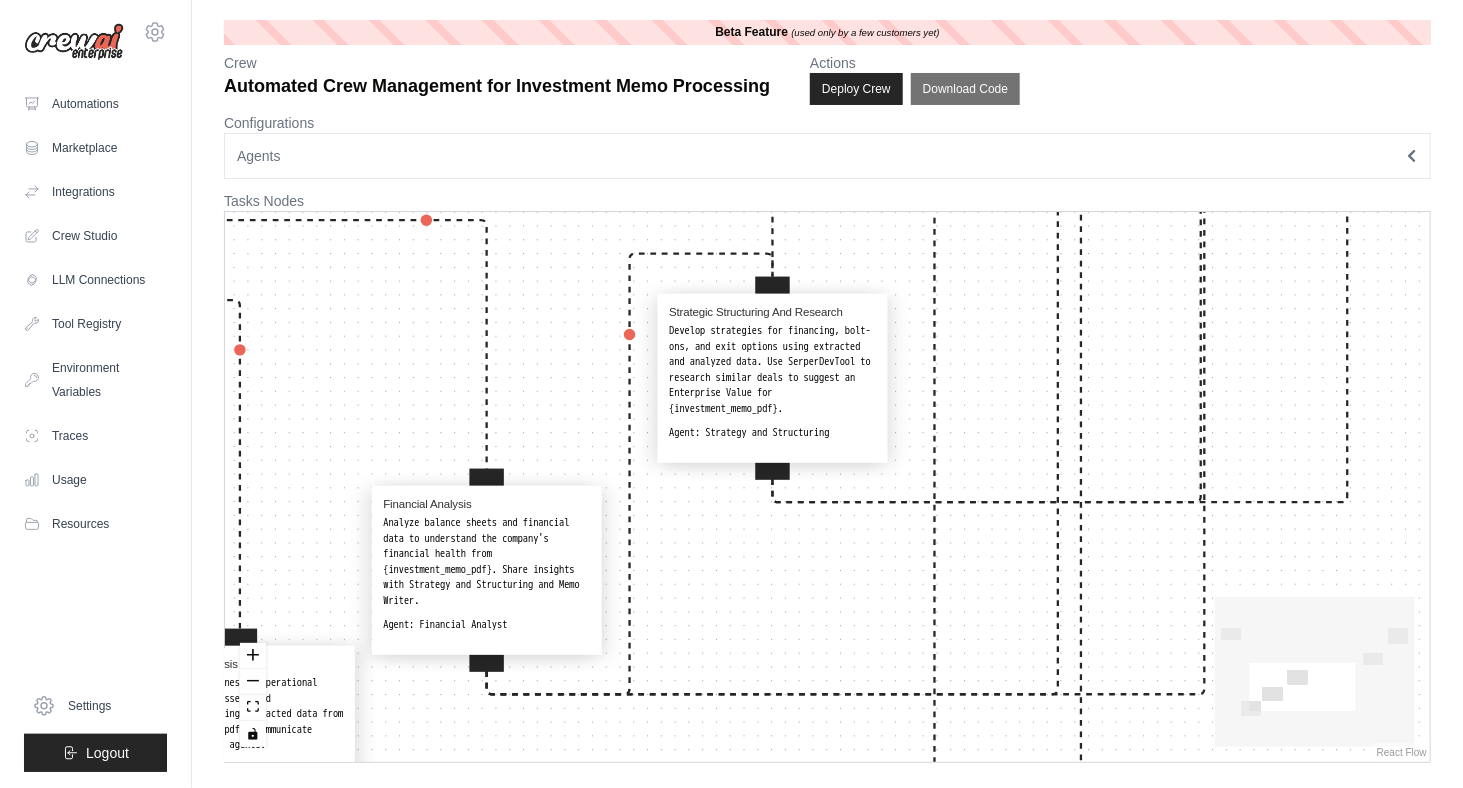 click on "Extract Data From Pdf Use PDFSearchTool to extract business descriptions, personnel details, and financial data from the {investment_memo_pdf}. Agent:   Project Manager Operational Analysis Evaluate the business's operational strengths, weaknesses, and sustainability using extracted data from {investment_memo_pdf}. Communicate findings to other agents. Agent:   Deal Screener Financial Analysis Analyze balance sheets and financial data to understand the company's financial health from {investment_memo_pdf}. Share insights with Strategy and Structuring and Memo Writer. Agent:   Financial Analyst Strategic Structuring And Research Develop strategies for financing, bolt-ons, and exit options using extracted and analyzed data. Use SerperDevTool to research similar deals to suggest an Enterprise Value for {investment_memo_pdf}. Agent:   Strategy and Structuring Memo Writing Compile all findings into a structured investment memo. Ensure all data and assumptions are verified for {investment_memo_pdf}. Agent:   Agent:" at bounding box center [827, 487] 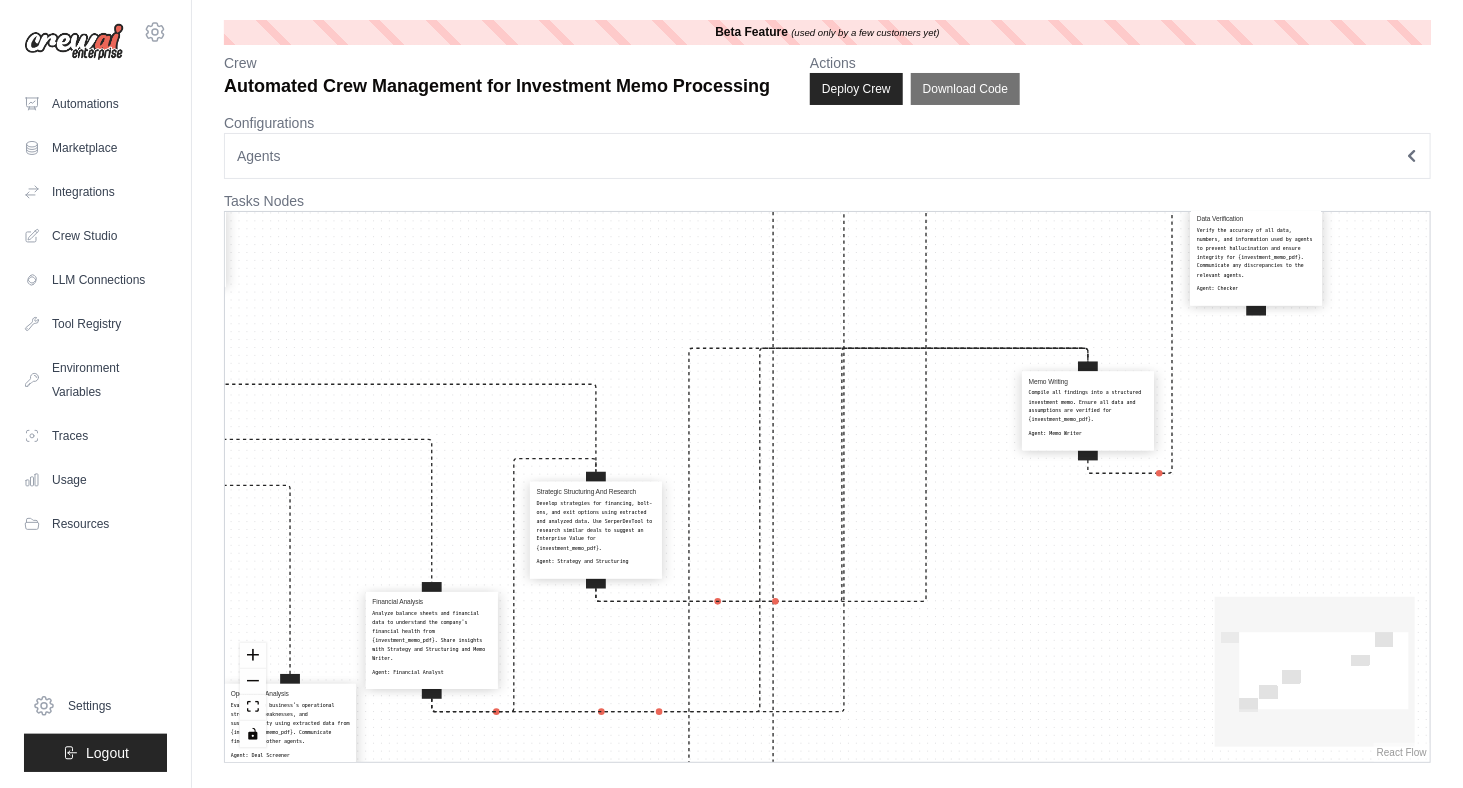 drag, startPoint x: 1263, startPoint y: 554, endPoint x: 1066, endPoint y: 615, distance: 206.22803 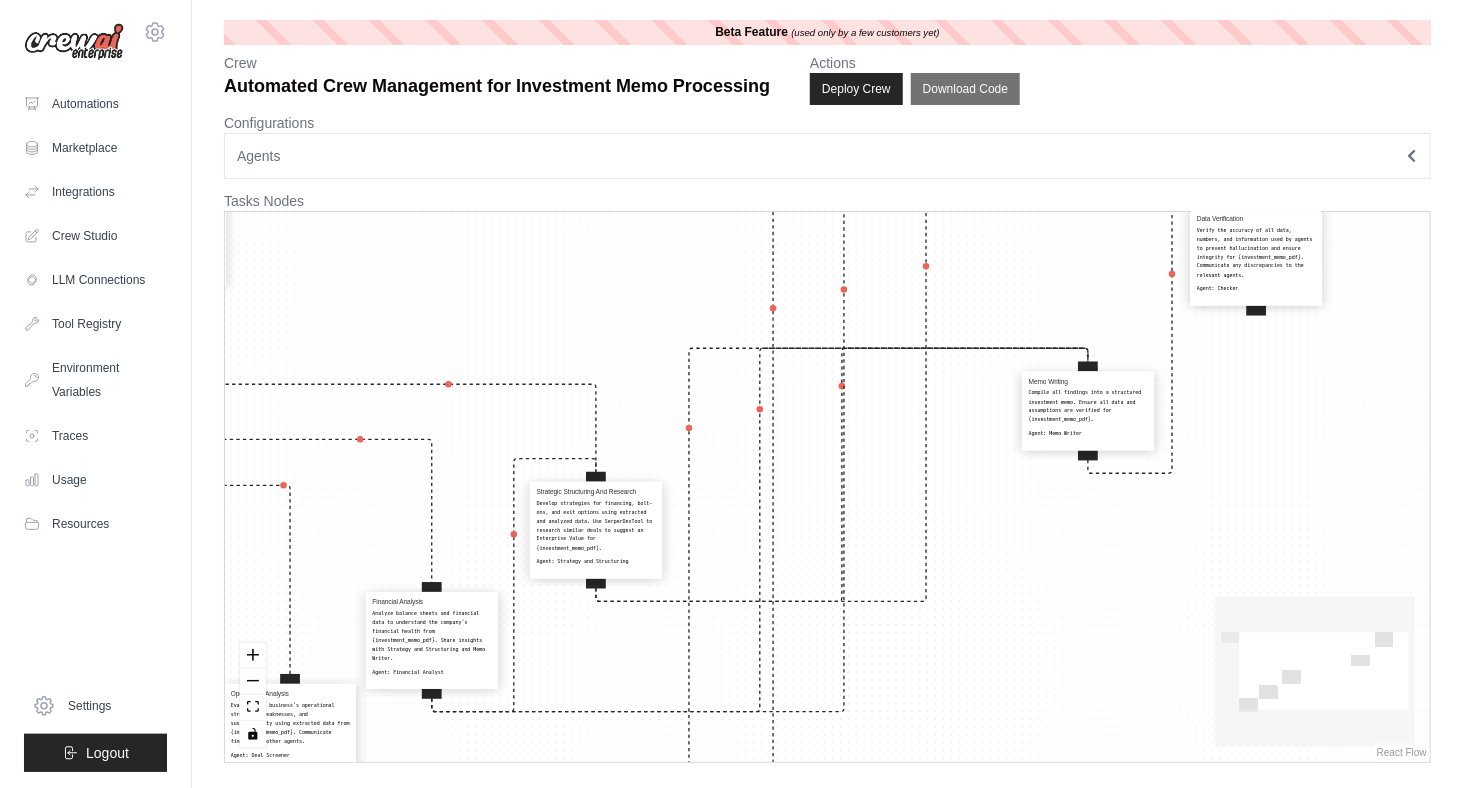 click on "Extract Data From Pdf Use PDFSearchTool to extract business descriptions, personnel details, and financial data from the {investment_memo_pdf}. Agent:   Project Manager Operational Analysis Evaluate the business's operational strengths, weaknesses, and sustainability using extracted data from {investment_memo_pdf}. Communicate findings to other agents. Agent:   Deal Screener Financial Analysis Analyze balance sheets and financial data to understand the company's financial health from {investment_memo_pdf}. Share insights with Strategy and Structuring and Memo Writer. Agent:   Financial Analyst Strategic Structuring And Research Develop strategies for financing, bolt-ons, and exit options using extracted and analyzed data. Use SerperDevTool to research similar deals to suggest an Enterprise Value for {investment_memo_pdf}. Agent:   Strategy and Structuring Memo Writing Compile all findings into a structured investment memo. Ensure all data and assumptions are verified for {investment_memo_pdf}. Agent:   Agent:" at bounding box center [827, 487] 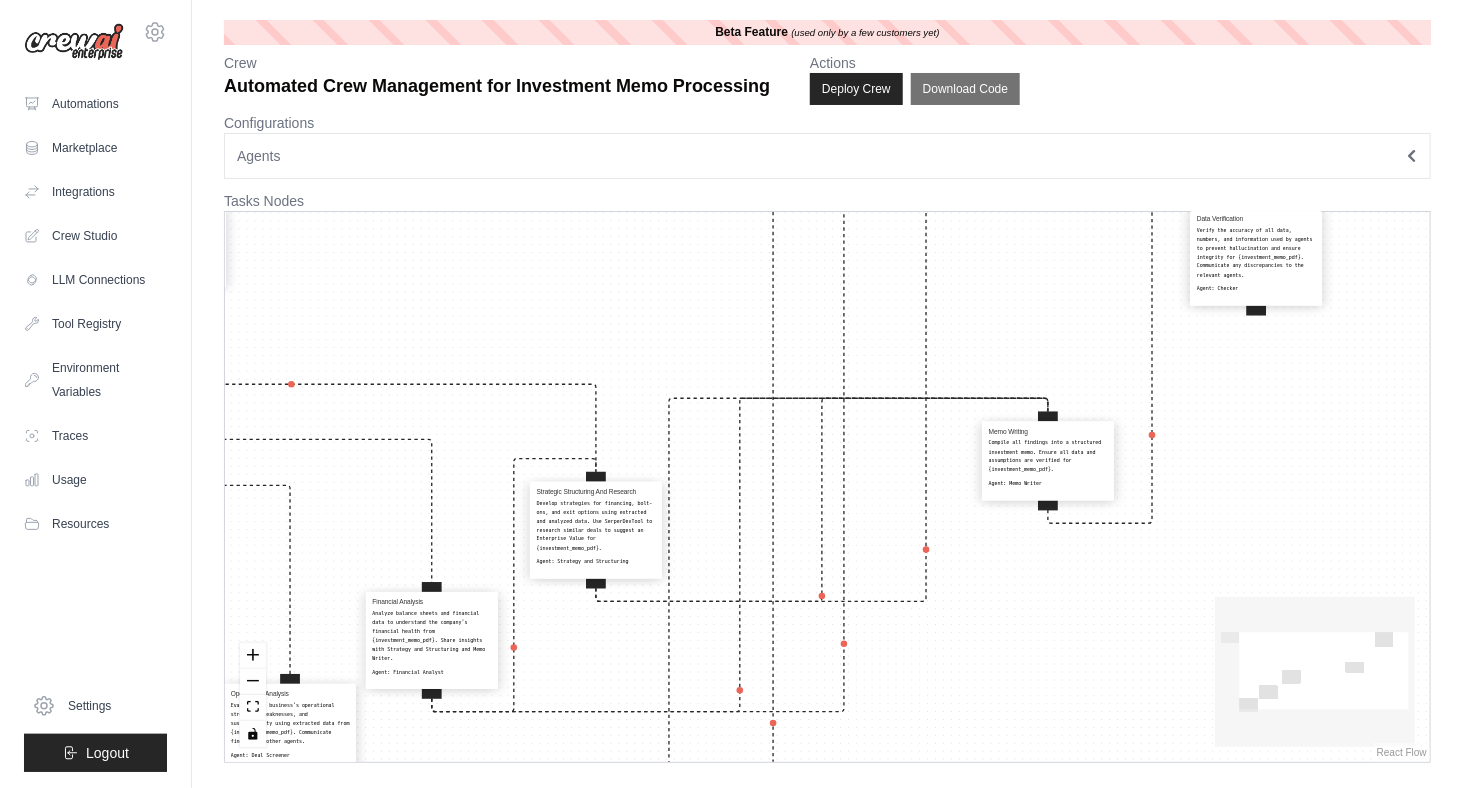 drag, startPoint x: 1063, startPoint y: 425, endPoint x: 1018, endPoint y: 476, distance: 68.0147 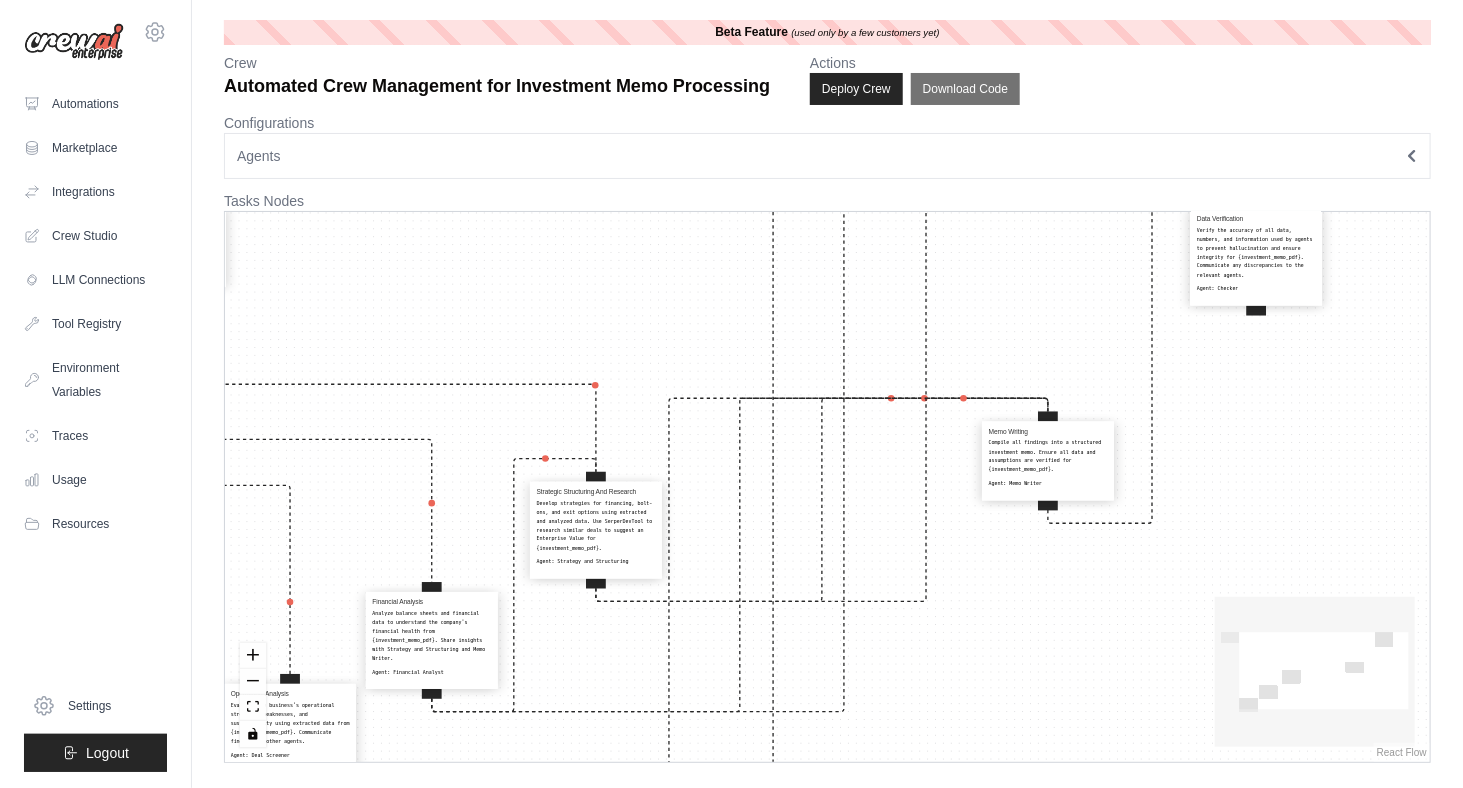click on "Memo Writing Compile all findings into a structured investment memo. Ensure all data and assumptions are verified for {investment_memo_pdf}. Agent:   Memo Writer" at bounding box center (1048, 458) 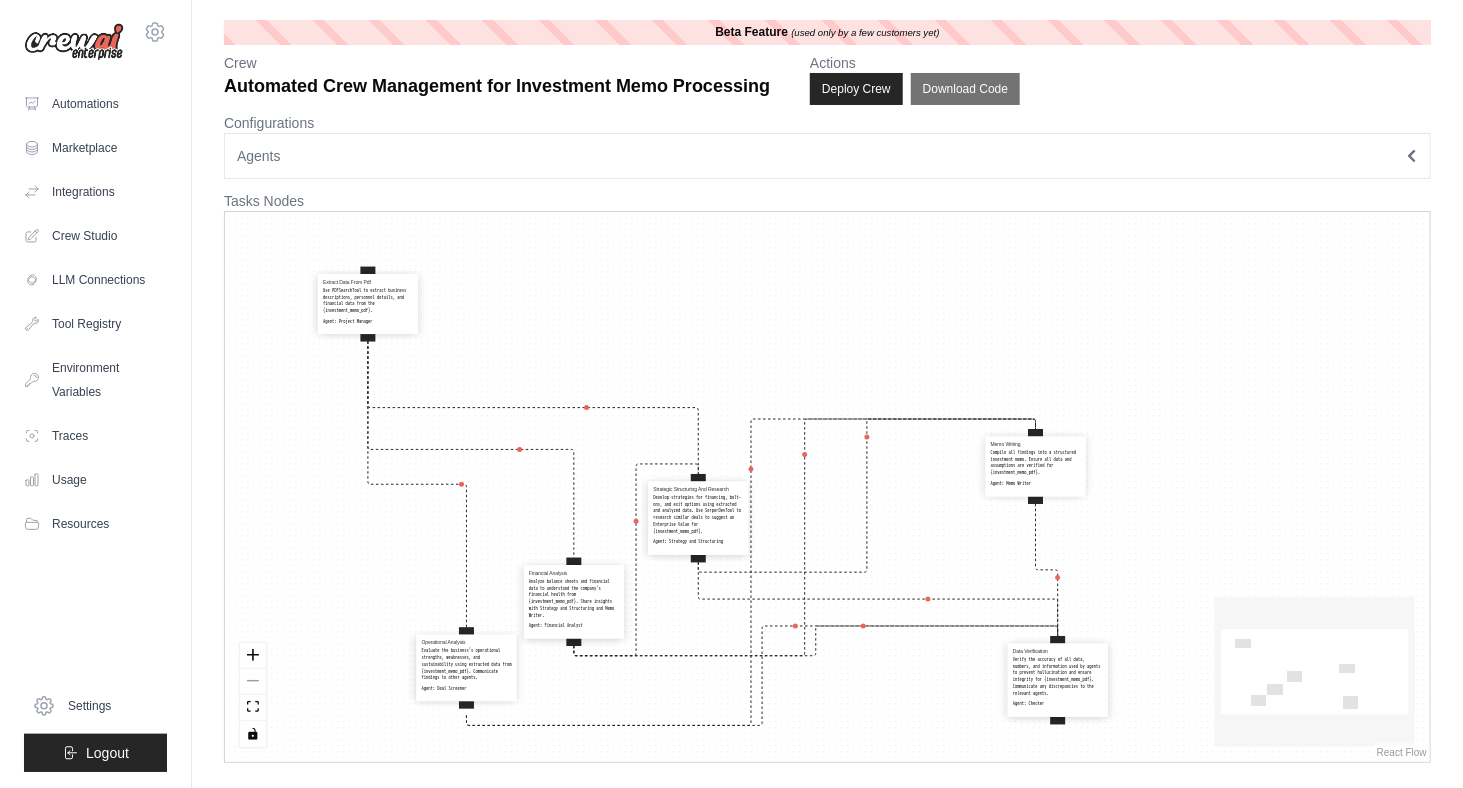 drag, startPoint x: 1209, startPoint y: 370, endPoint x: 1057, endPoint y: 700, distance: 363.32355 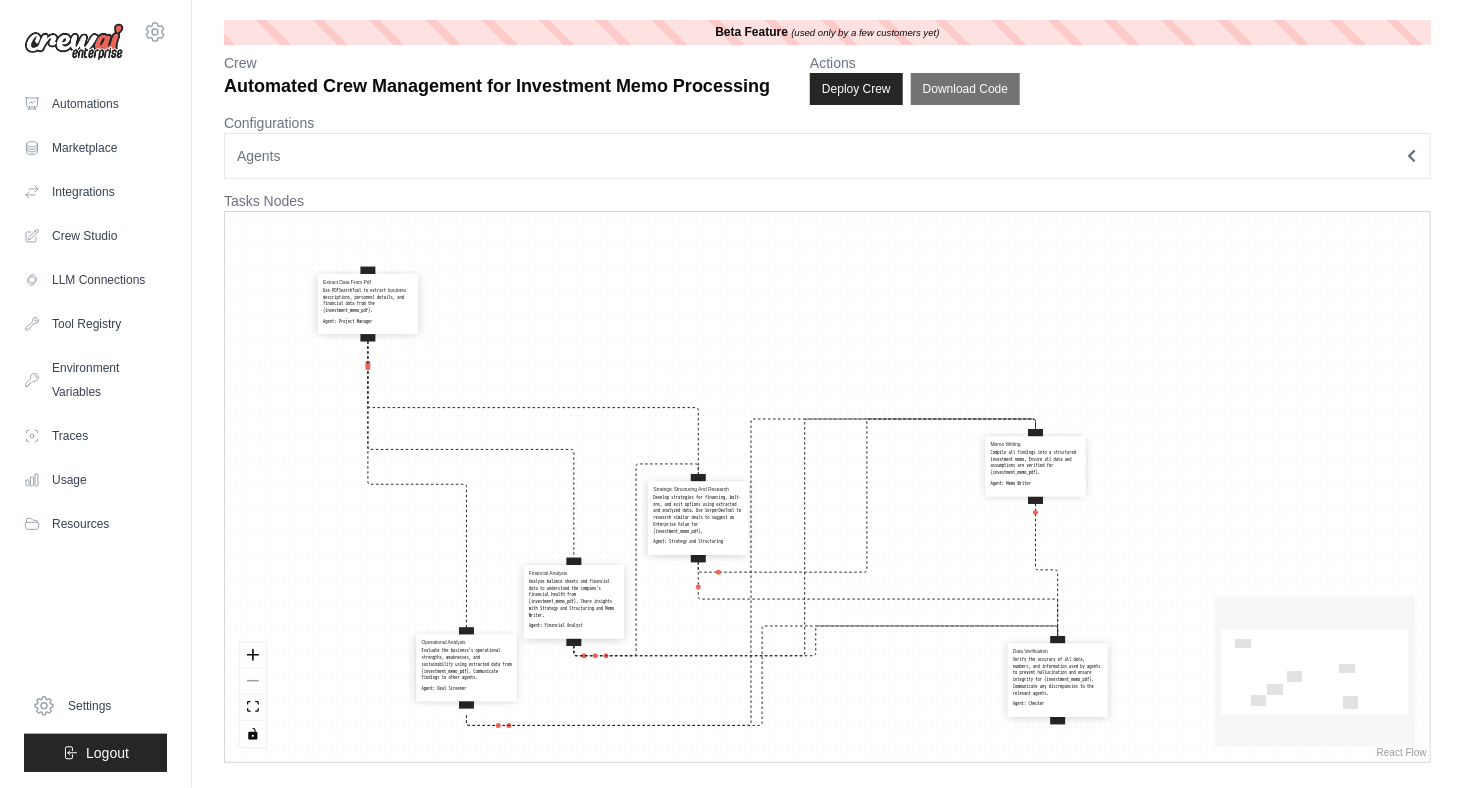click on "Verify the accuracy of all data, numbers, and information used by agents to prevent hallucination and ensure integrity for {investment_memo_pdf}. Communicate any discrepancies to the relevant agents." at bounding box center (1058, 677) 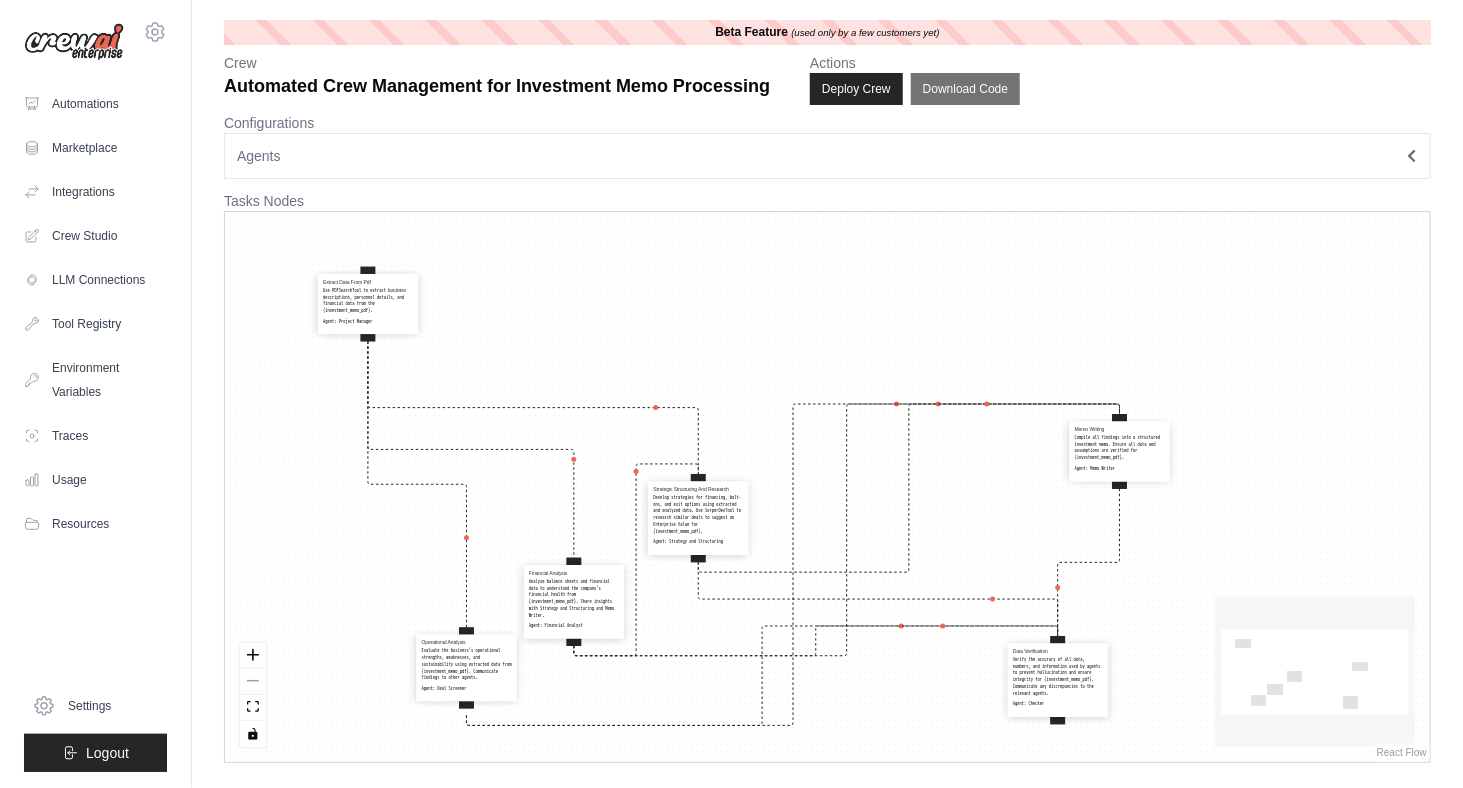 drag, startPoint x: 1046, startPoint y: 472, endPoint x: 1134, endPoint y: 457, distance: 89.26926 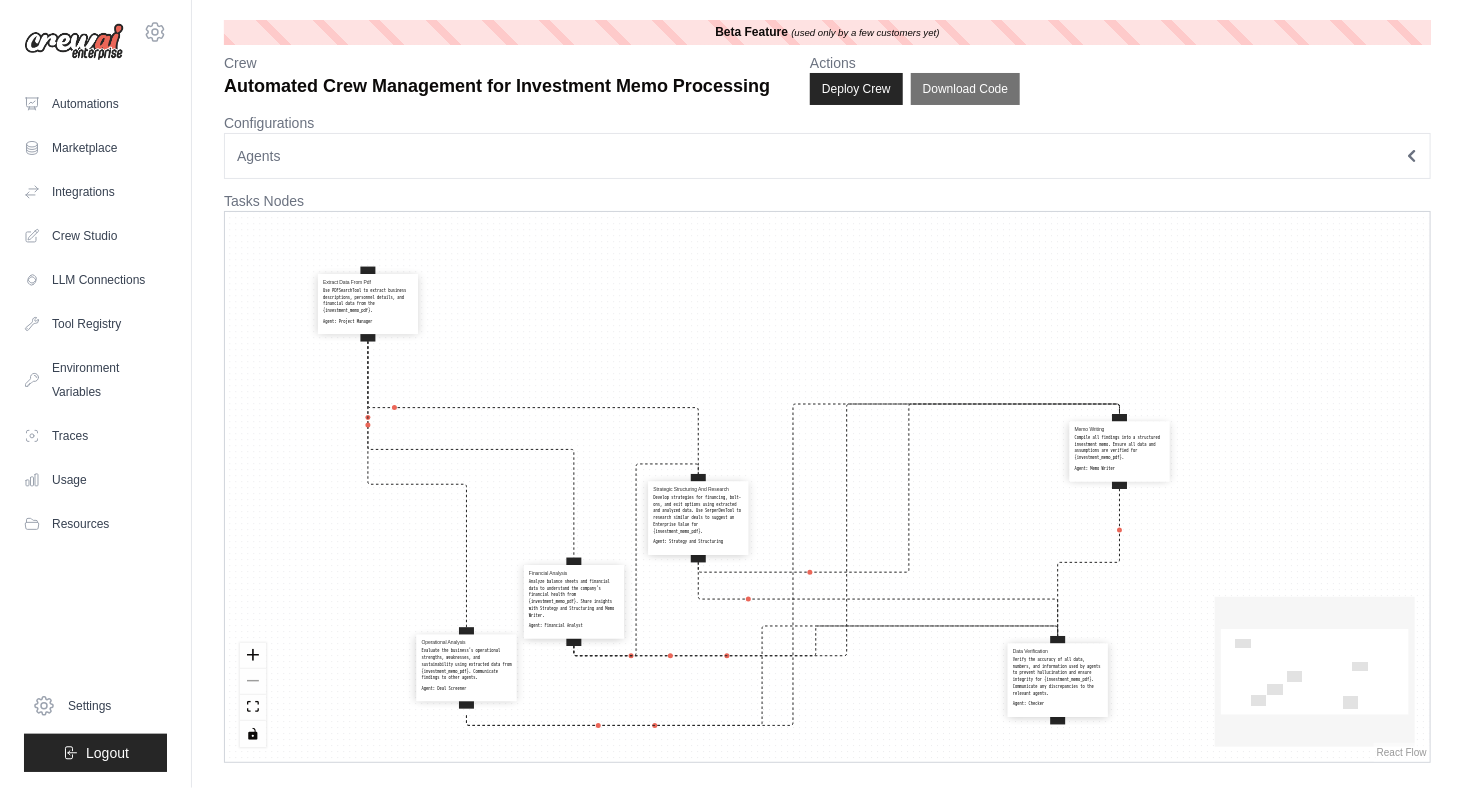 click on "Compile all findings into a structured investment memo. Ensure all data and assumptions are verified for {investment_memo_pdf}." at bounding box center [1120, 448] 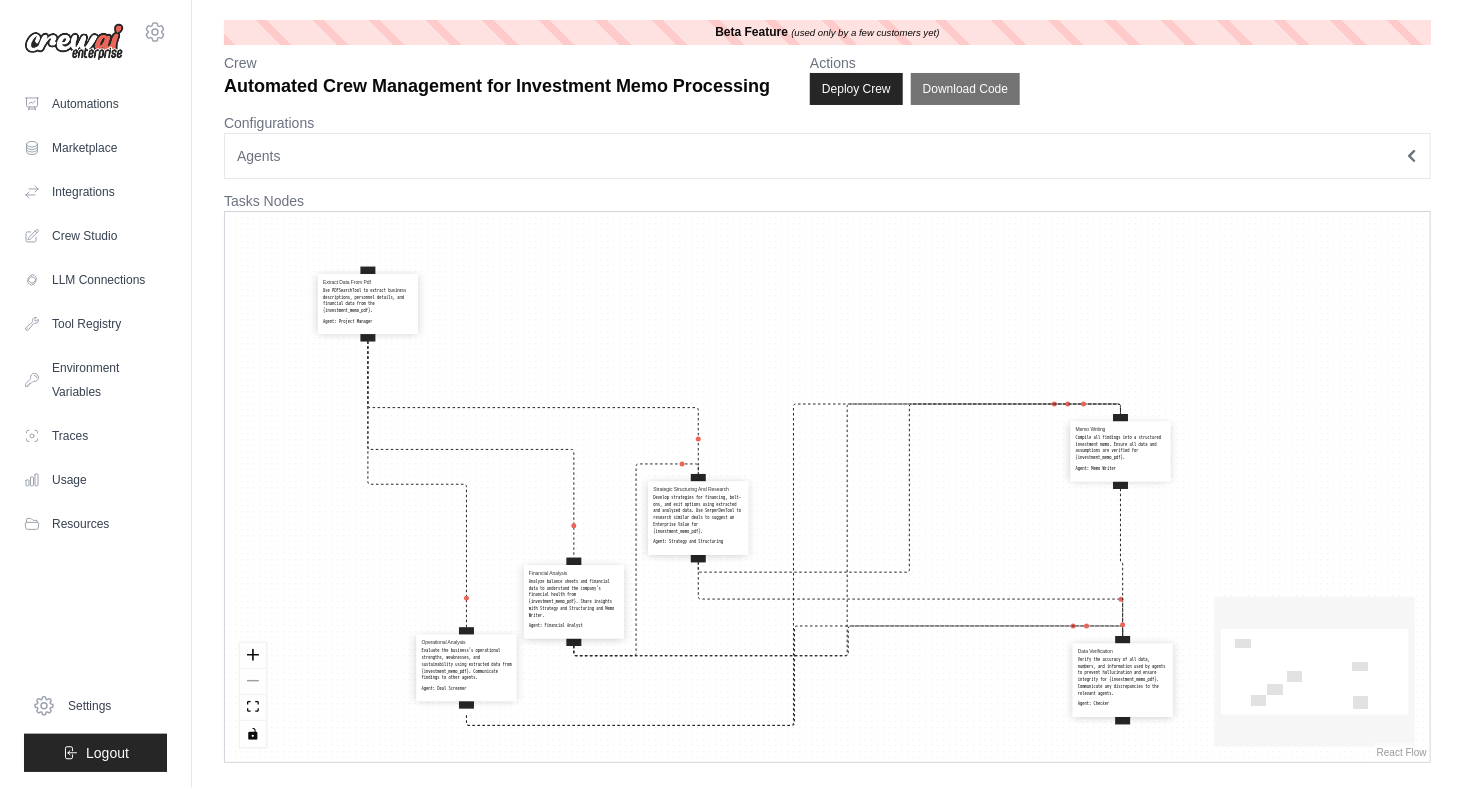drag, startPoint x: 1064, startPoint y: 694, endPoint x: 1130, endPoint y: 694, distance: 66 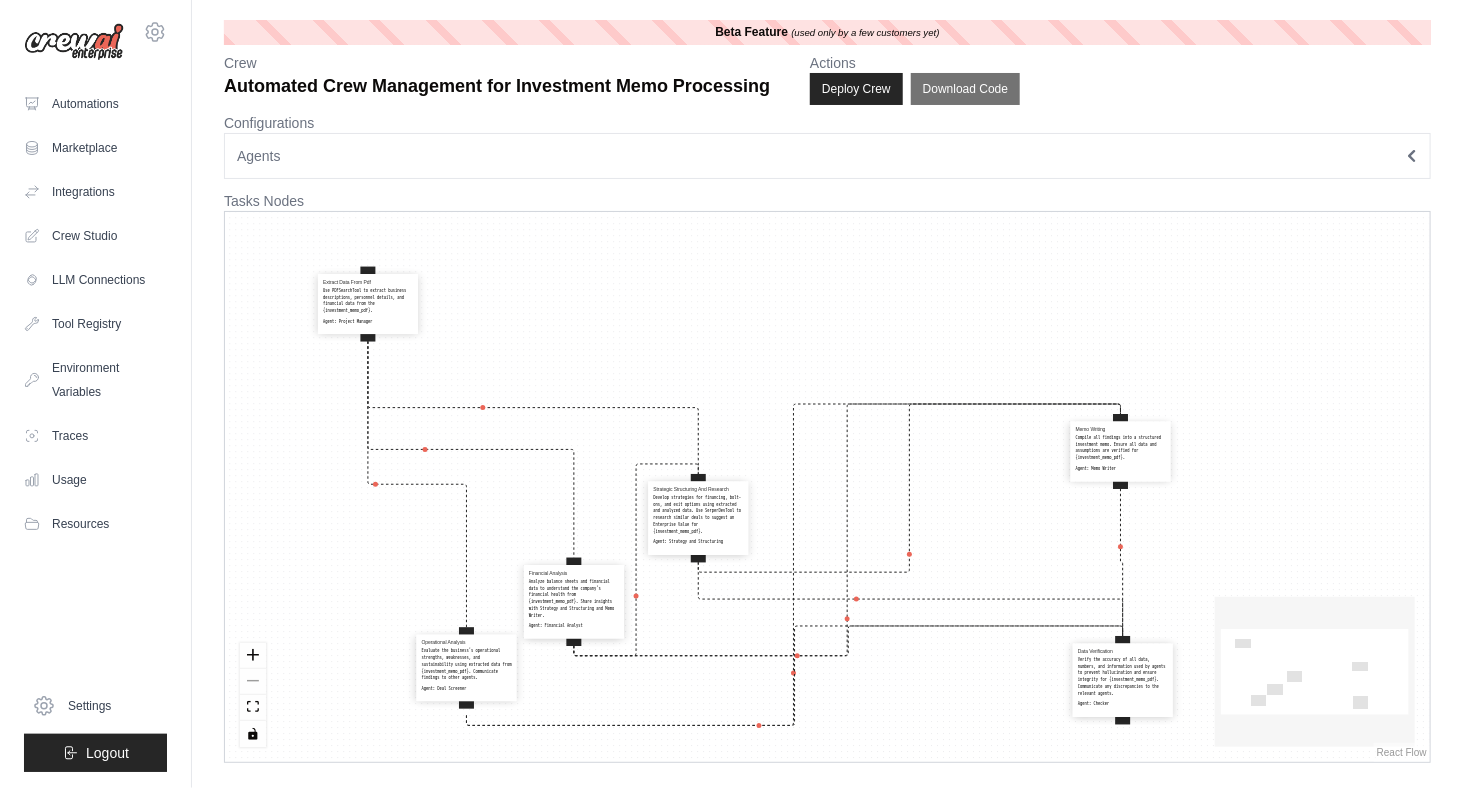 click on "Verify the accuracy of all data, numbers, and information used by agents to prevent hallucination and ensure integrity for {investment_memo_pdf}. Communicate any discrepancies to the relevant agents." at bounding box center [1123, 677] 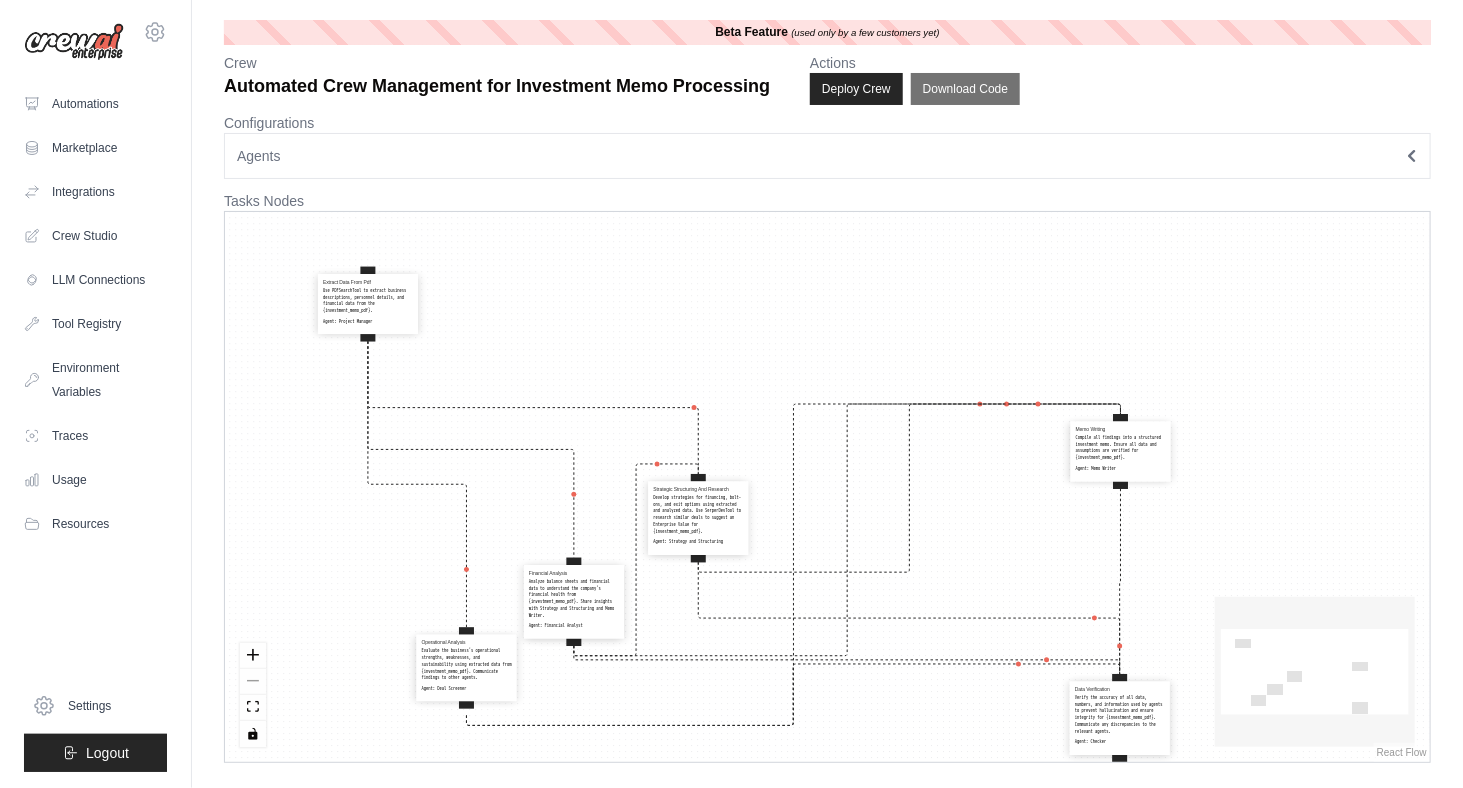 drag, startPoint x: 1104, startPoint y: 686, endPoint x: 1101, endPoint y: 715, distance: 29.15476 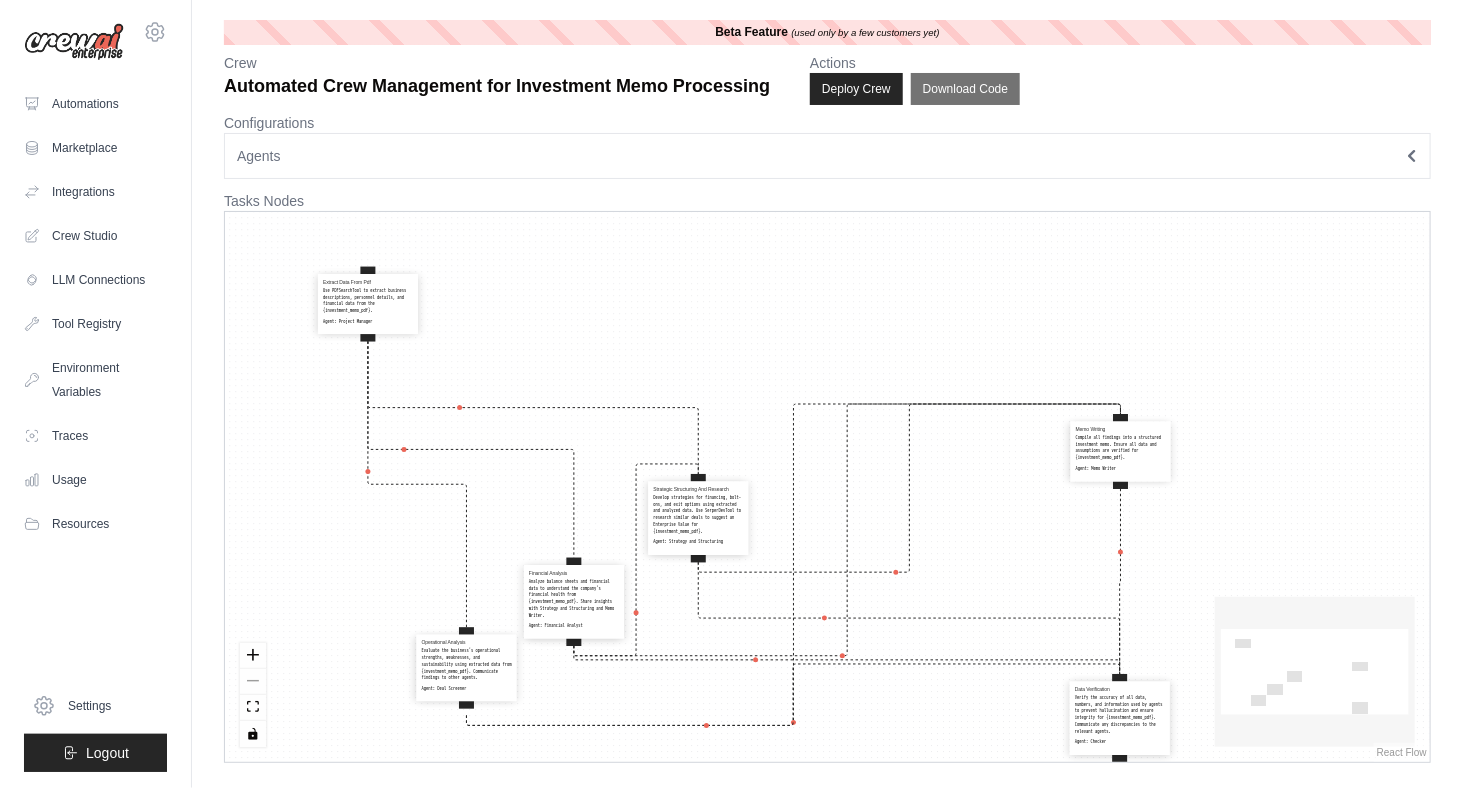 click on "Verify the accuracy of all data, numbers, and information used by agents to prevent hallucination and ensure integrity for {investment_memo_pdf}. Communicate any discrepancies to the relevant agents." at bounding box center [1120, 715] 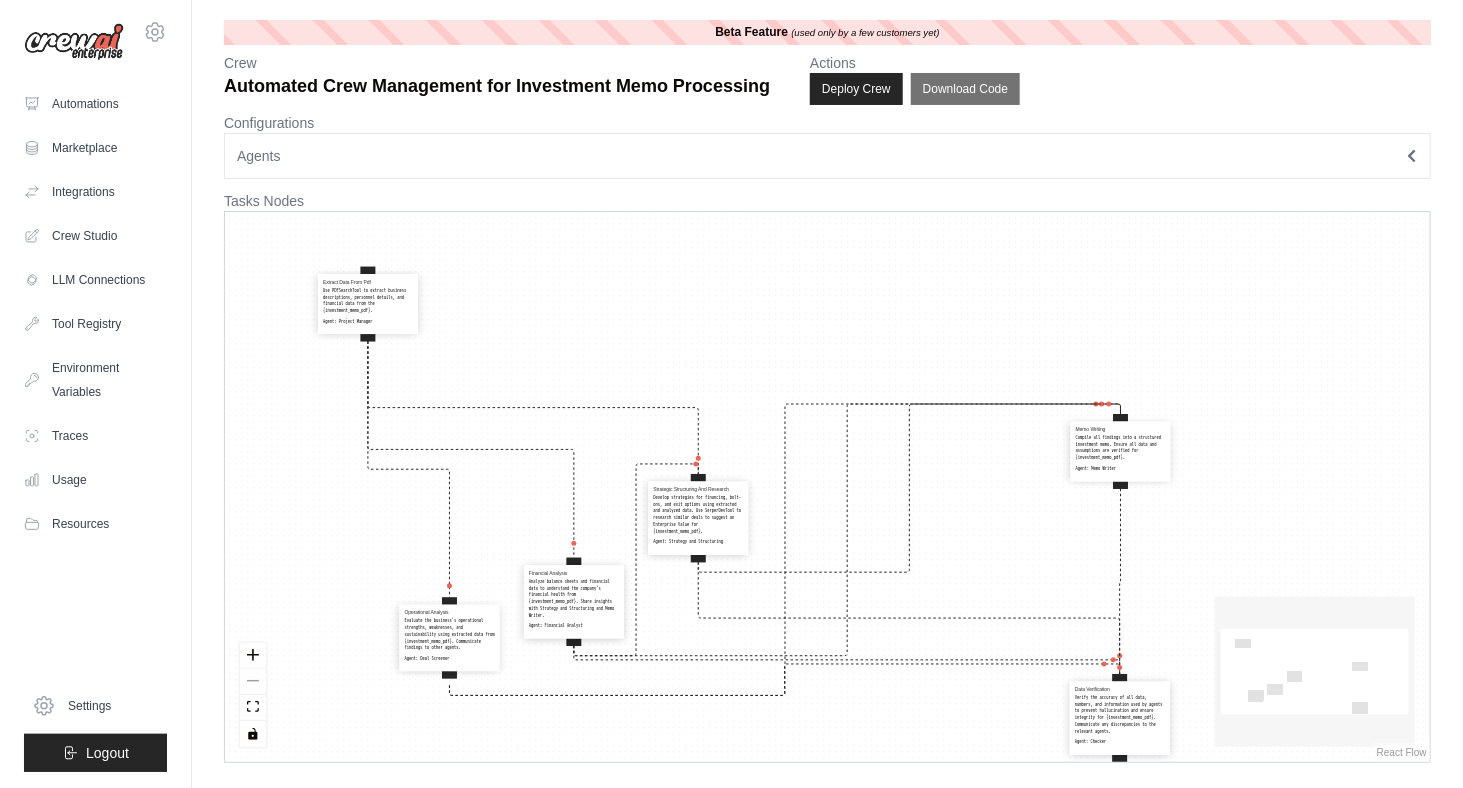 drag, startPoint x: 448, startPoint y: 675, endPoint x: 428, endPoint y: 641, distance: 39.446167 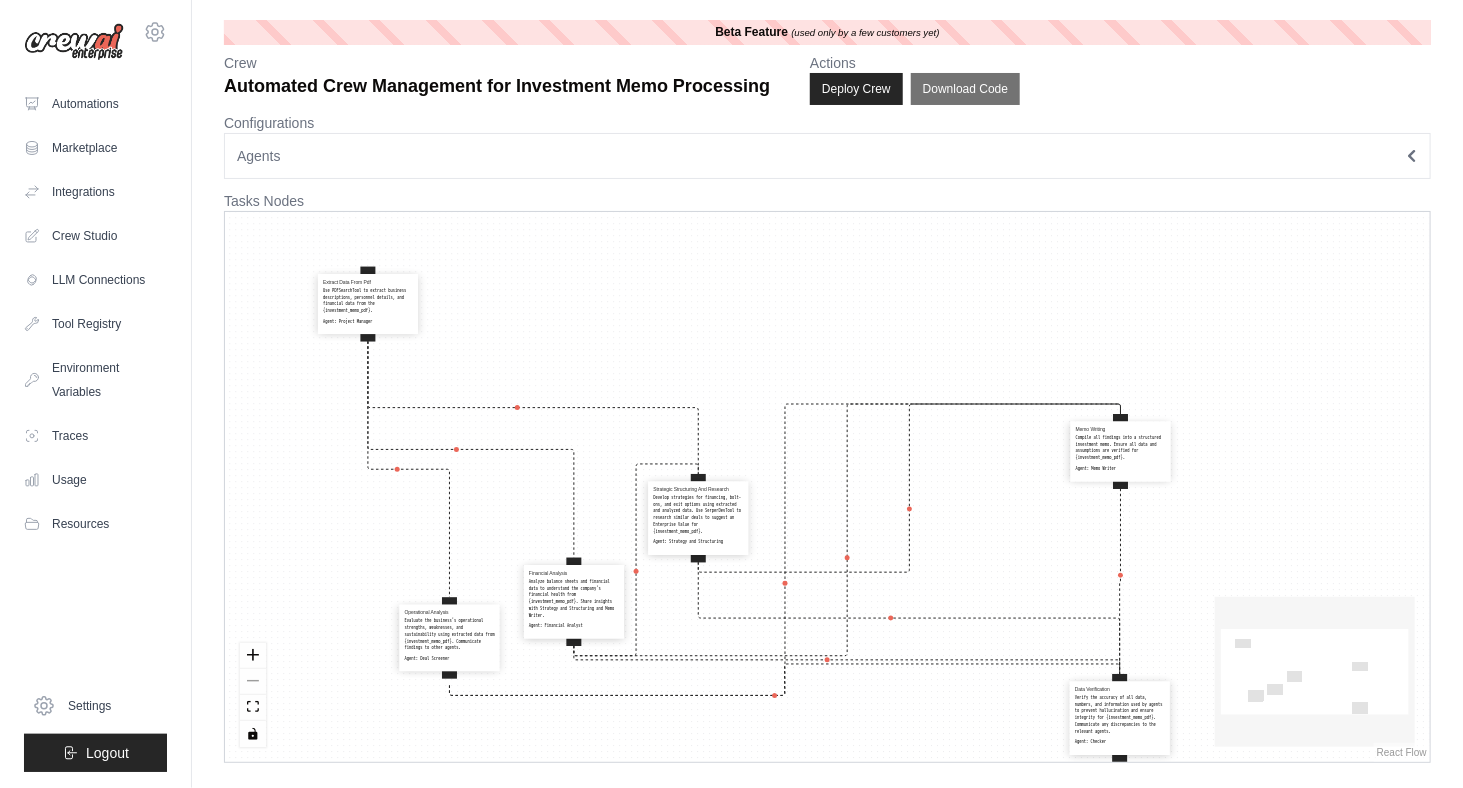 click on "Evaluate the business's operational strengths, weaknesses, and sustainability using extracted data from {investment_memo_pdf}. Communicate findings to other agents." at bounding box center (450, 635) 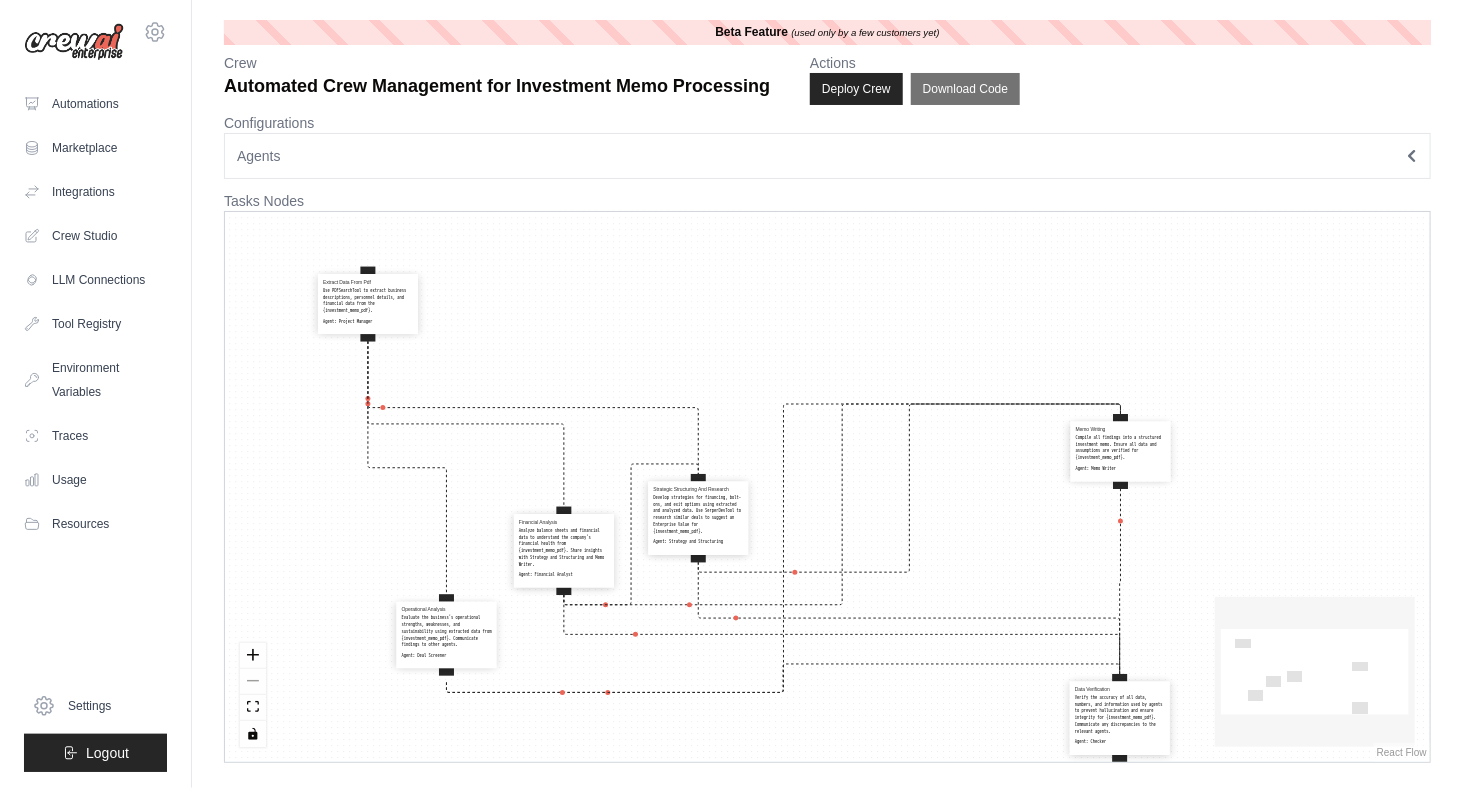 drag, startPoint x: 545, startPoint y: 611, endPoint x: 535, endPoint y: 560, distance: 51.971146 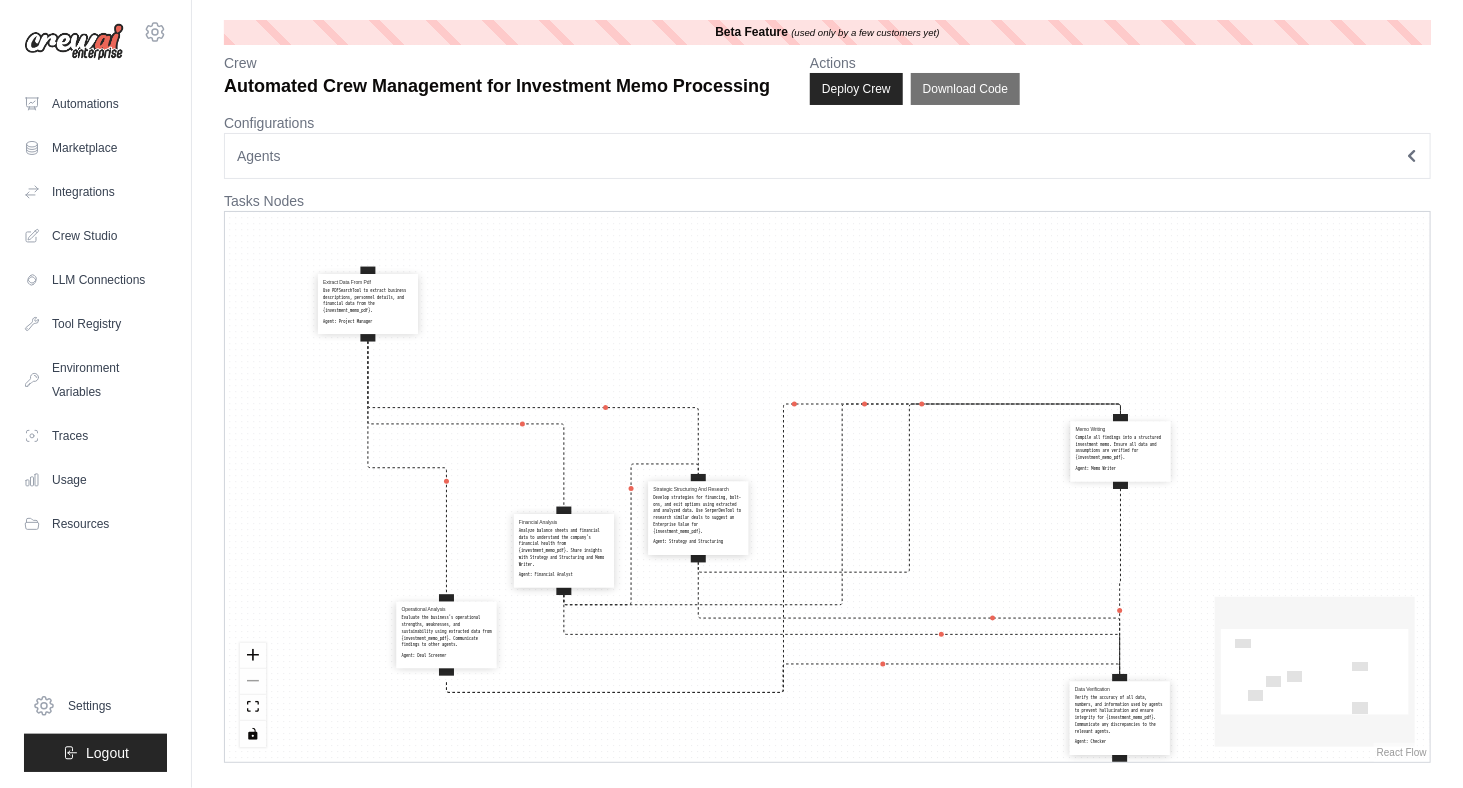 click on "Analyze balance sheets and financial data to understand the company's financial health from {investment_memo_pdf}. Share insights with Strategy and Structuring and Memo Writer." at bounding box center (564, 547) 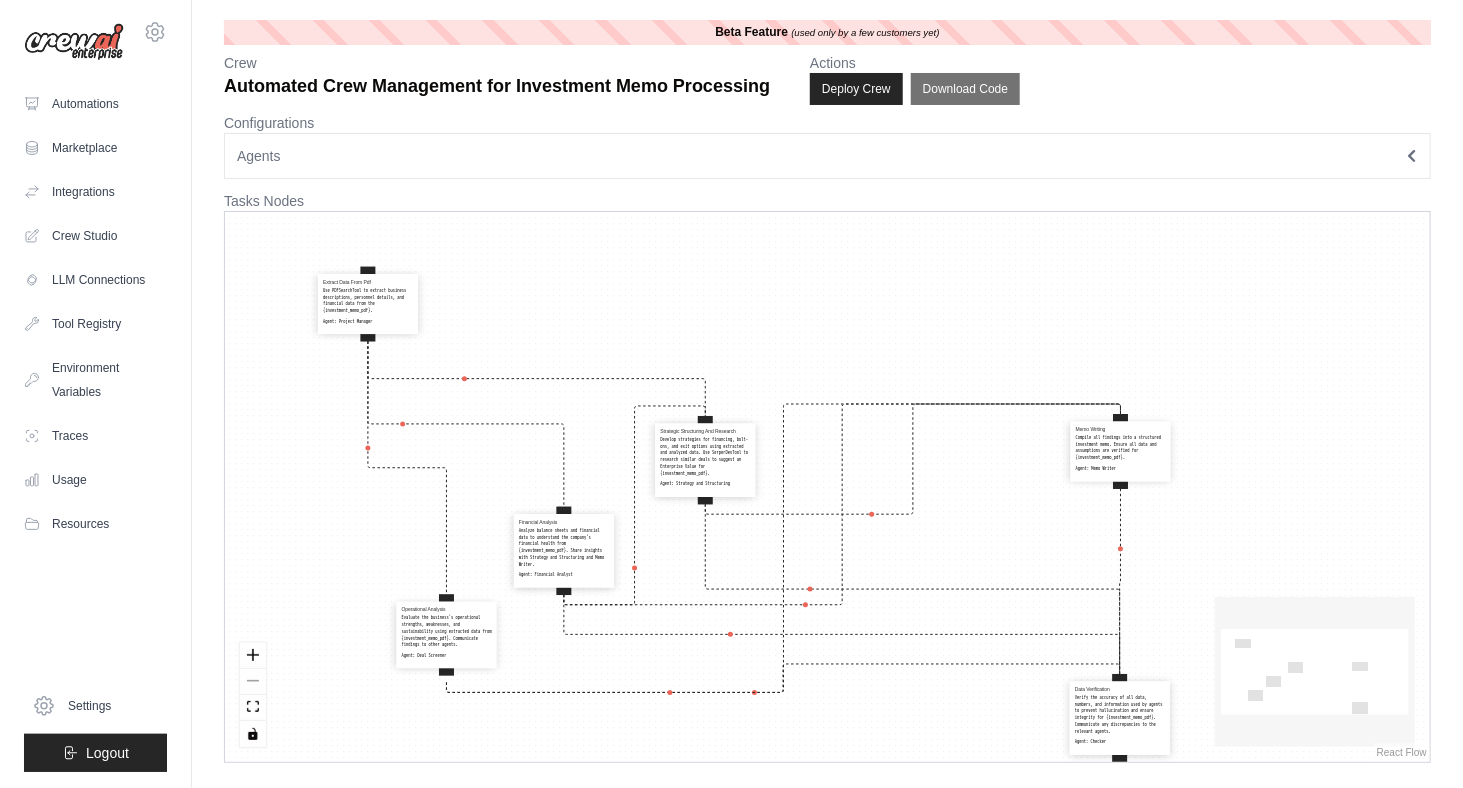 drag, startPoint x: 661, startPoint y: 523, endPoint x: 670, endPoint y: 463, distance: 60.671246 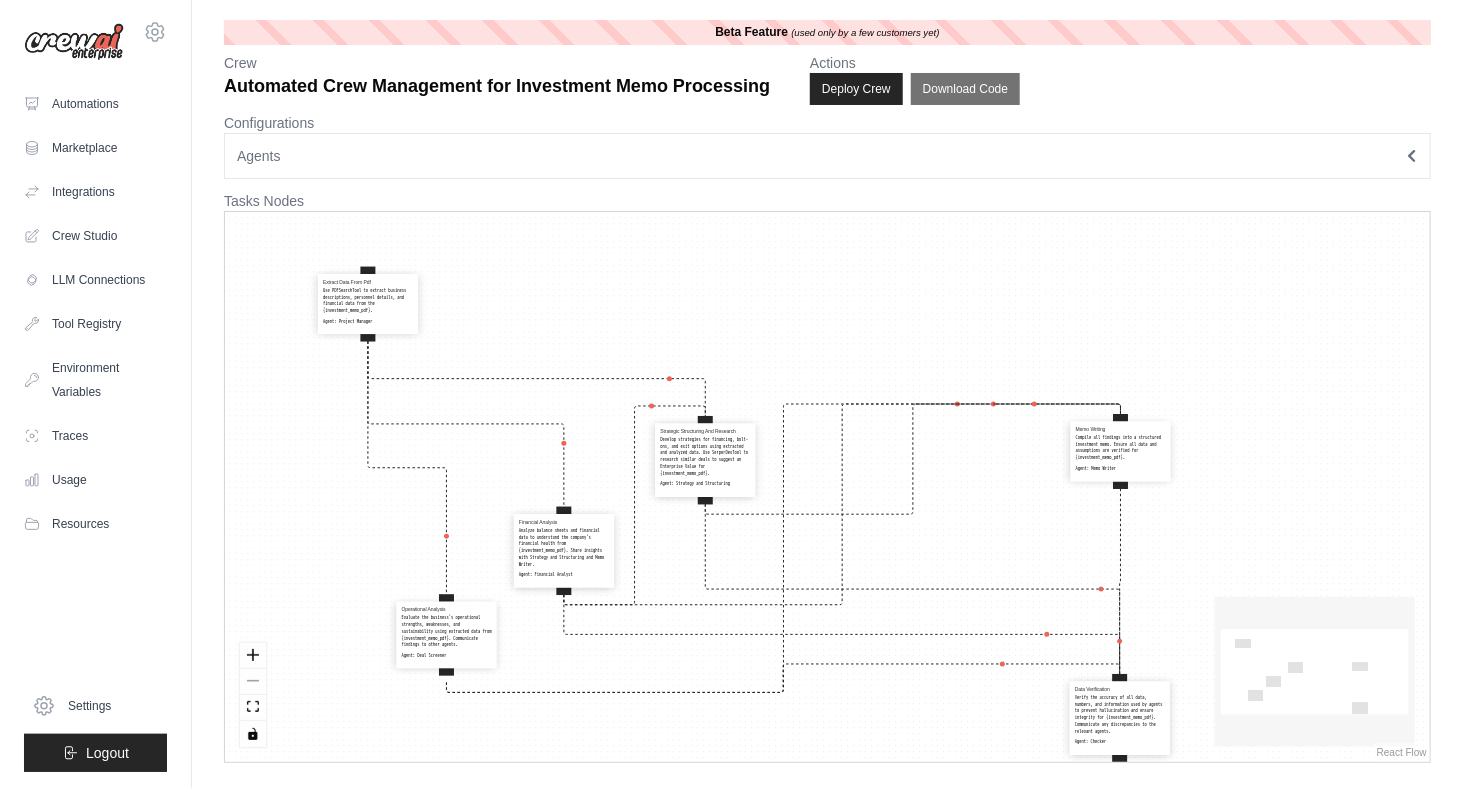 click on "Develop strategies for financing, bolt-ons, and exit options using extracted and analyzed data. Use SerperDevTool to research similar deals to suggest an Enterprise Value for {investment_memo_pdf}." at bounding box center [705, 457] 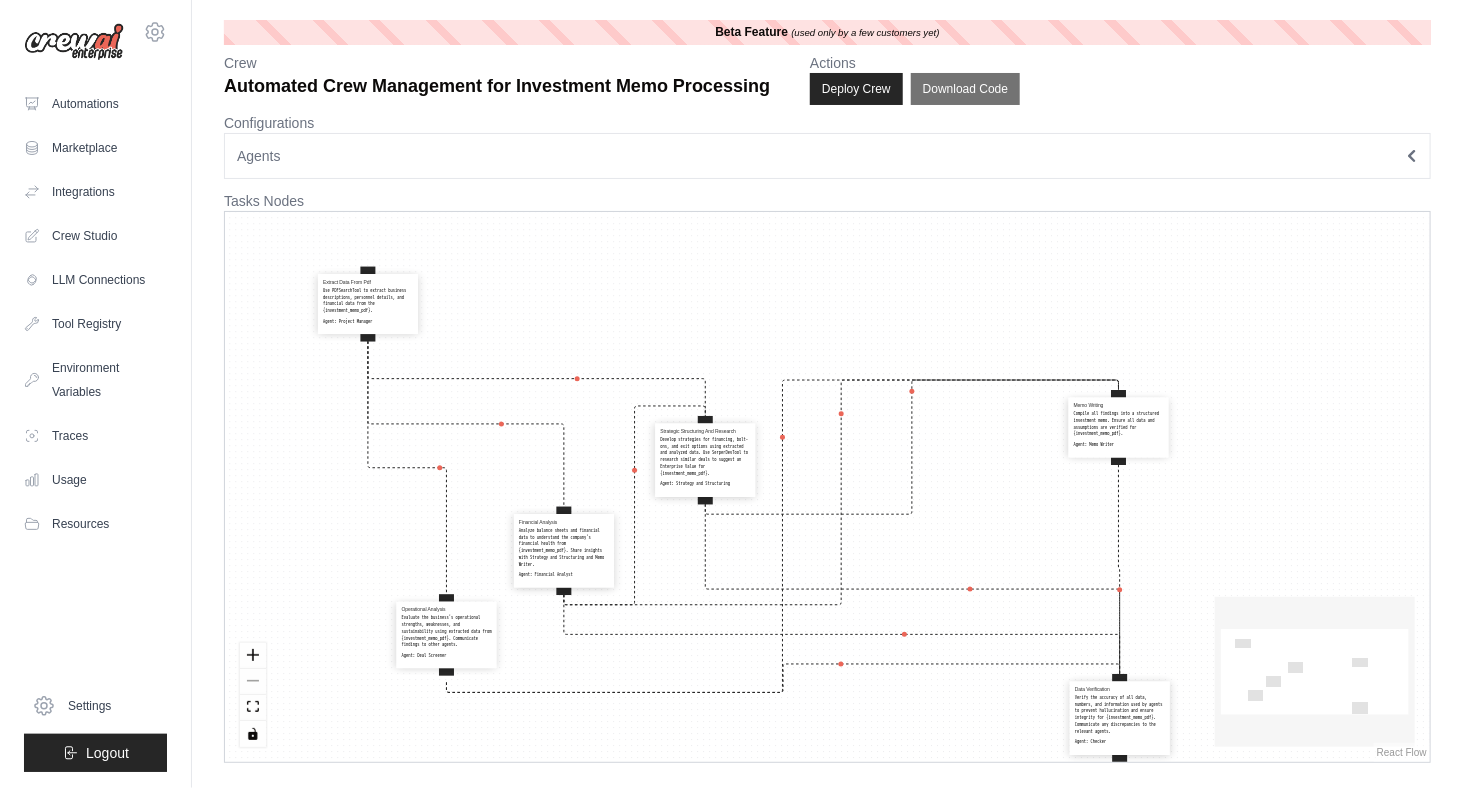 drag, startPoint x: 1110, startPoint y: 462, endPoint x: 1109, endPoint y: 434, distance: 28.01785 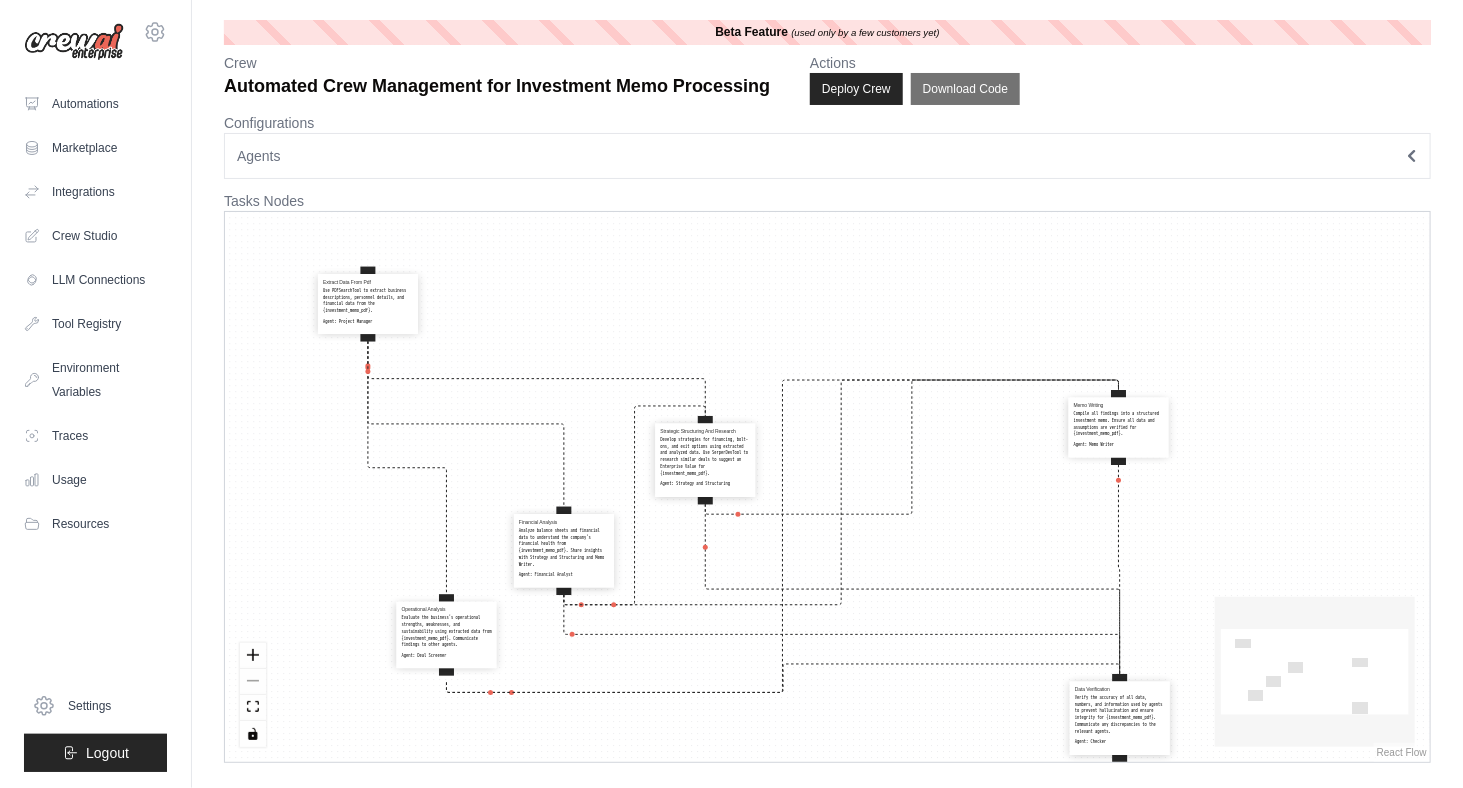 click on "Memo Writing Compile all findings into a structured investment memo. Ensure all data and assumptions are verified for {investment_memo_pdf}. Agent:   Memo Writer" at bounding box center (1119, 426) 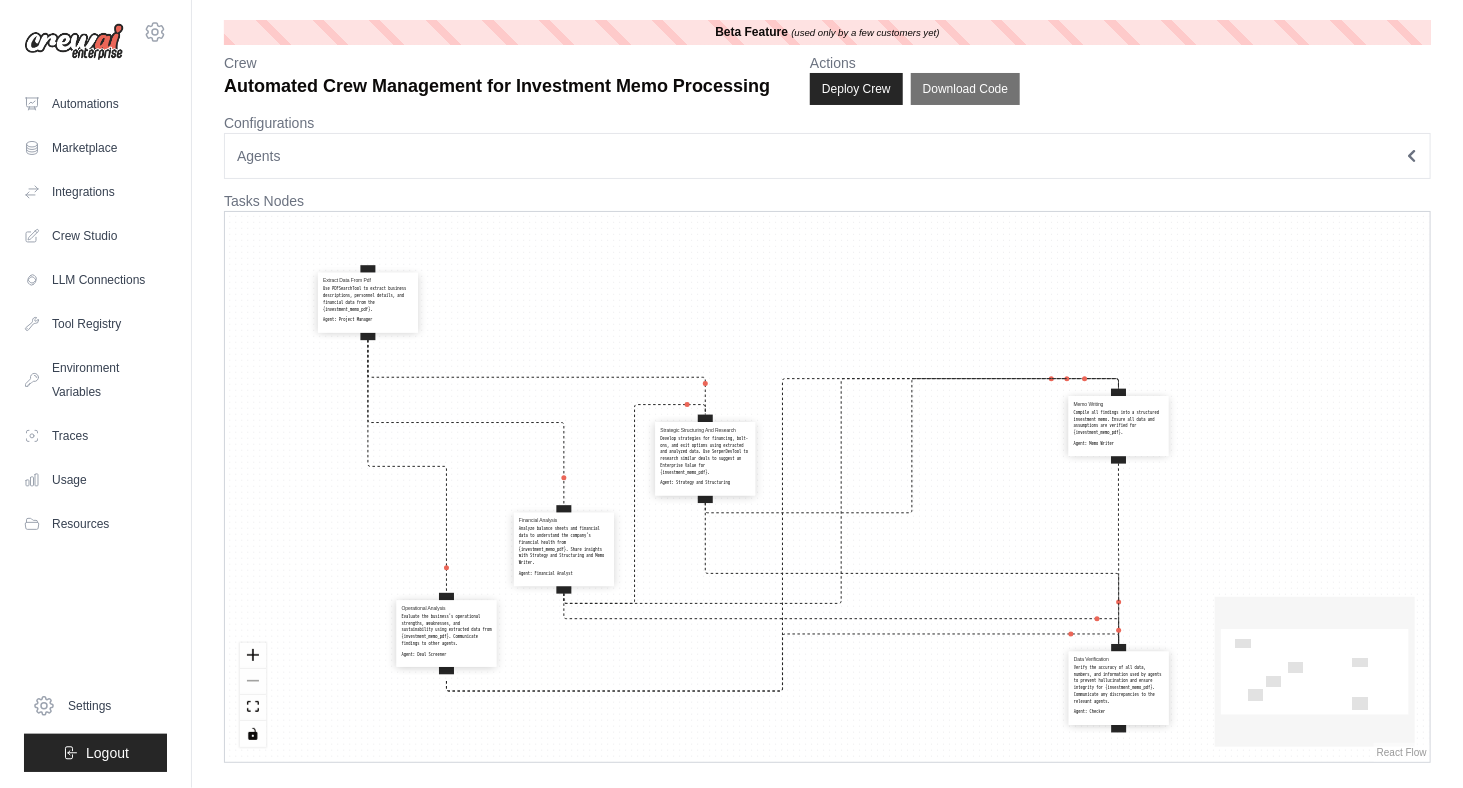 drag, startPoint x: 1136, startPoint y: 725, endPoint x: 1134, endPoint y: 693, distance: 32.06244 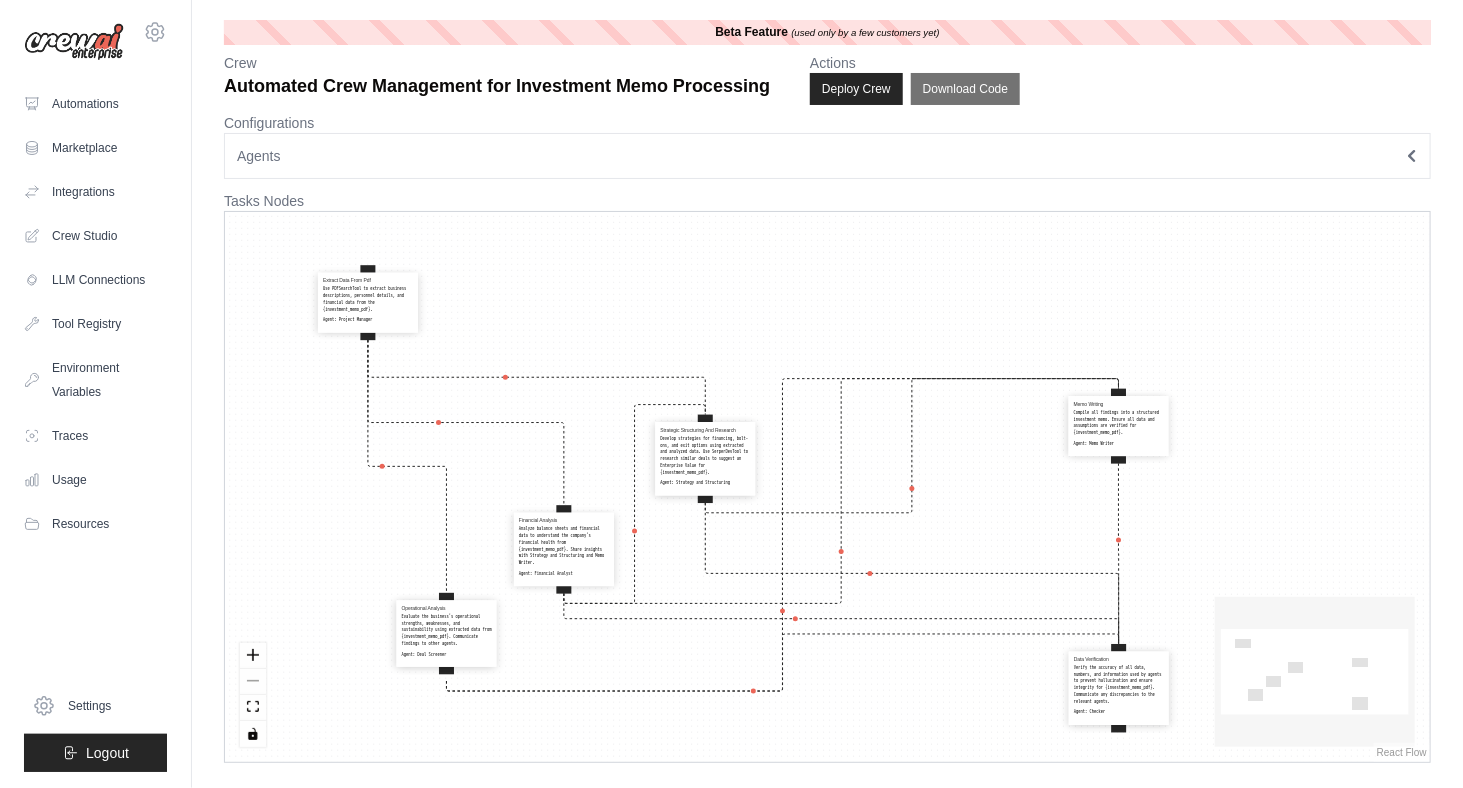 click on "Verify the accuracy of all data, numbers, and information used by agents to prevent hallucination and ensure integrity for {investment_memo_pdf}. Communicate any discrepancies to the relevant agents." at bounding box center (1119, 685) 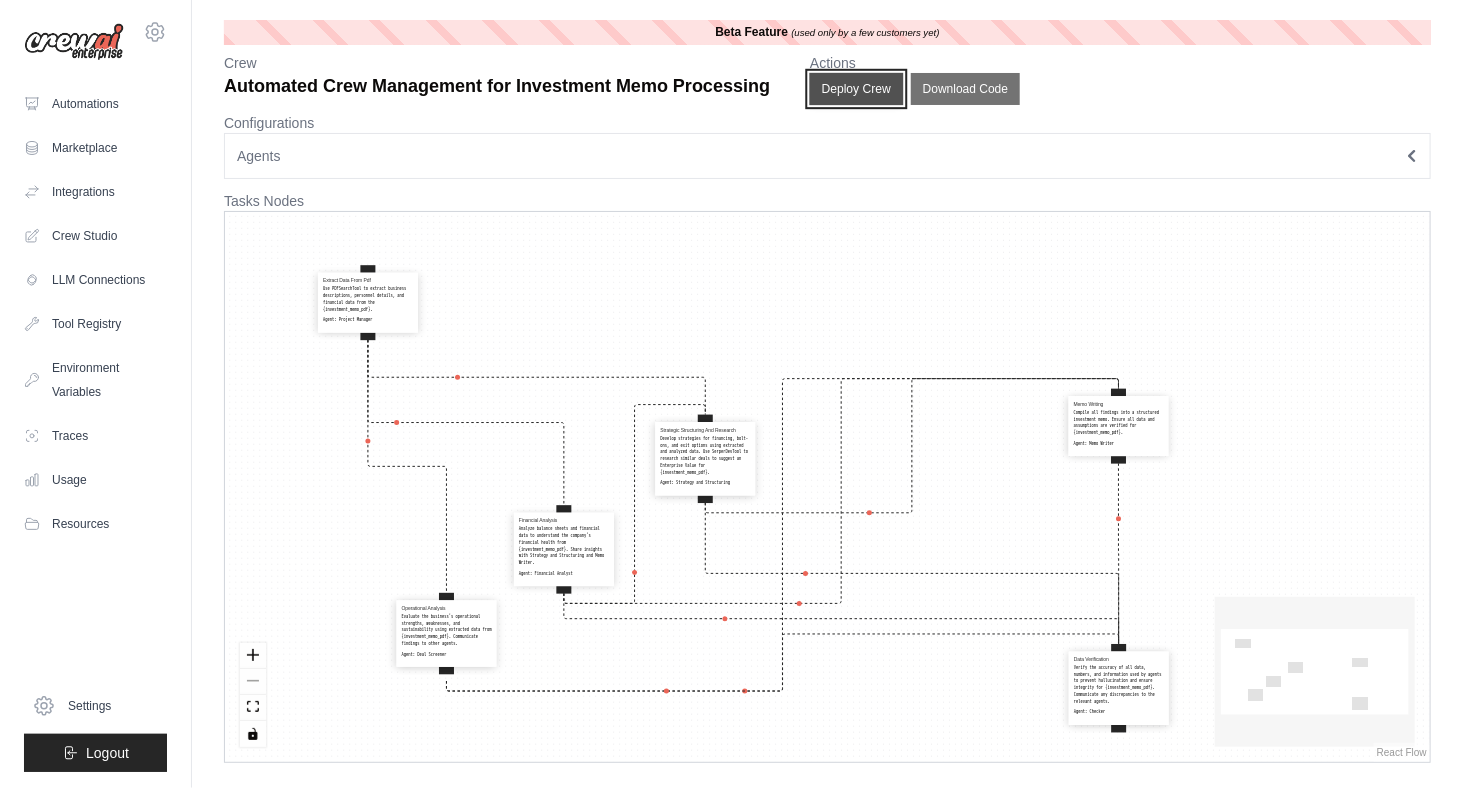 click on "Deploy Crew" at bounding box center [857, 89] 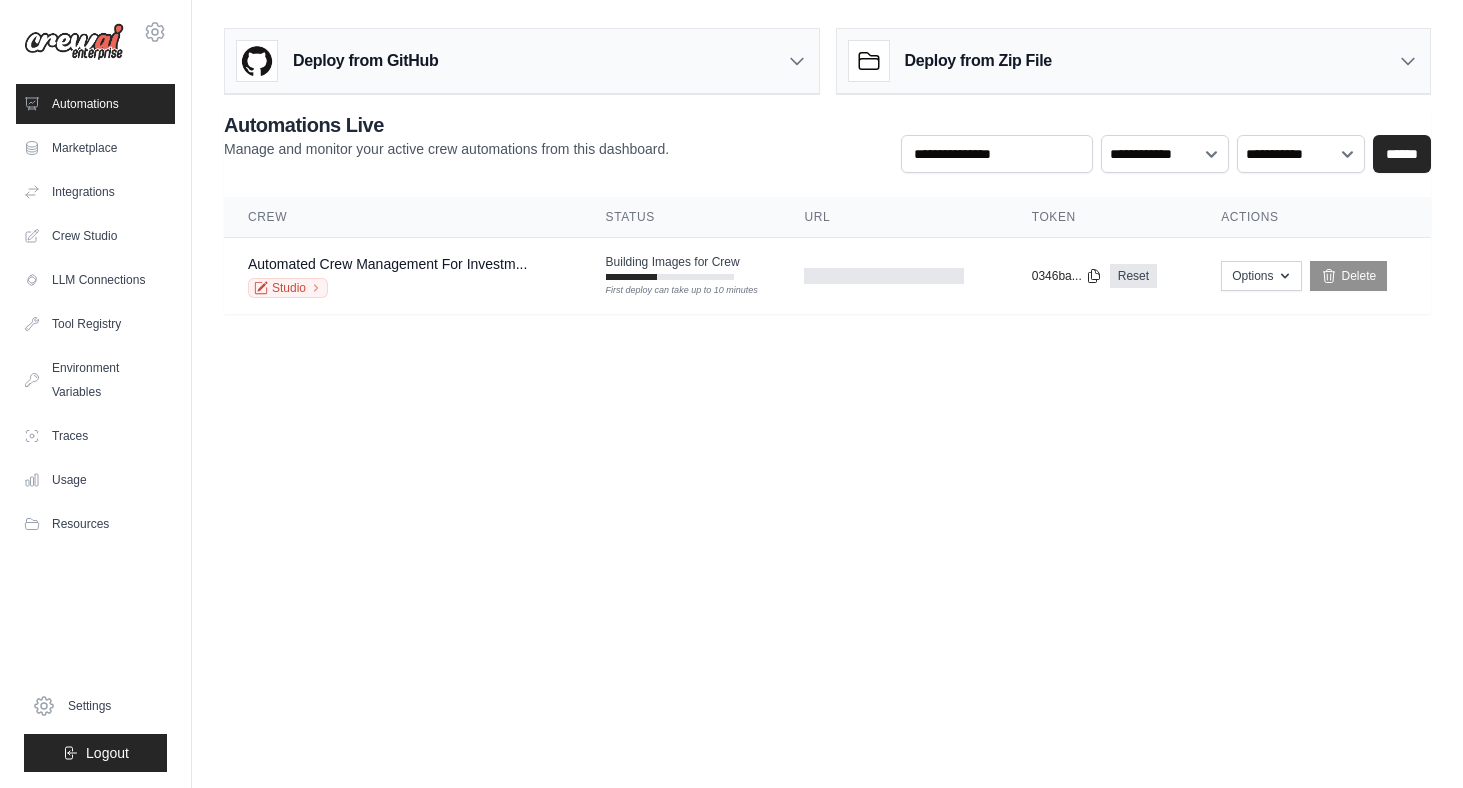 scroll, scrollTop: 0, scrollLeft: 0, axis: both 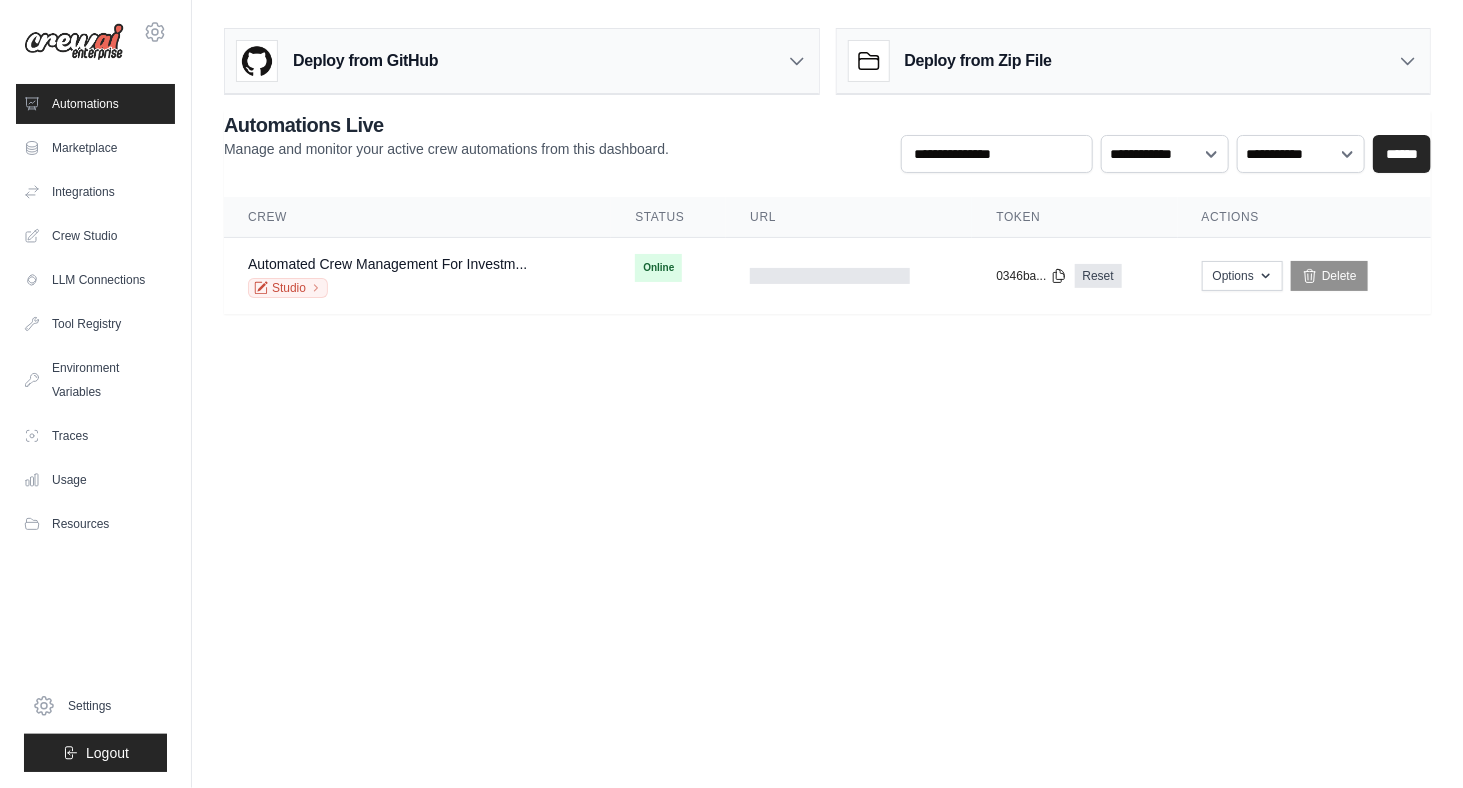 click on "[EMAIL]
Settings
Automations
Marketplace
Integrations" at bounding box center [731, 394] 